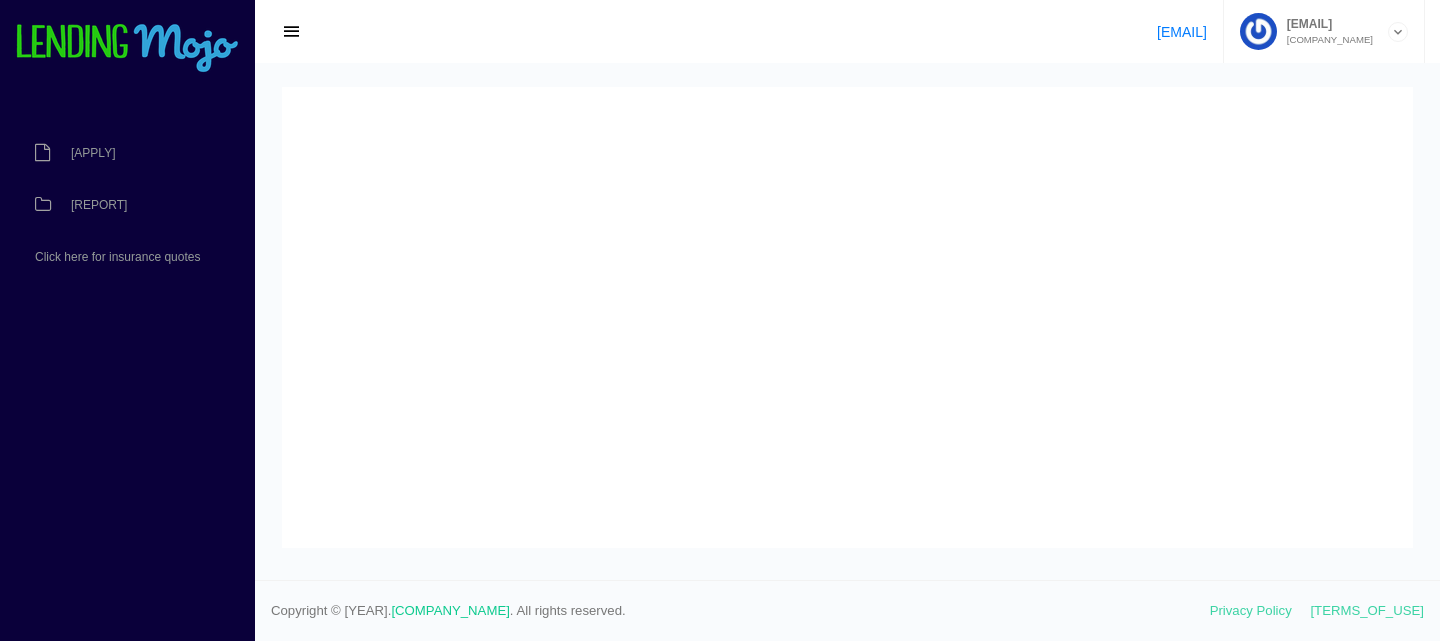 scroll, scrollTop: 0, scrollLeft: 0, axis: both 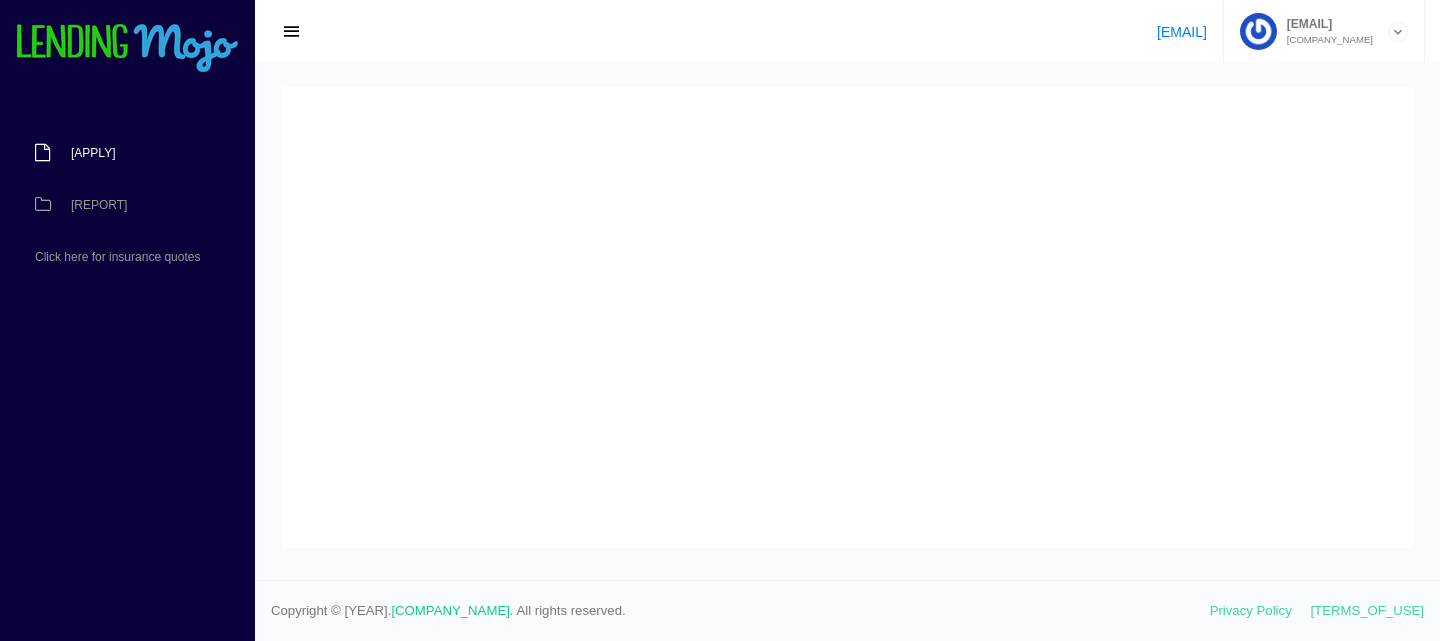 click on "[APPLY]" at bounding box center [117, 153] 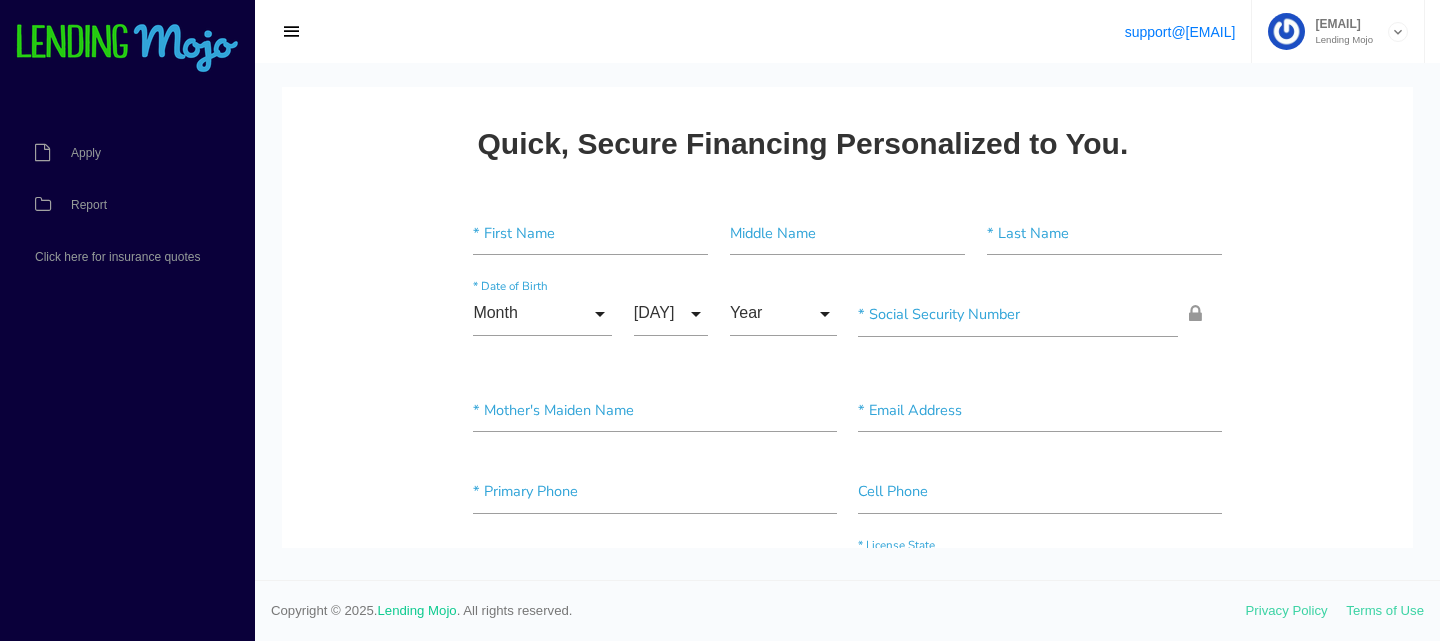 scroll, scrollTop: 0, scrollLeft: 0, axis: both 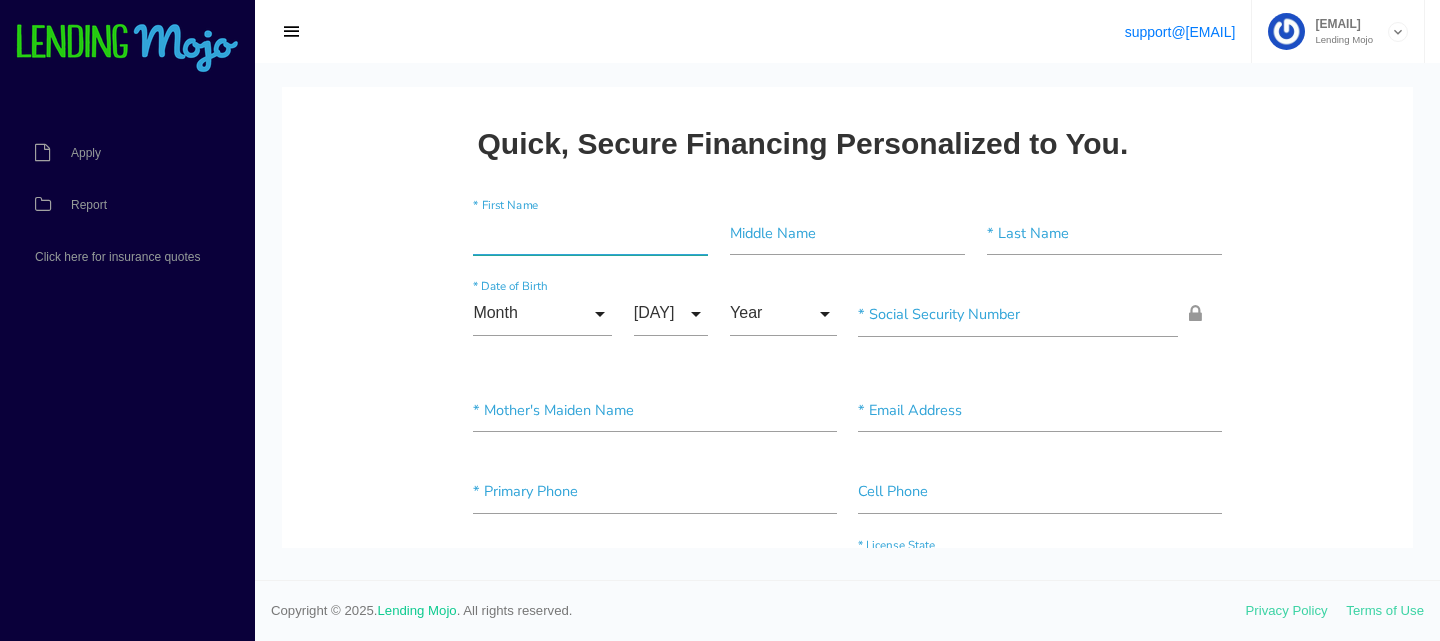 click at bounding box center (590, 233) 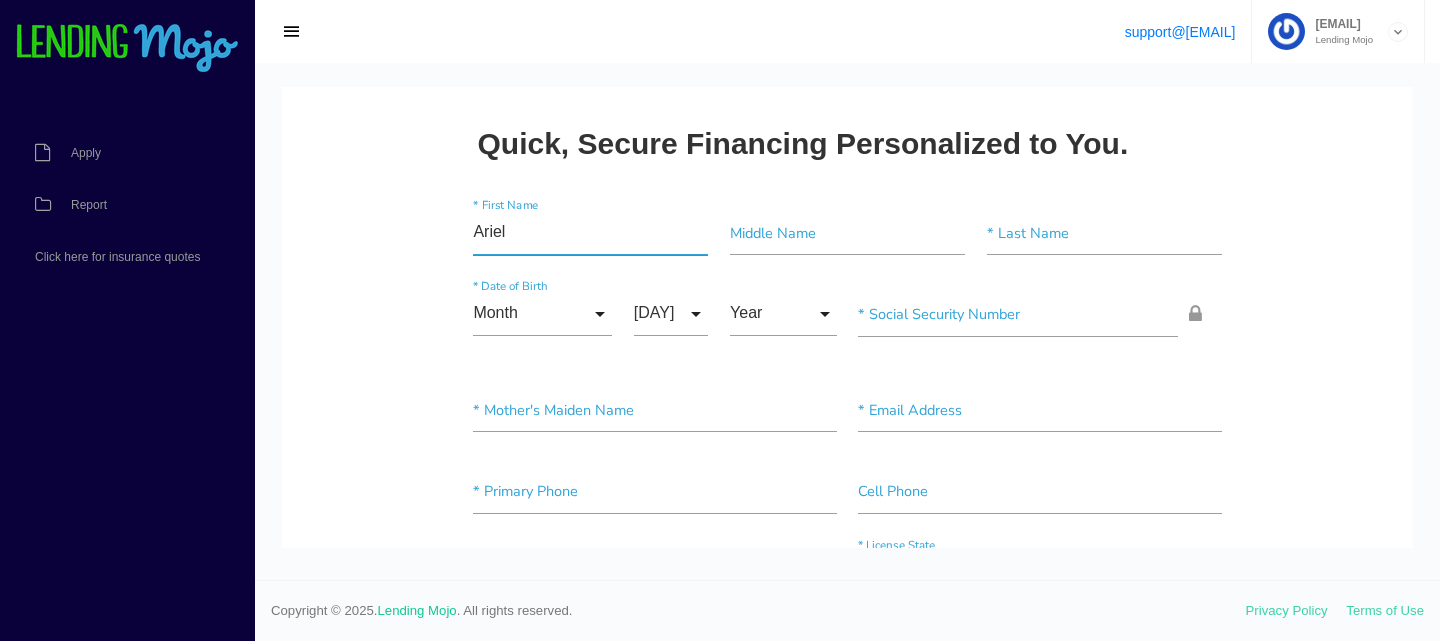 type on "Ariel" 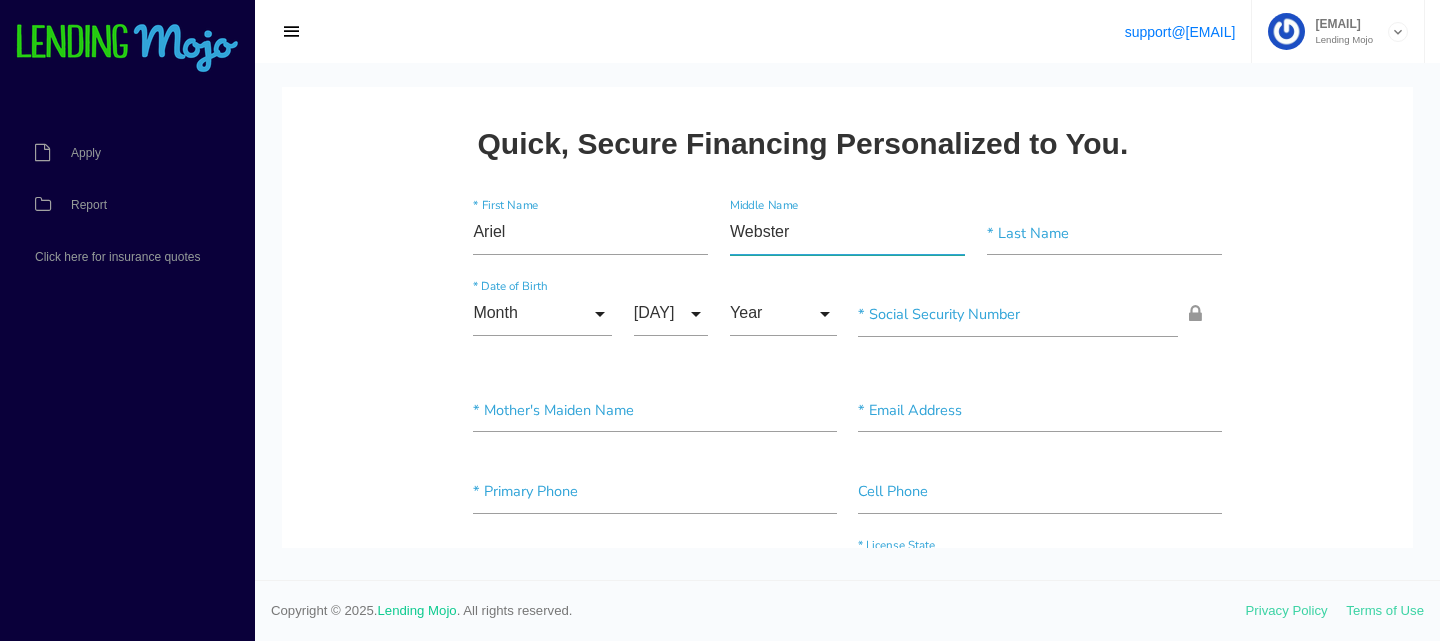 type on "Webster" 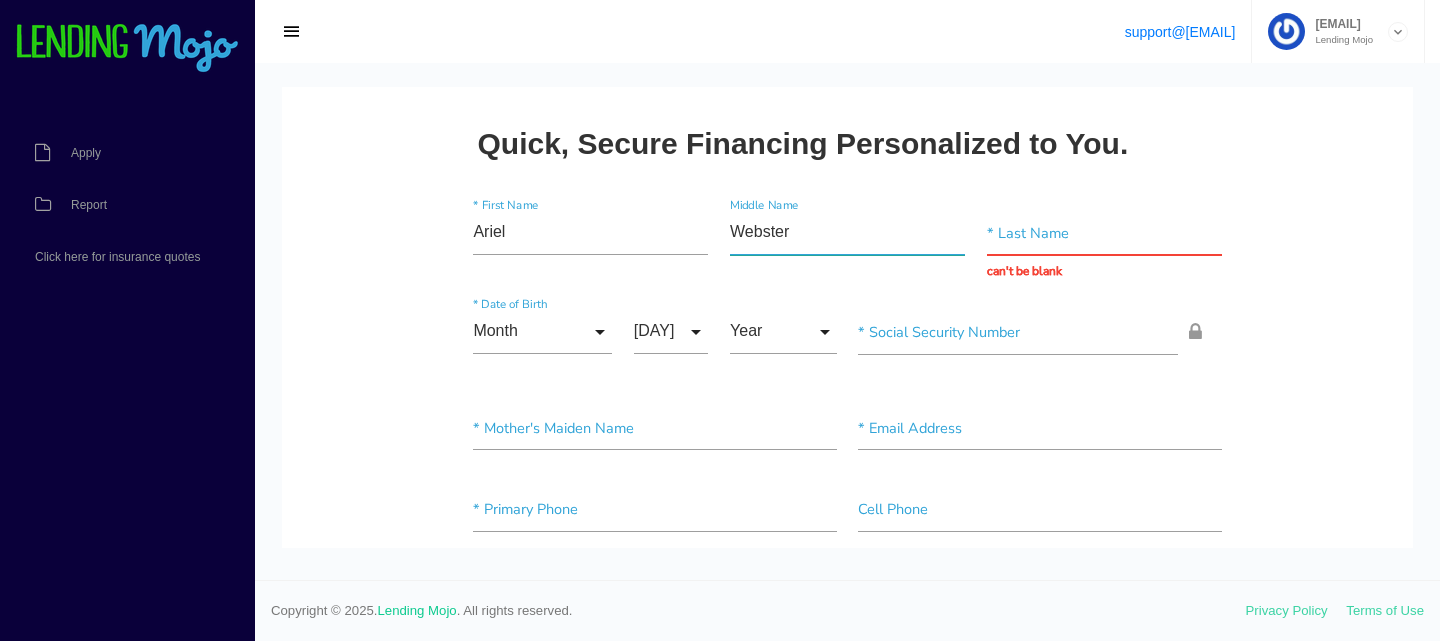 click on "Webster" at bounding box center [847, 233] 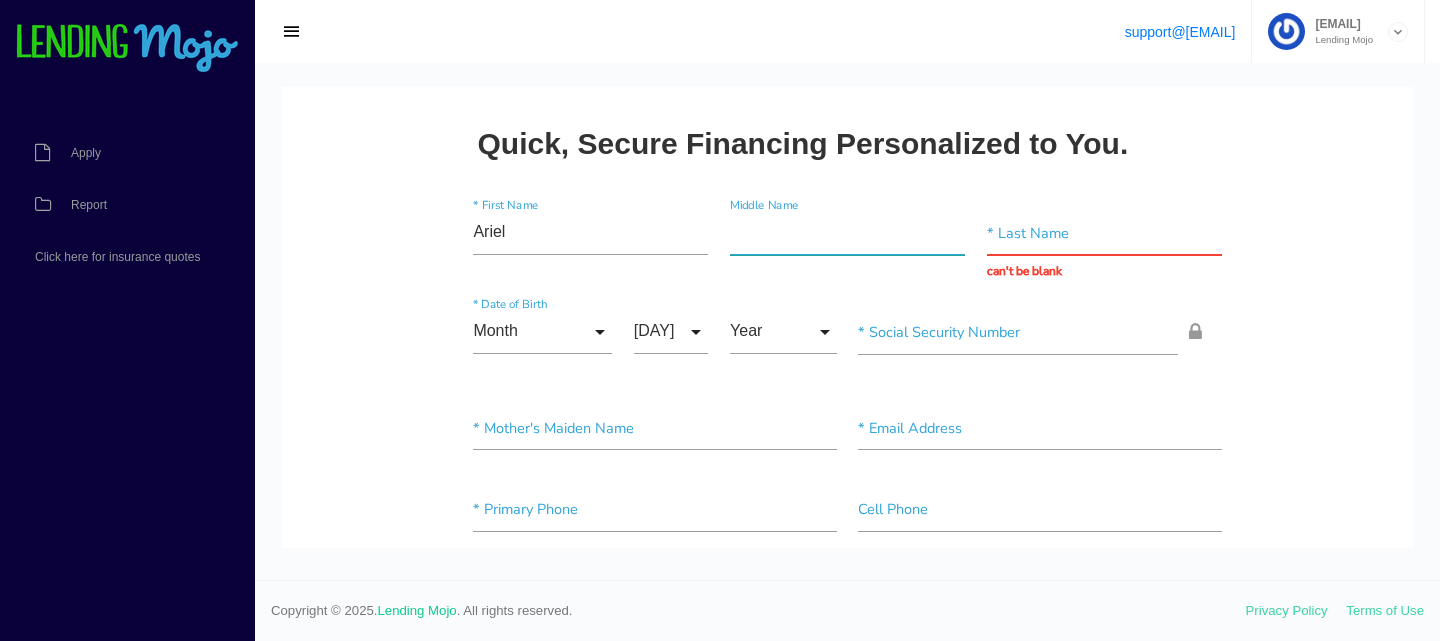 type 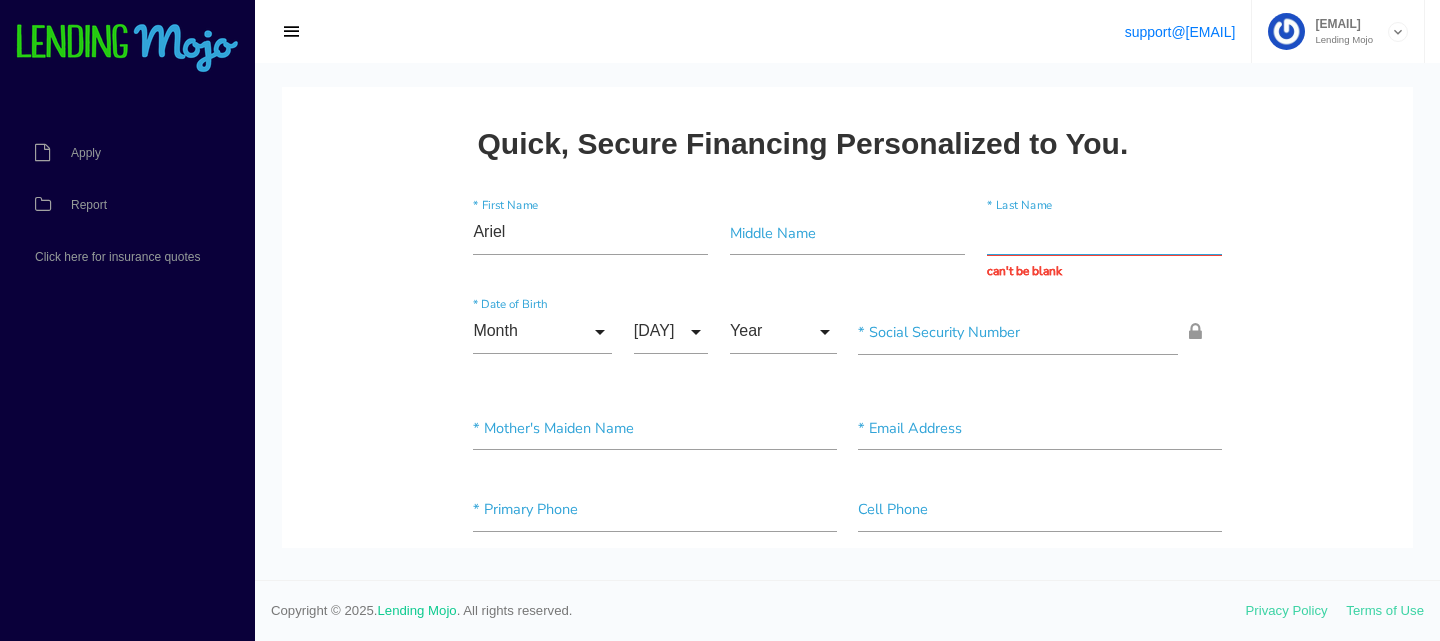 paste on "Webster" 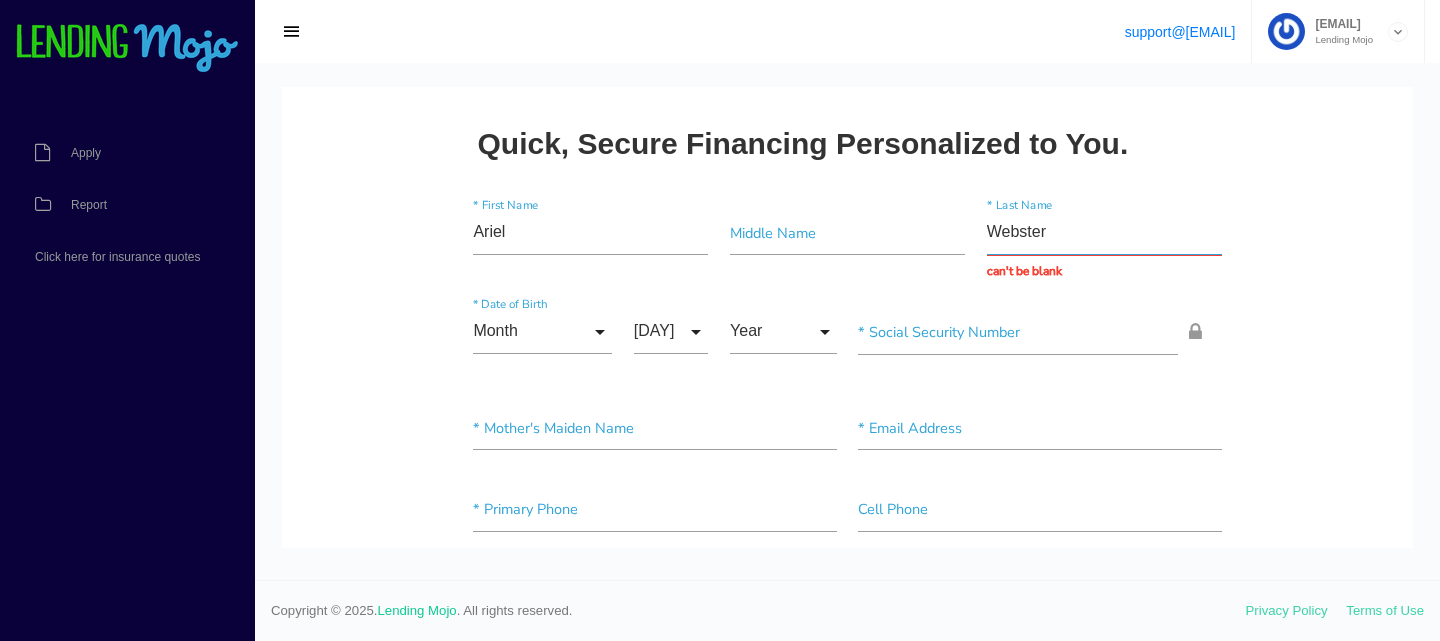 type on "Webster" 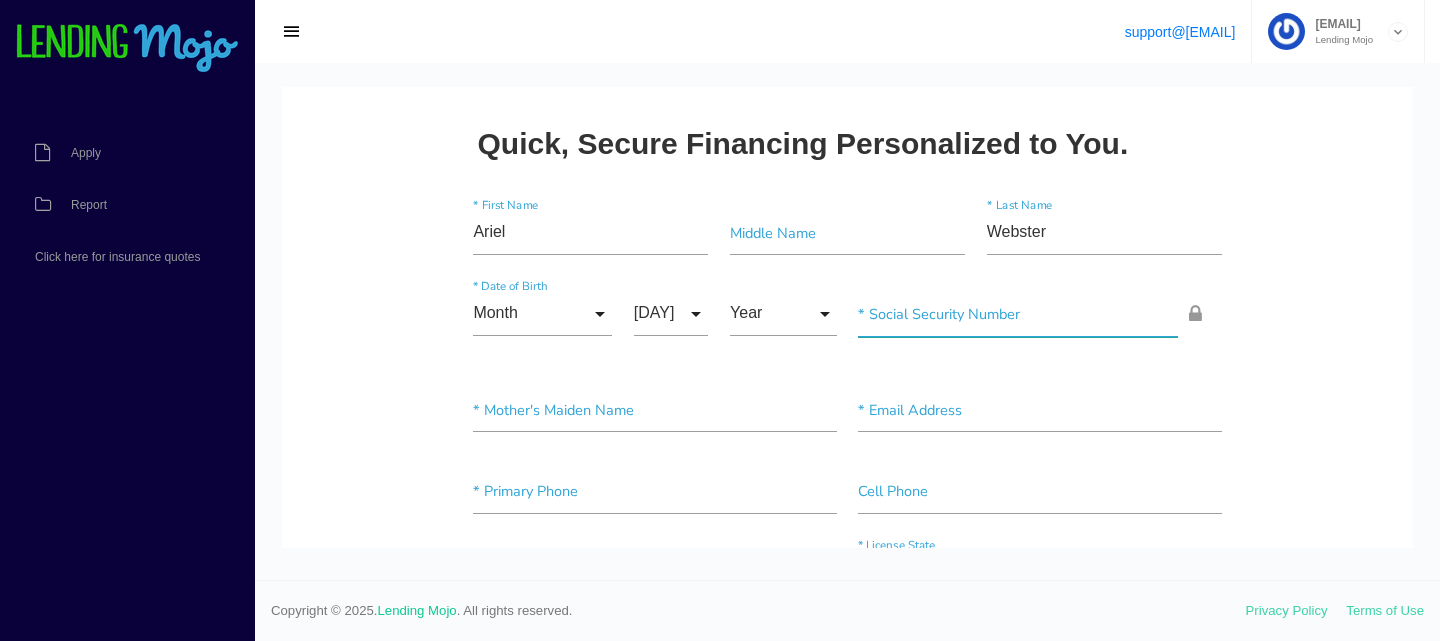 click at bounding box center (1018, 314) 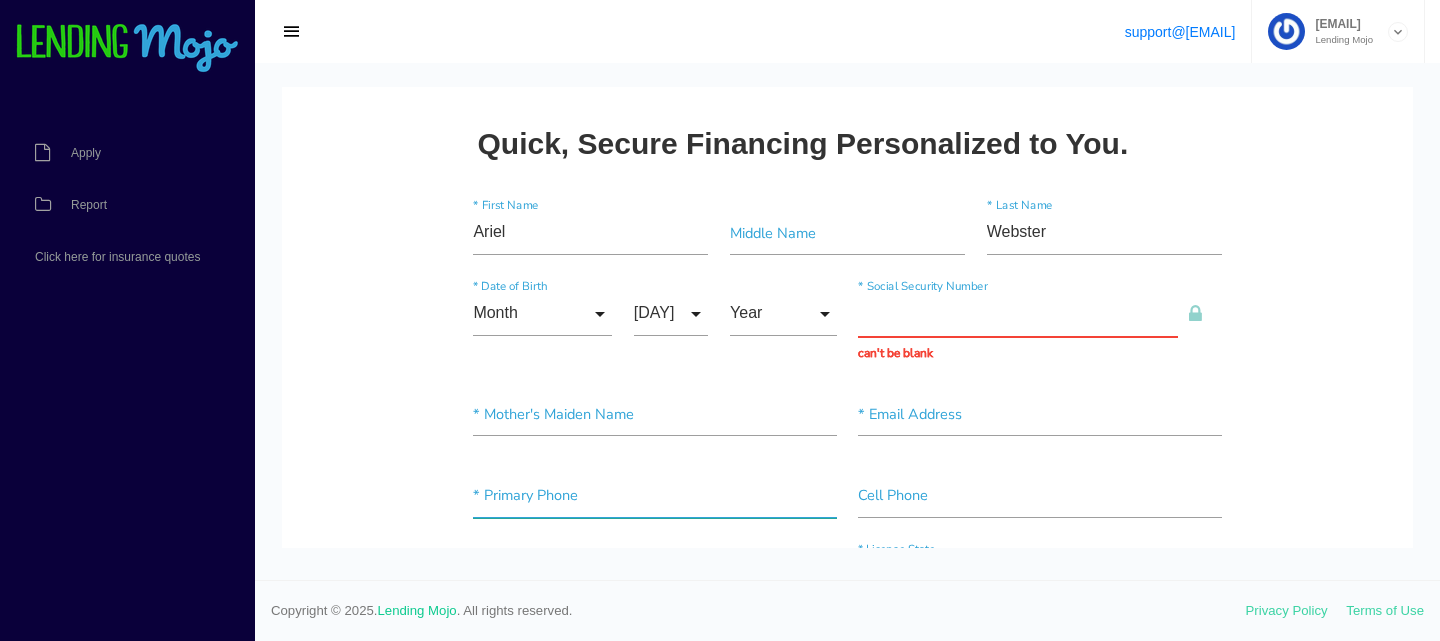 click at bounding box center (654, 495) 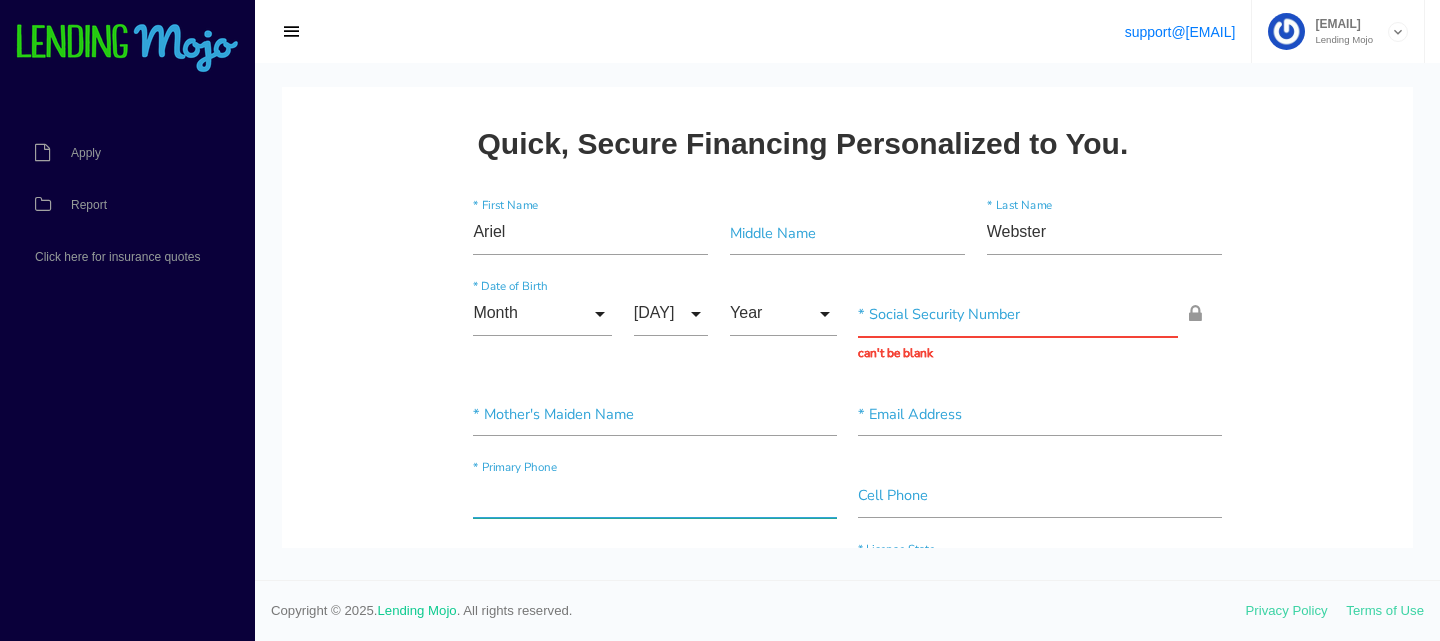 paste on "[PHONE]" 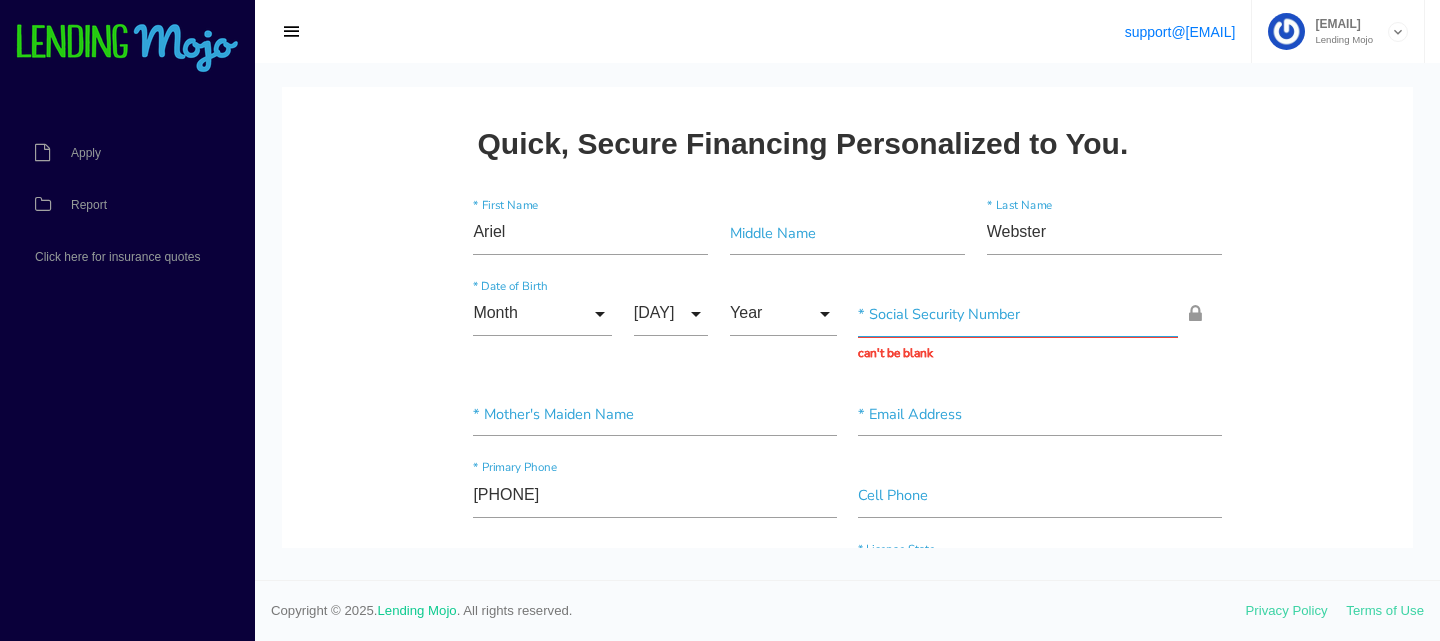 click at bounding box center [1018, 314] 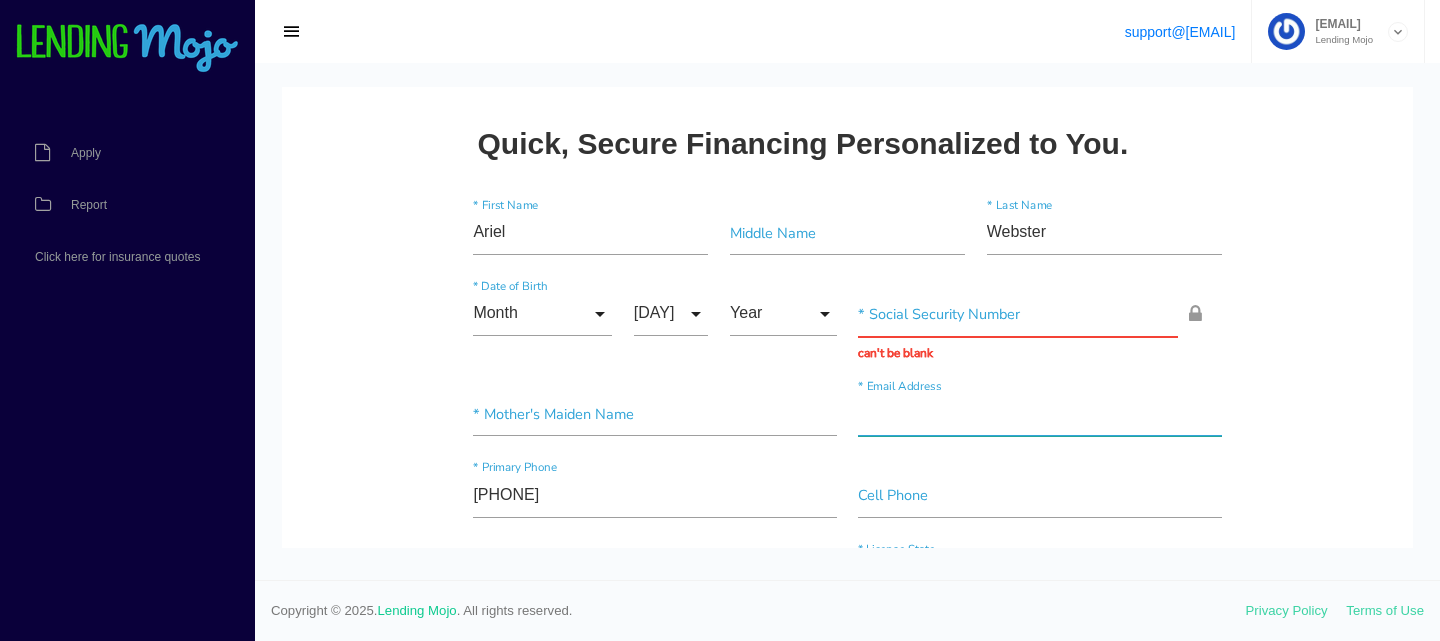 click at bounding box center [1039, 414] 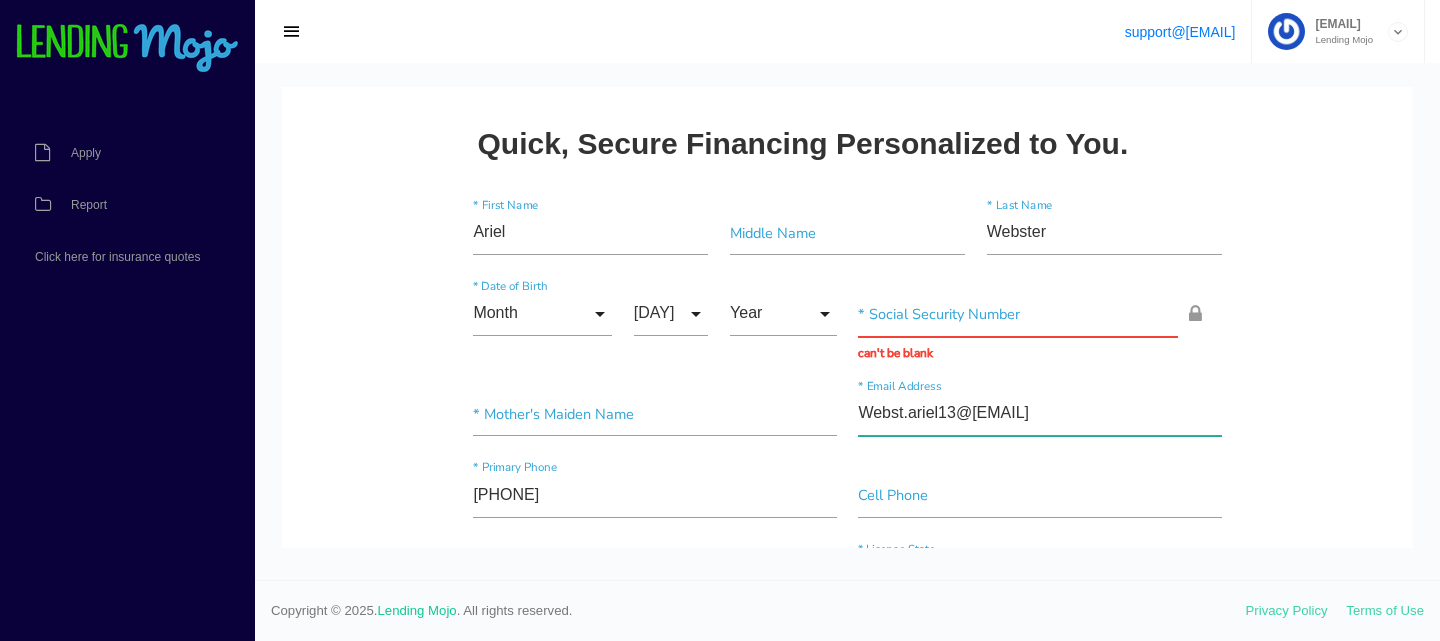 type on "Webst.ariel13@[EMAIL]" 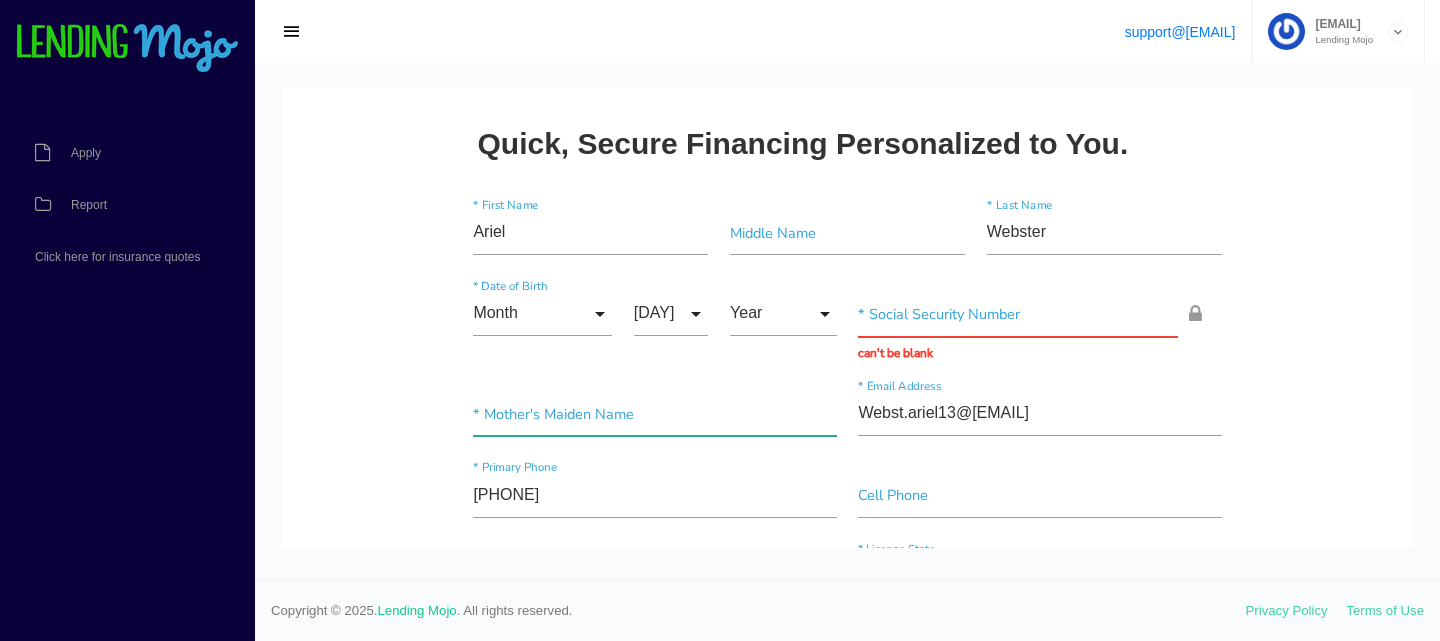 click at bounding box center [654, 414] 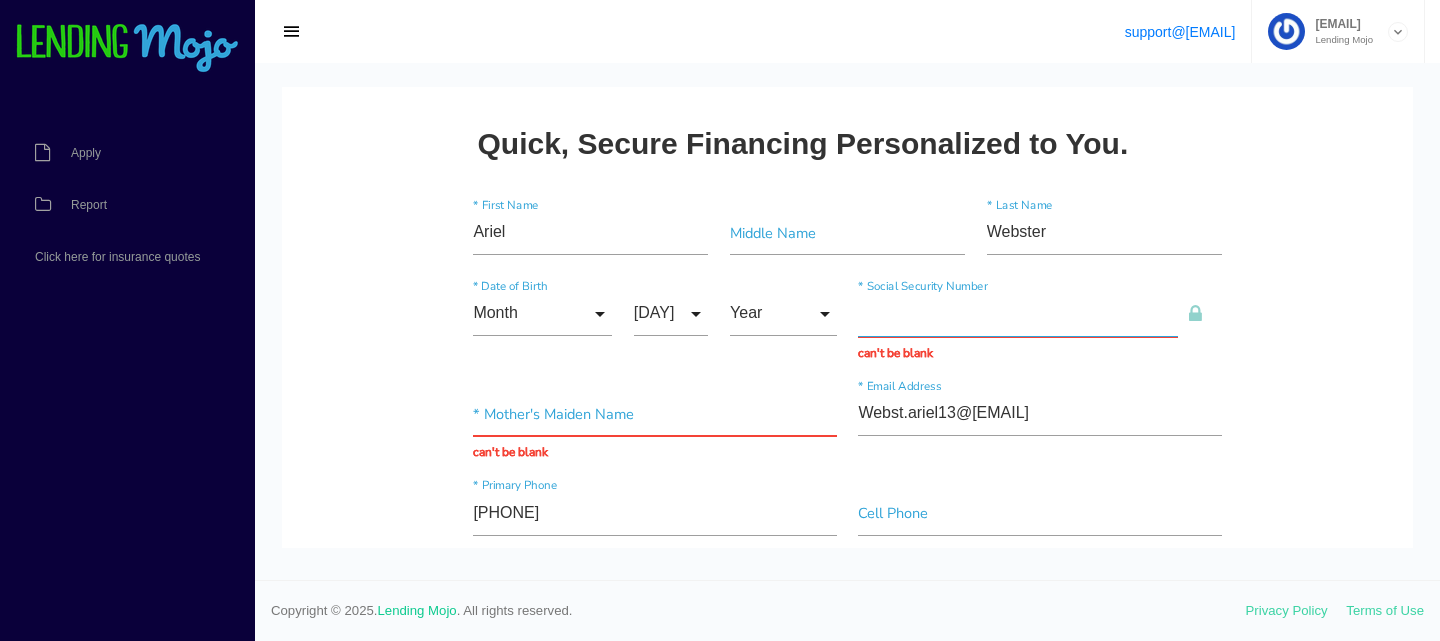 click at bounding box center [1018, 314] 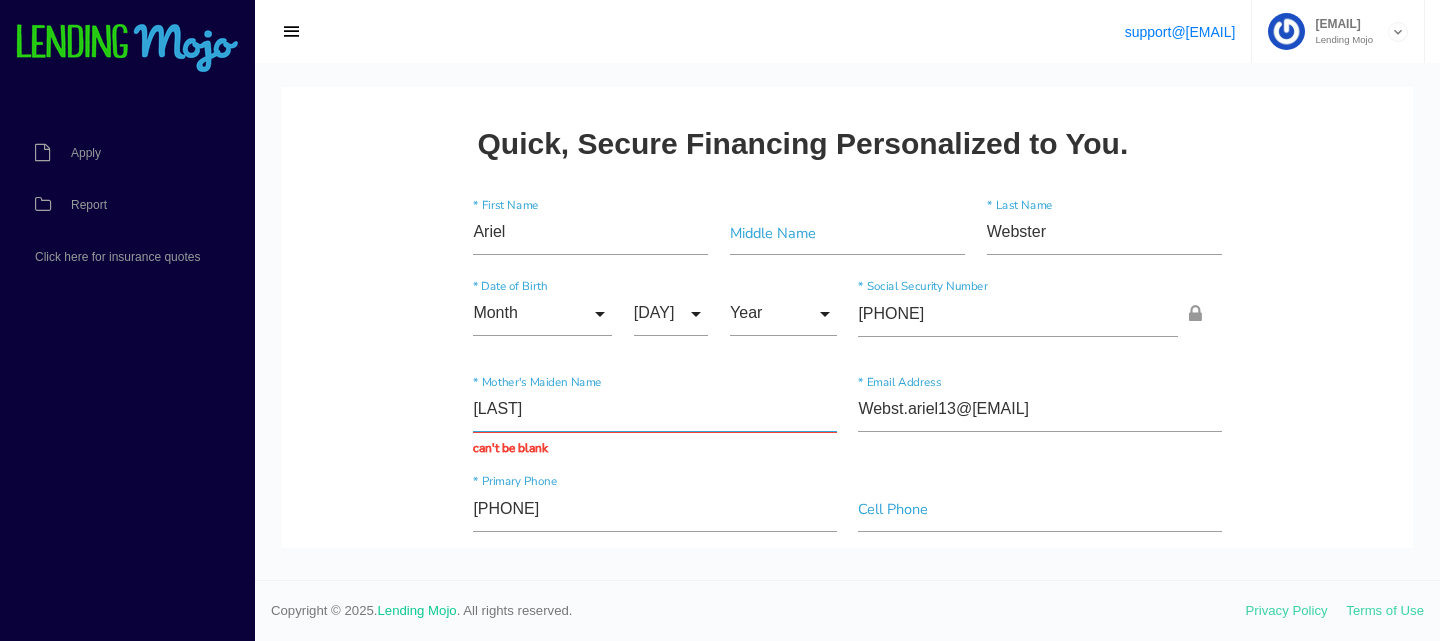 type on "[LAST]" 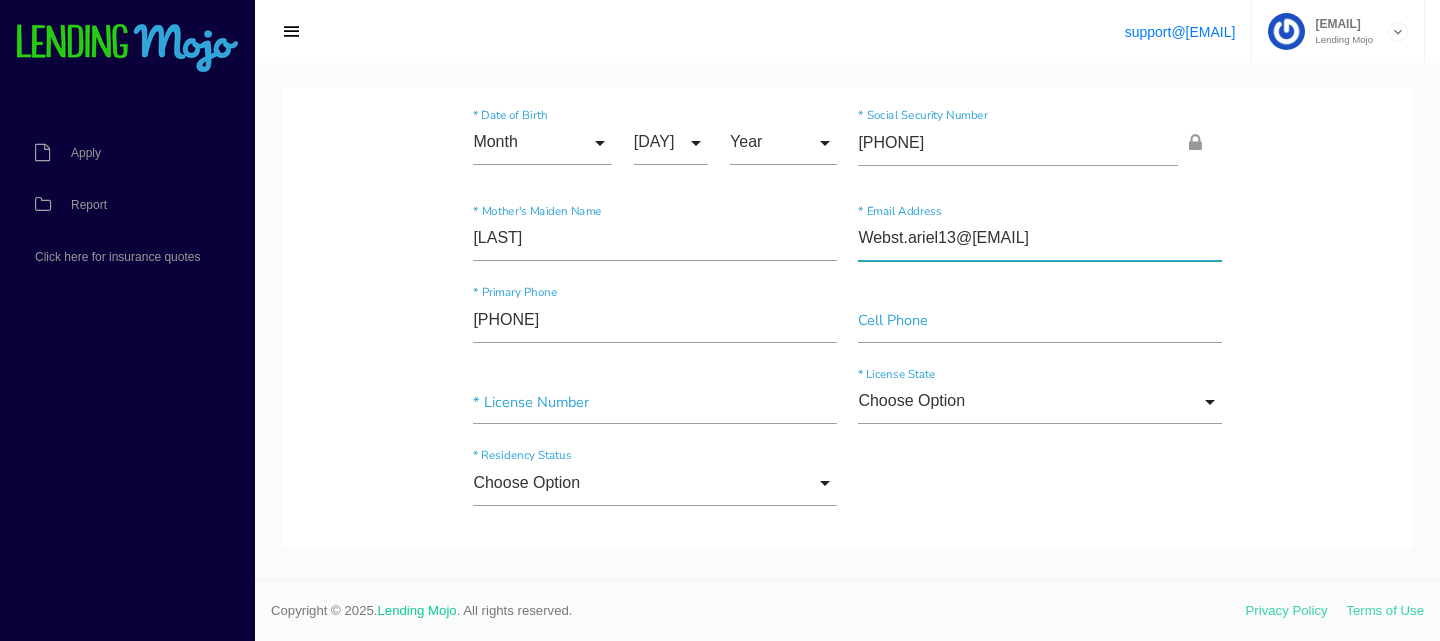 scroll, scrollTop: 172, scrollLeft: 0, axis: vertical 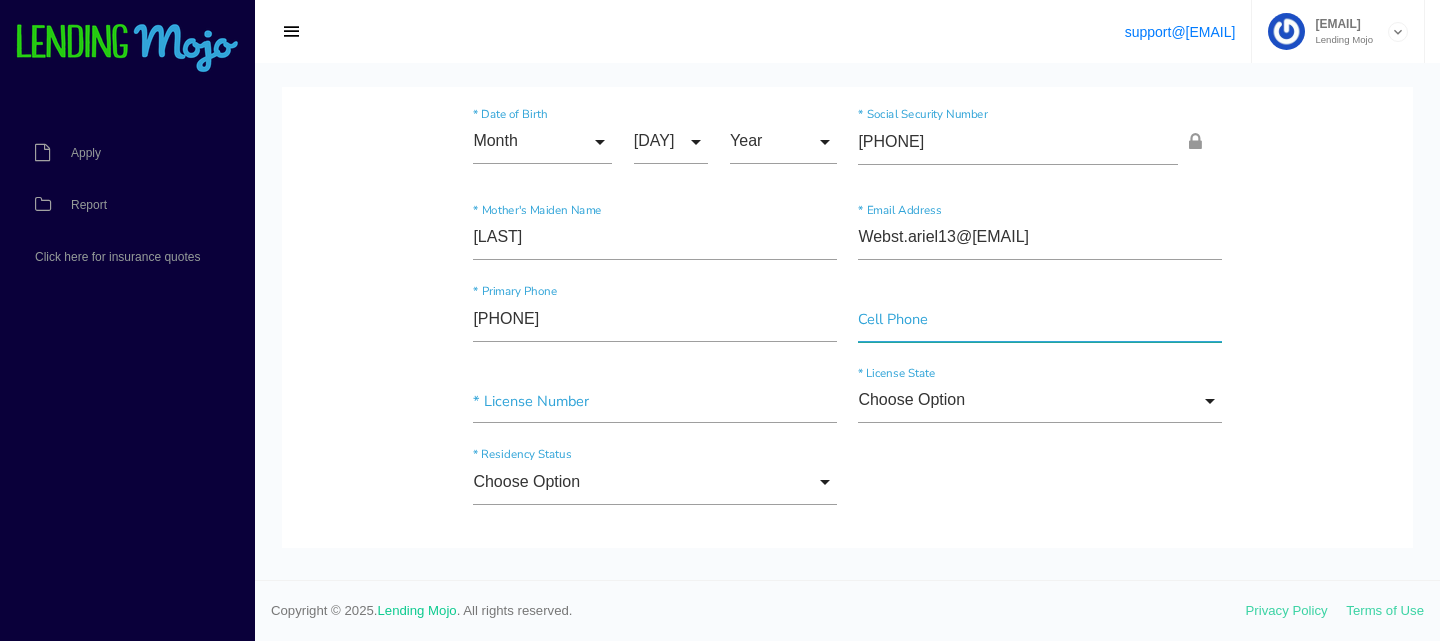 click at bounding box center [1039, 319] 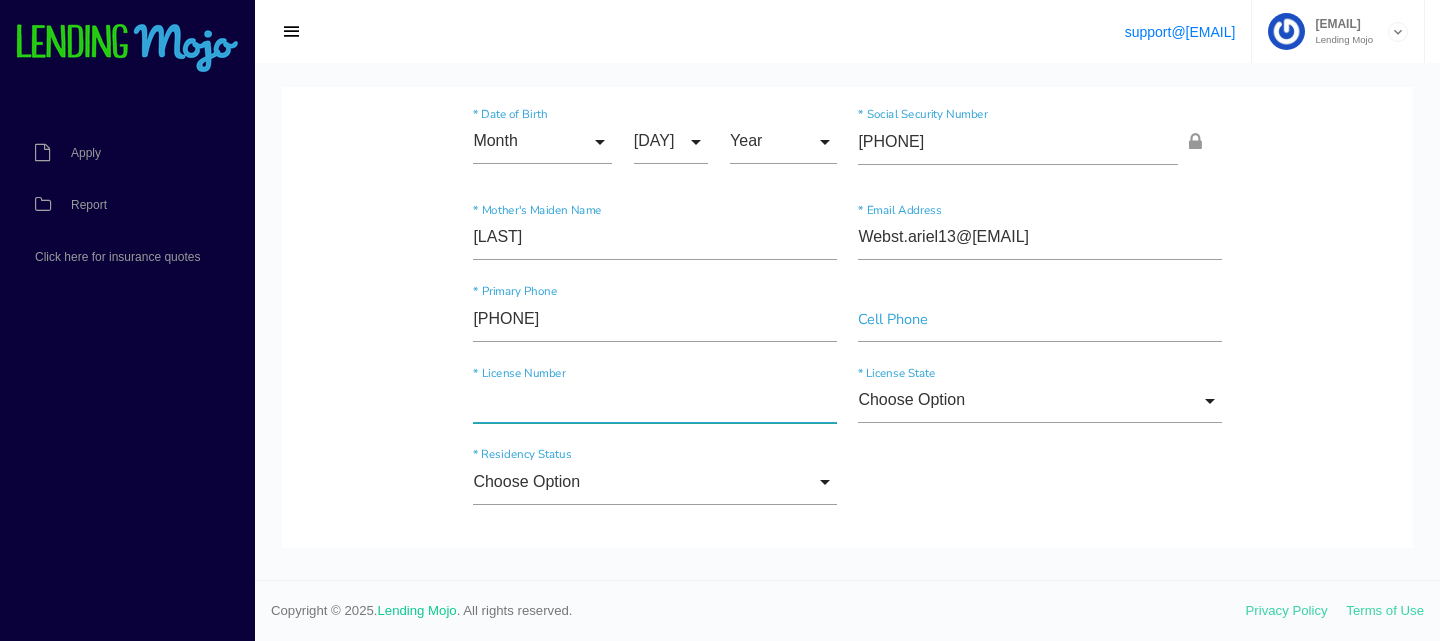 click at bounding box center [654, 401] 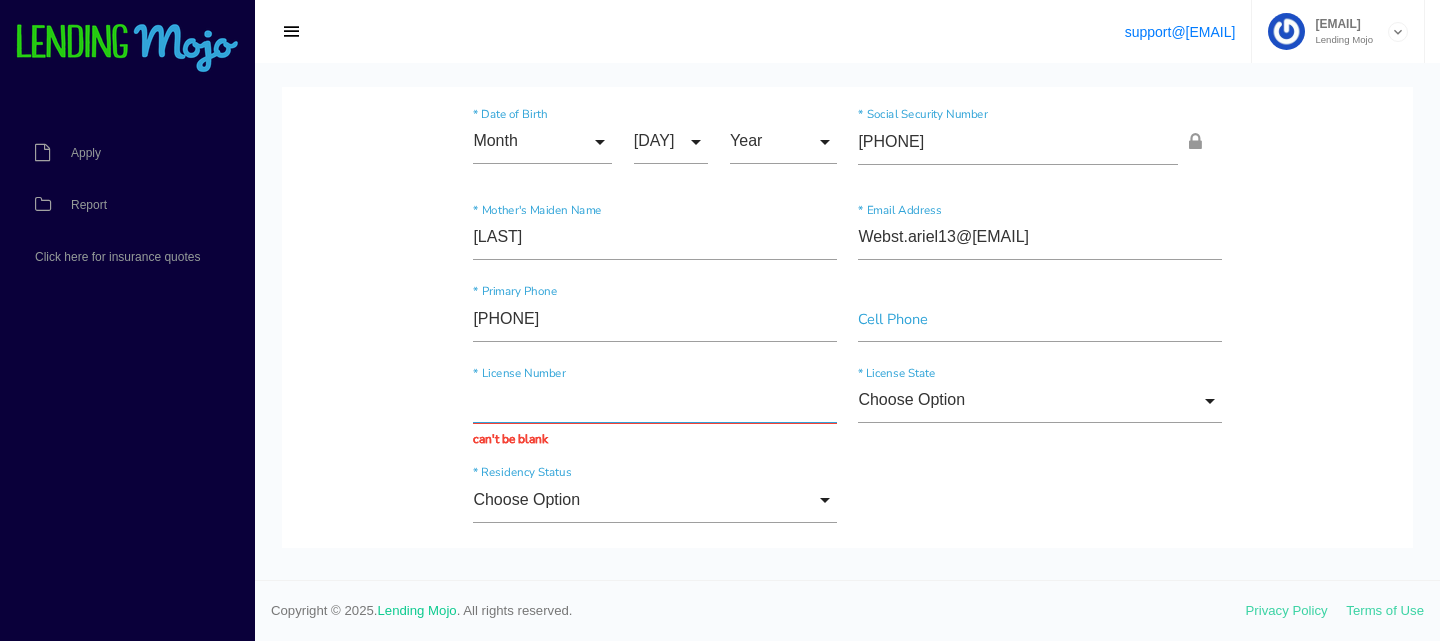 paste on "[LICENSE]" 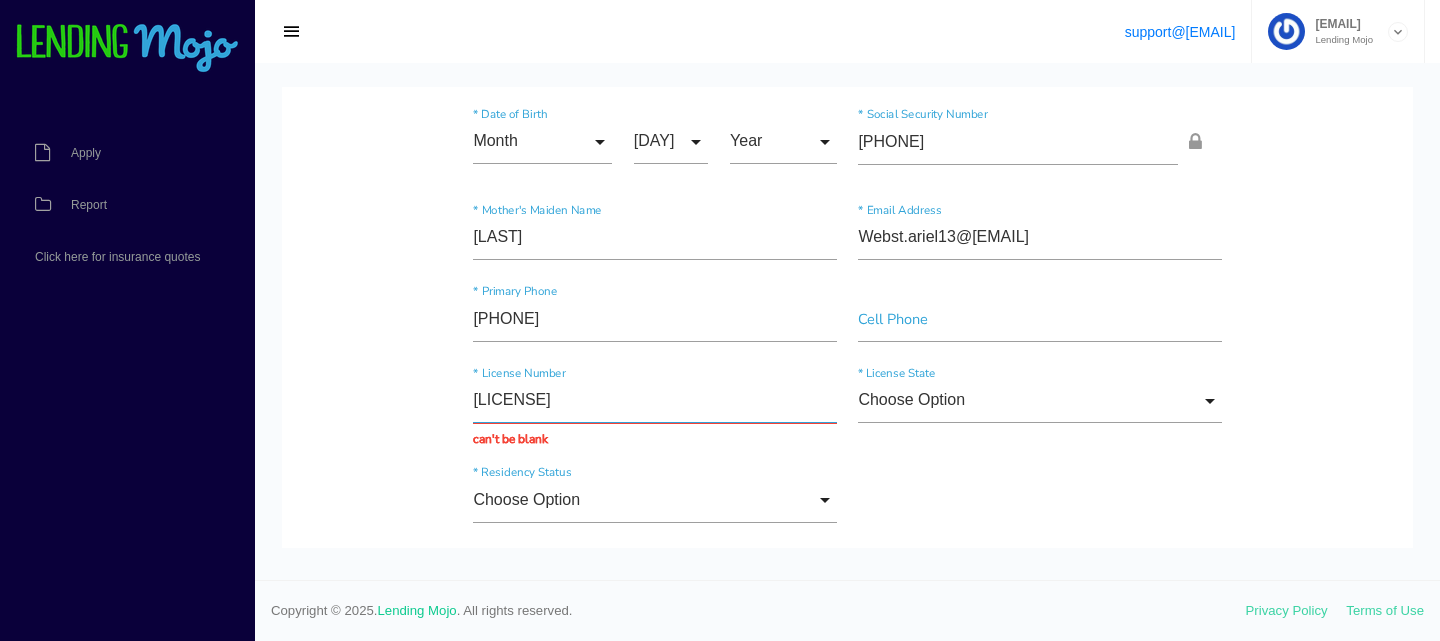 type on "[LICENSE]" 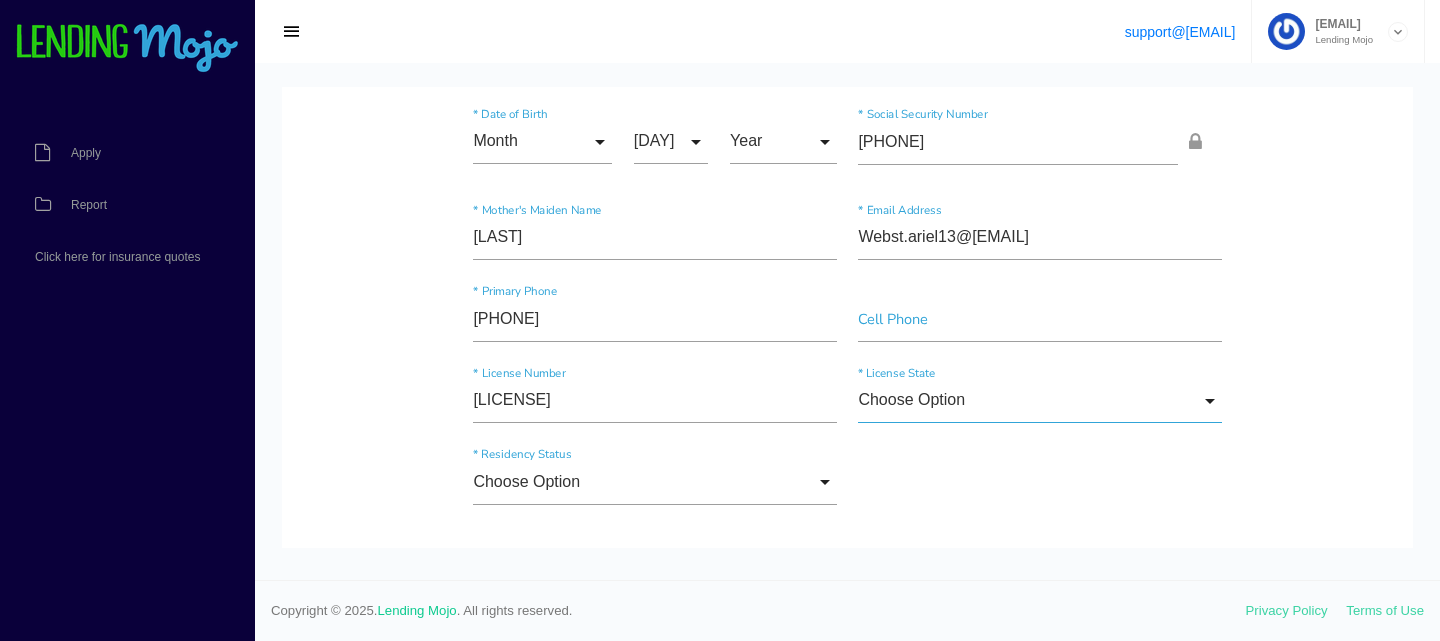 click on "Choose Option" at bounding box center [1039, 401] 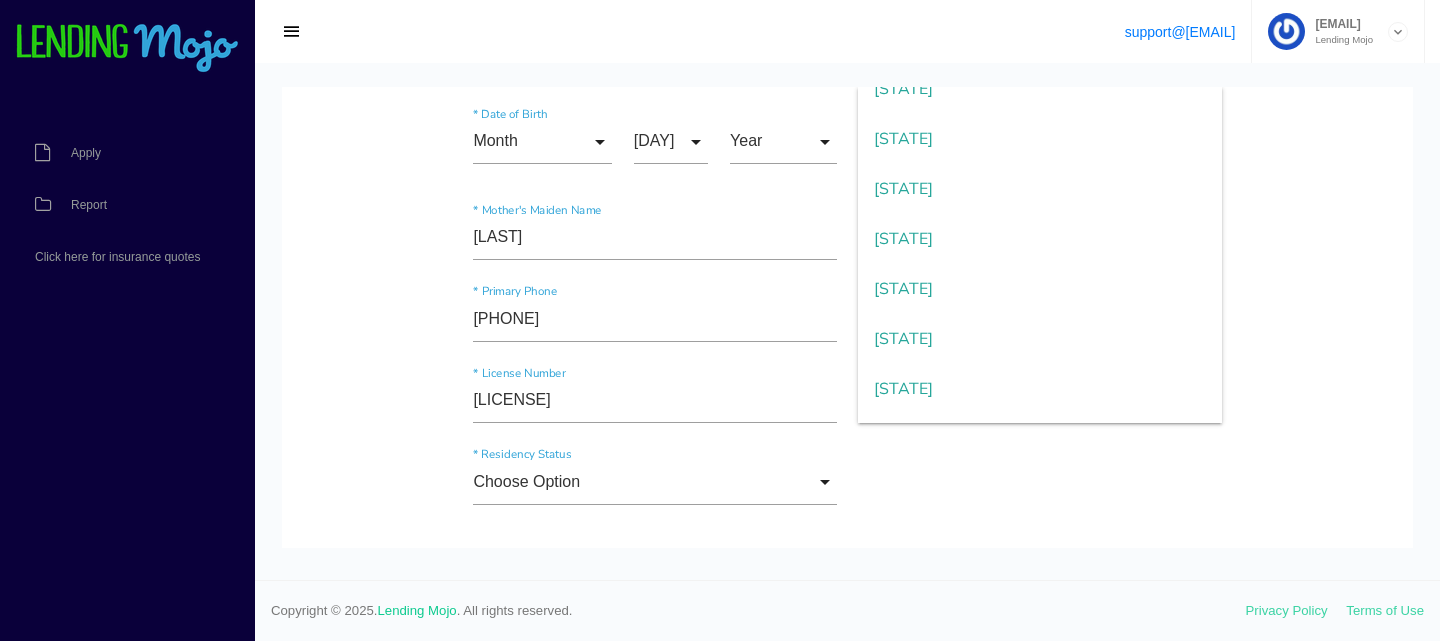 scroll, scrollTop: 1826, scrollLeft: 0, axis: vertical 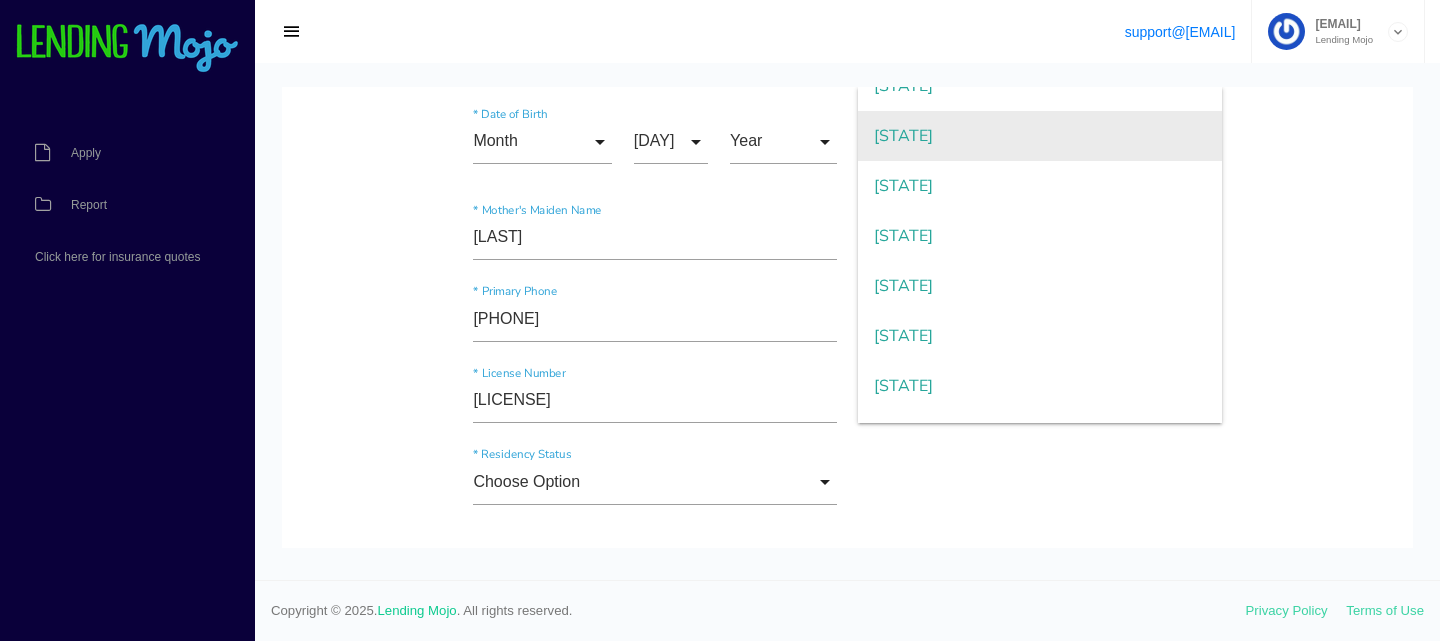 click on "[STATE]" at bounding box center [1039, 136] 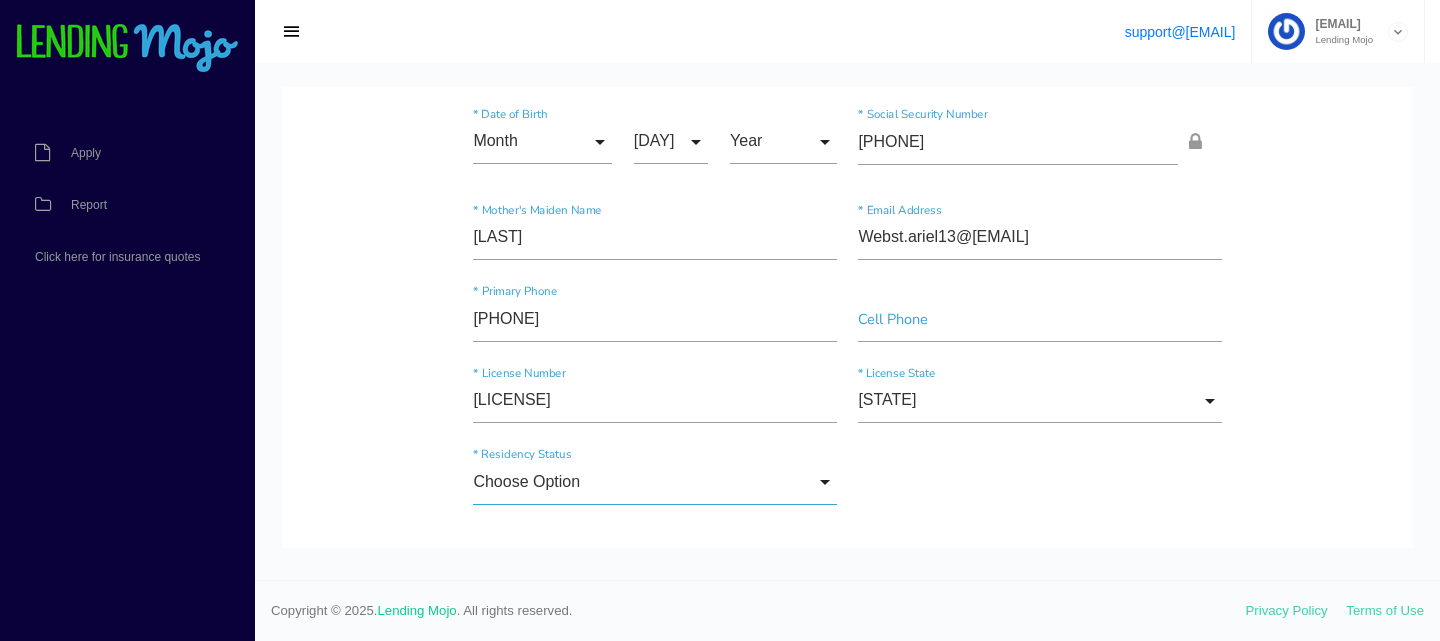 click on "Choose Option" at bounding box center (654, 482) 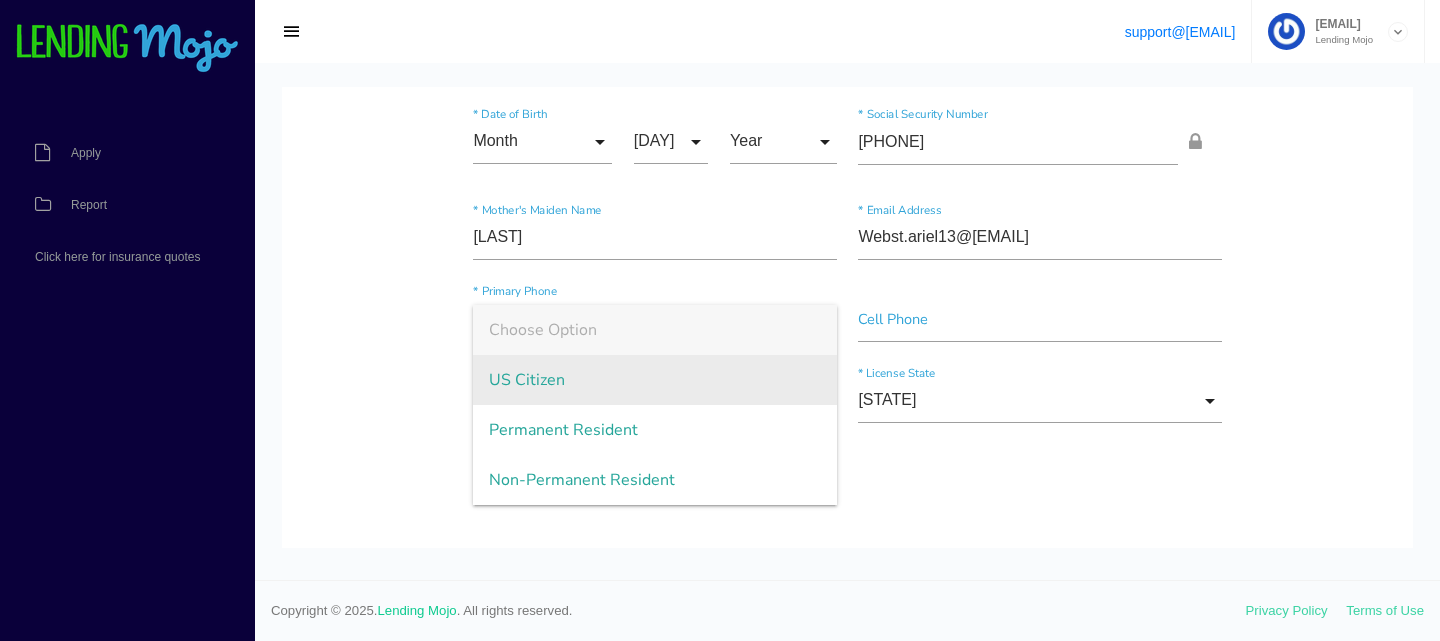 click on "US Citizen" at bounding box center [654, 380] 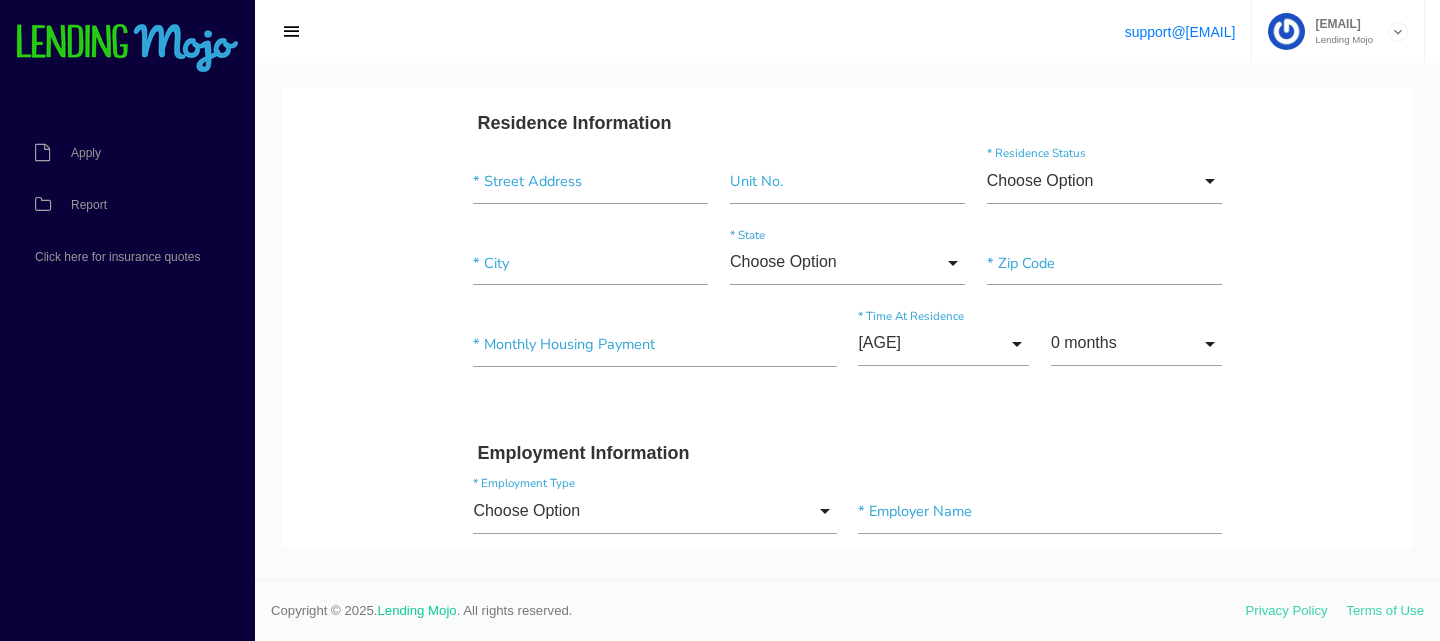 scroll, scrollTop: 627, scrollLeft: 0, axis: vertical 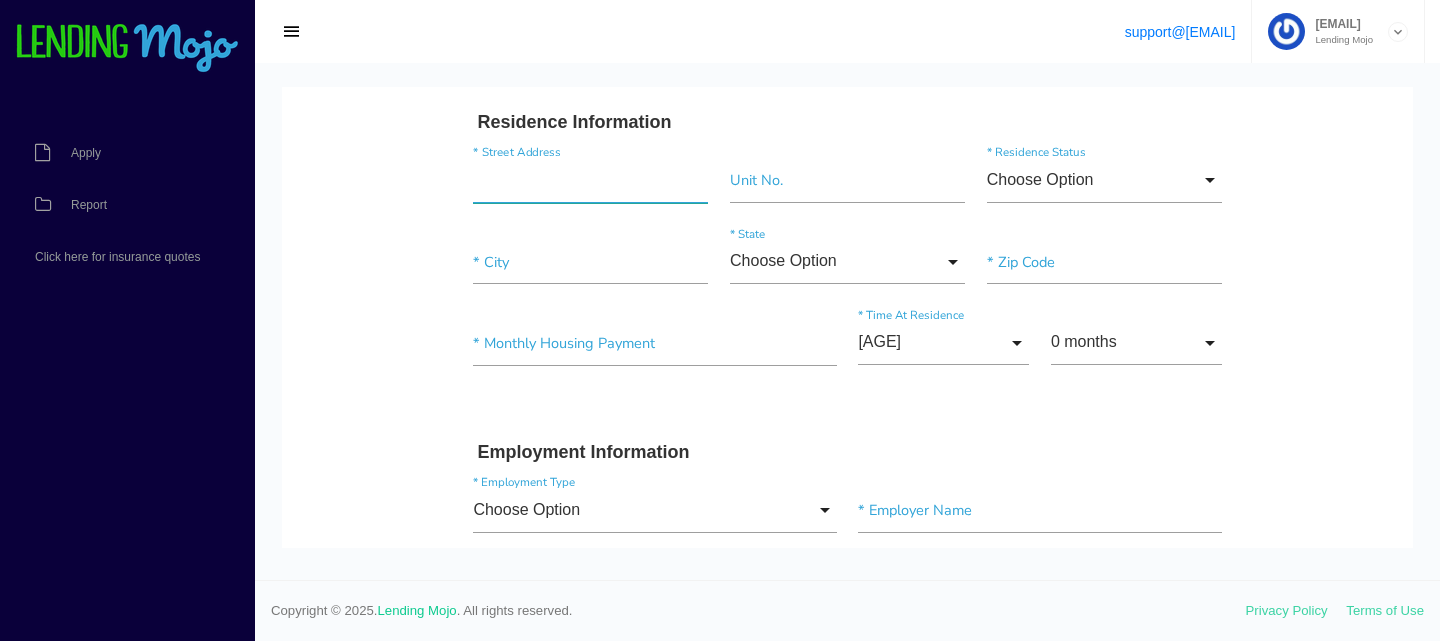 click at bounding box center (590, 180) 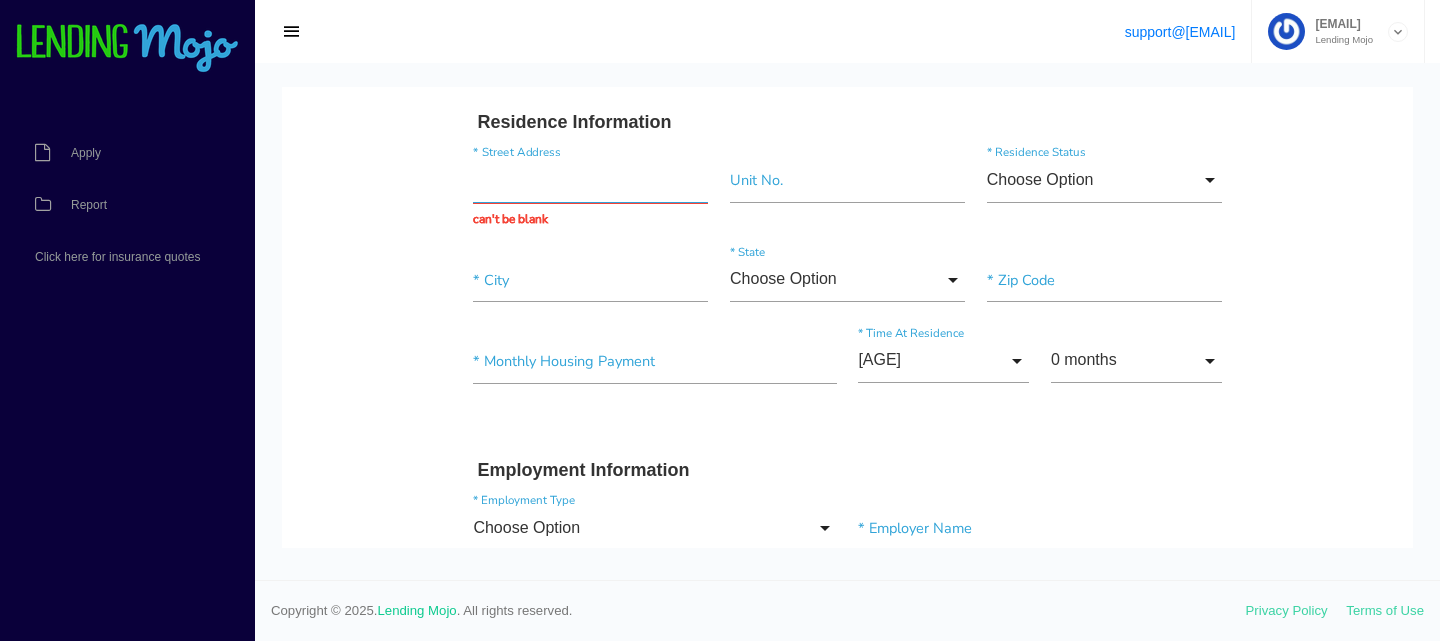 paste on "318 E Olive" 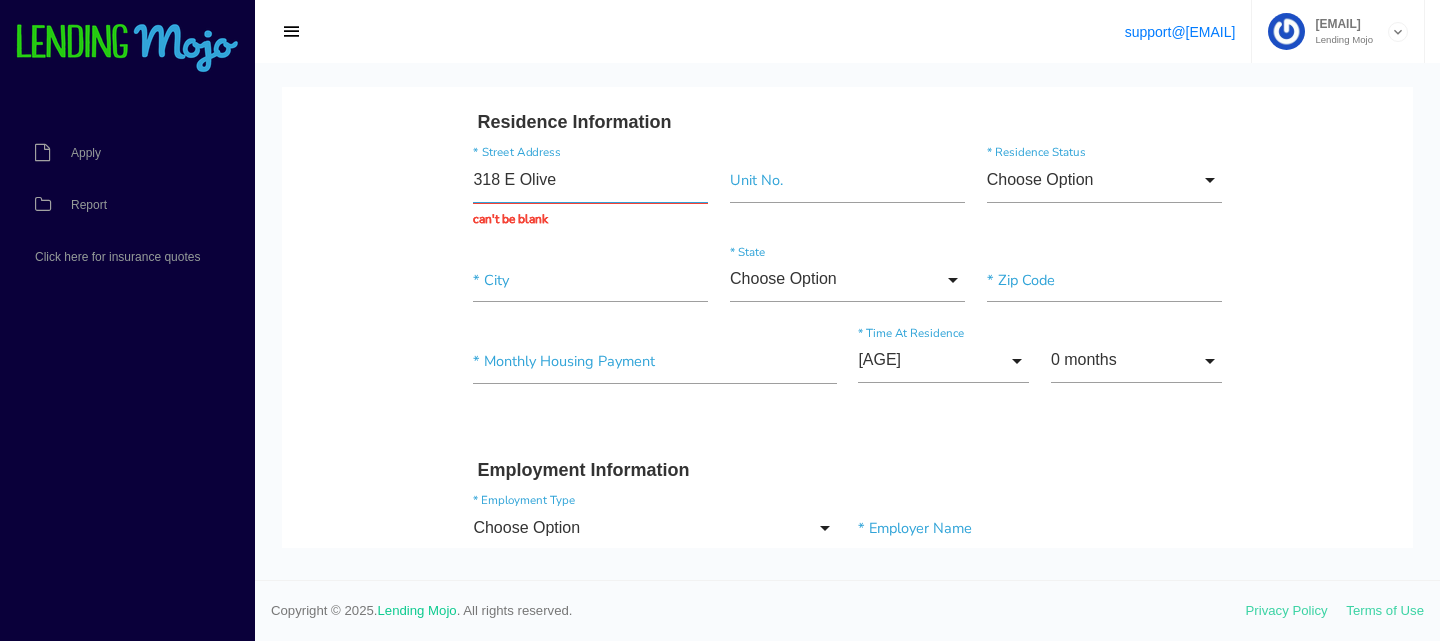 type on "318 E Olive" 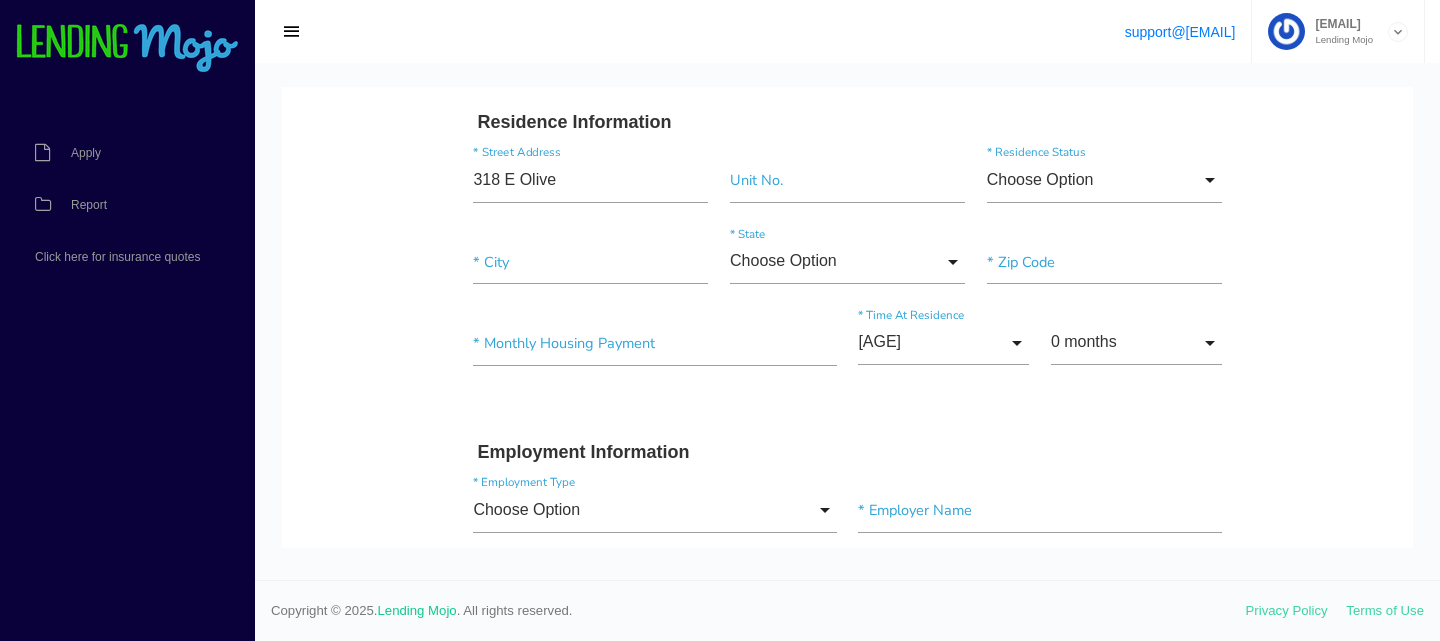 click on "Choose Option Choose Option Own Lease Rent Other
Choose Option
Own
Lease
Rent
Other
*
Residence Status" at bounding box center (1104, 184) 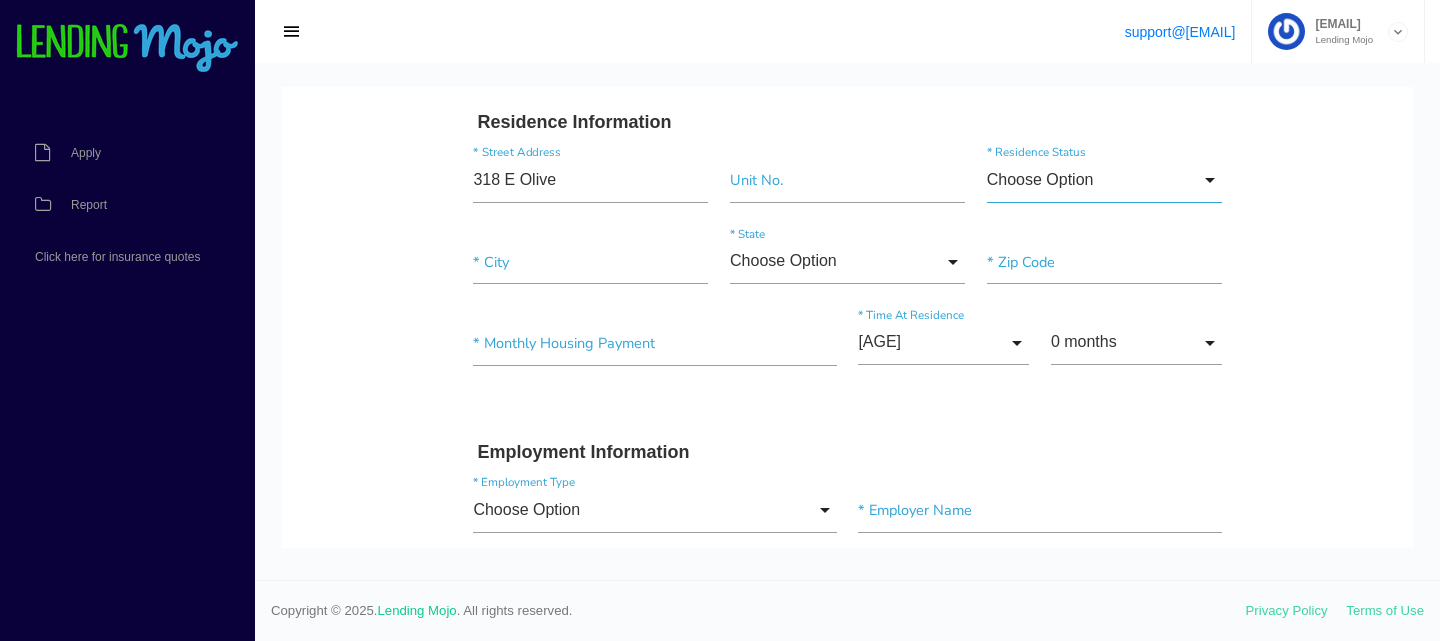 click on "Choose Option" at bounding box center [1104, 180] 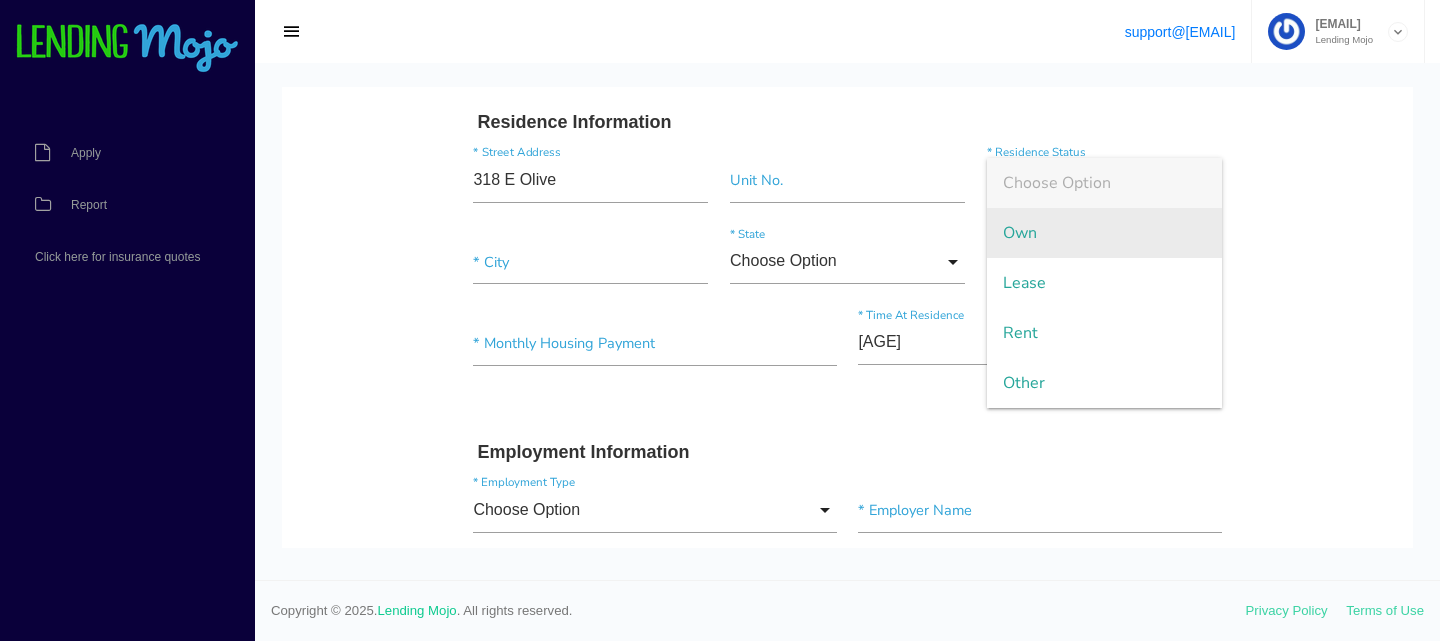 click on "Own" at bounding box center [1104, 233] 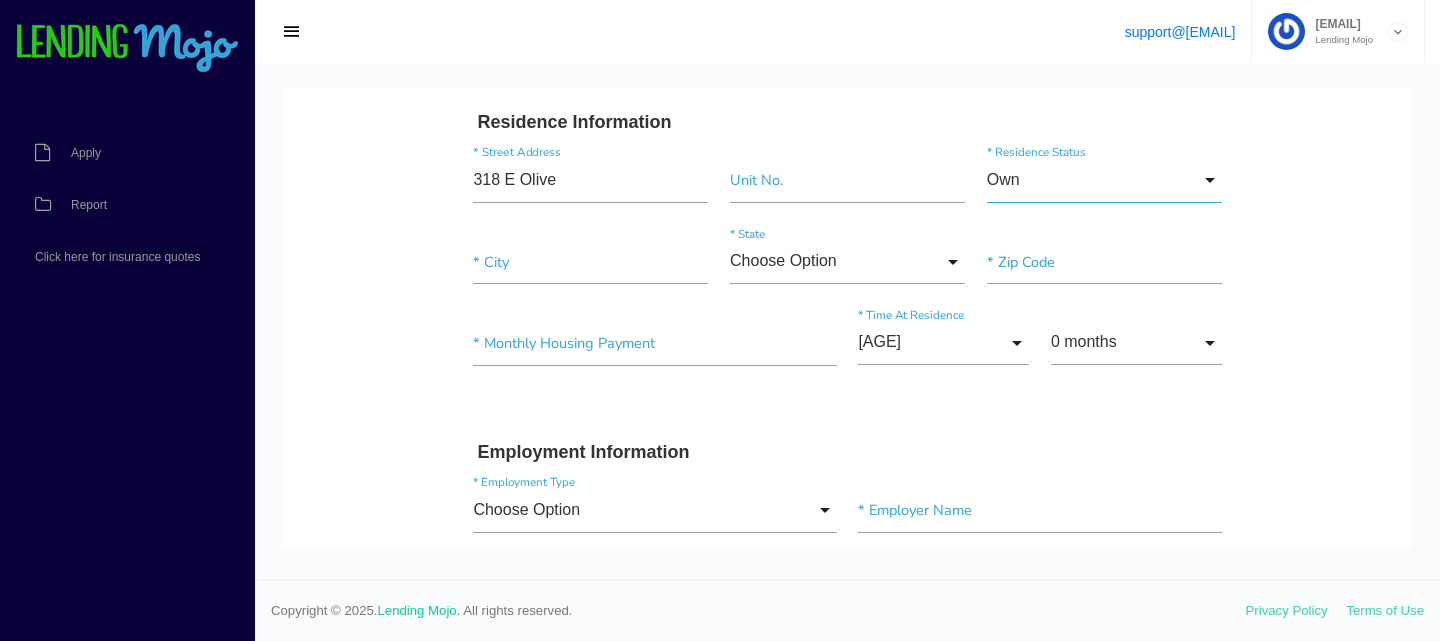 click on "Own" at bounding box center (1104, 180) 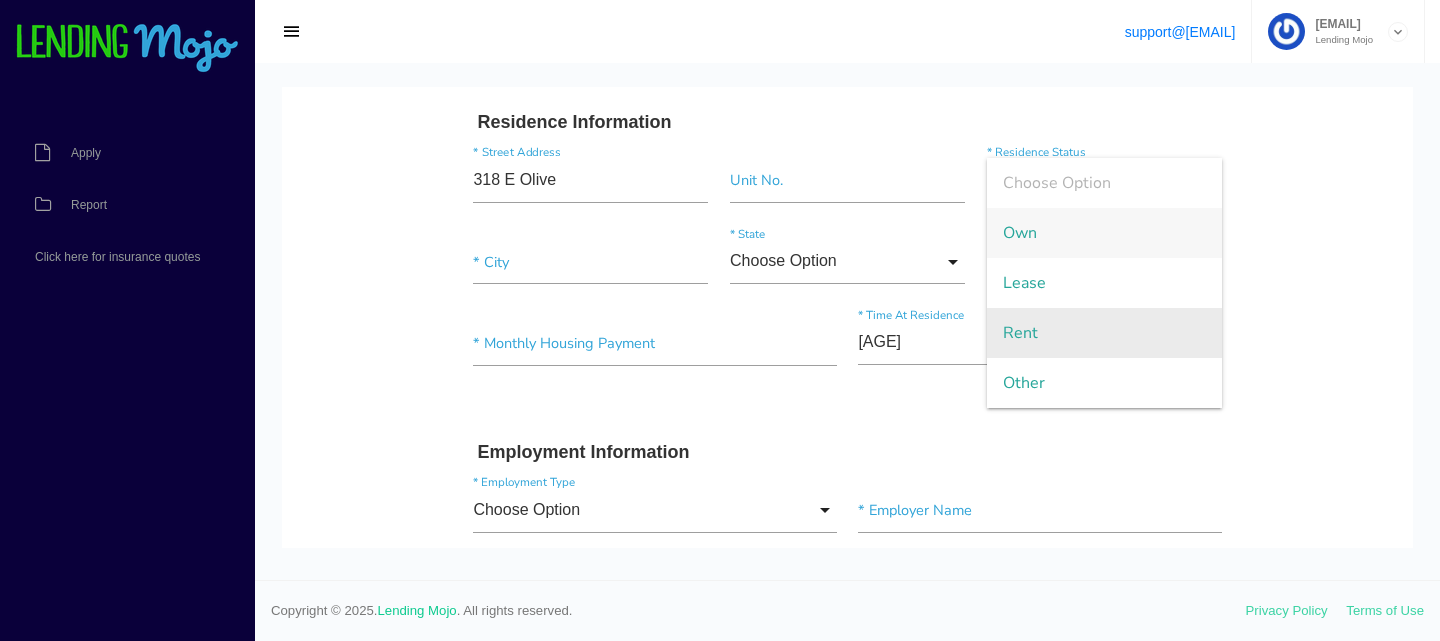 click on "Rent" at bounding box center [1104, 333] 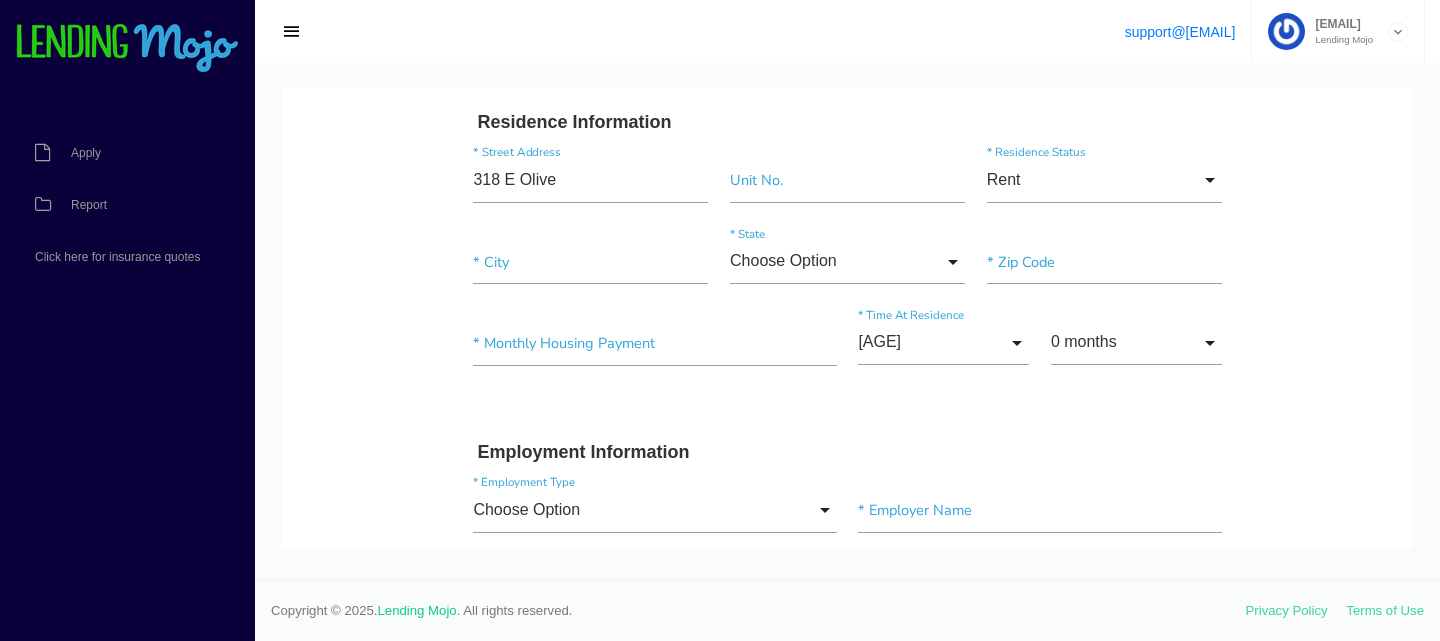click on "*
City
Choose Option Choose Option Alaska Alabama Arkansas Arizona California Colorado Connecticut District of Columbia Delaware Florida Georgia Hawaii Iowa Idaho Illinois Indiana Kansas Kentucky Louisiana Massachusetts Maryland Maine Michigan Minnesota Missouri Mississippi Montana North Carolina North Dakota Nebraska New Hampshire New Jersey New Mexico Nevada New York Ohio Oklahoma Oregon Pennsylvania Rhode Island South Carolina South Dakota Tennessee Texas Utah Virginia Vermont Washington Wisconsin West Virginia Wyoming
Choose Option
Alaska
Alabama
Arkansas
Arizona
California
Colorado
Connecticut
District of Columbia
Delaware
Florida
Georgia
Hawaii
Iowa
Idaho
Illinois
Indiana
Kansas
Kentucky
Louisiana
Massachusetts" at bounding box center [848, 266] 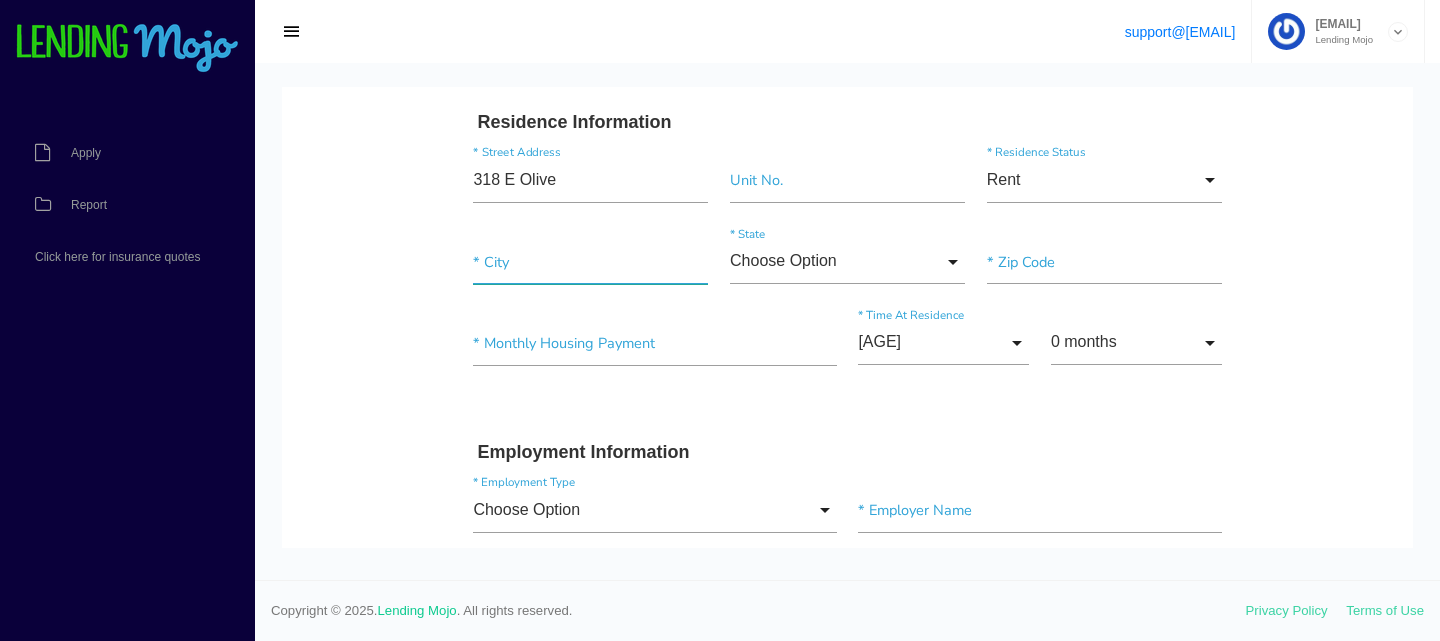 click at bounding box center [590, 262] 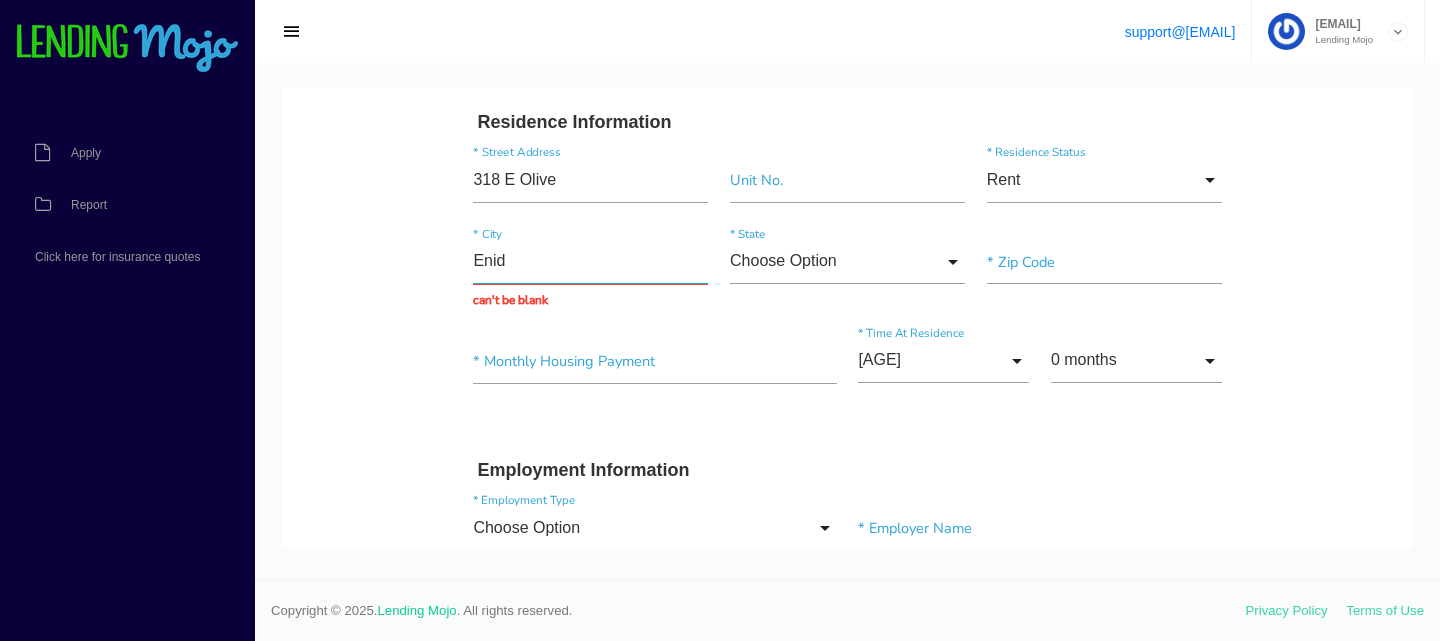 type on "Enid" 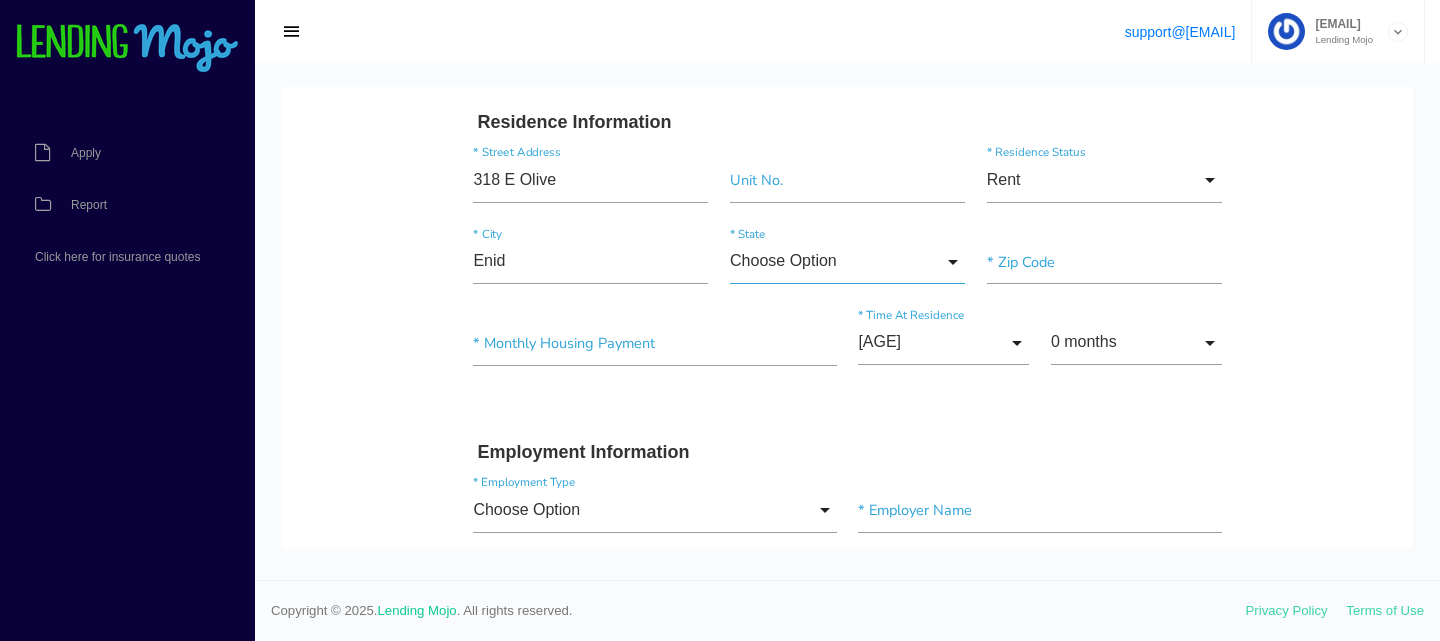 click on "Choose Option" at bounding box center [847, 262] 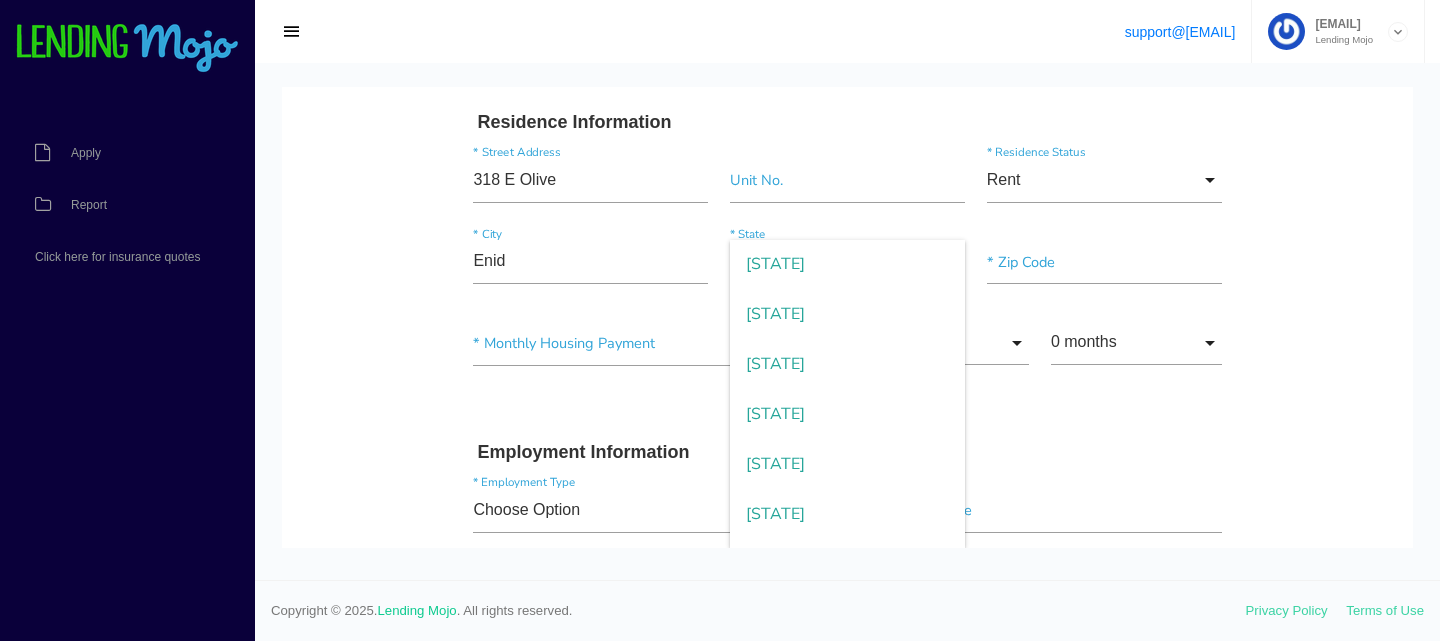 scroll, scrollTop: 1761, scrollLeft: 0, axis: vertical 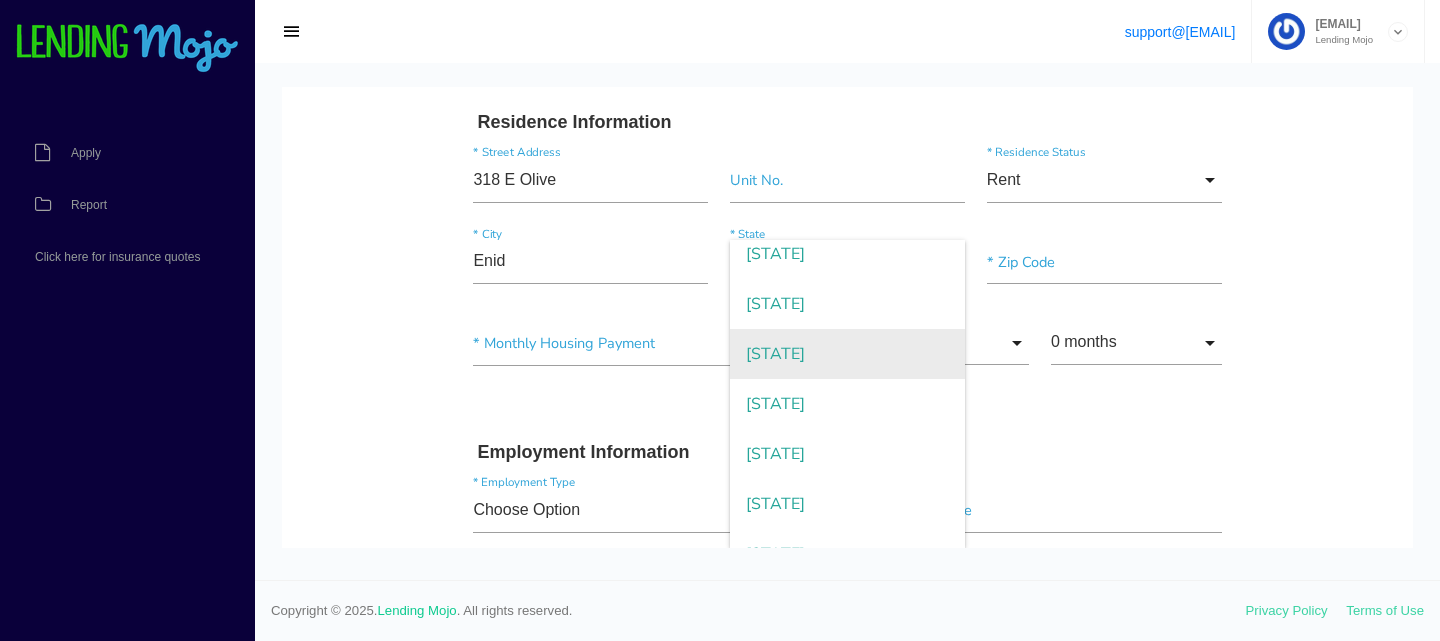 click on "[STATE]" at bounding box center (847, 354) 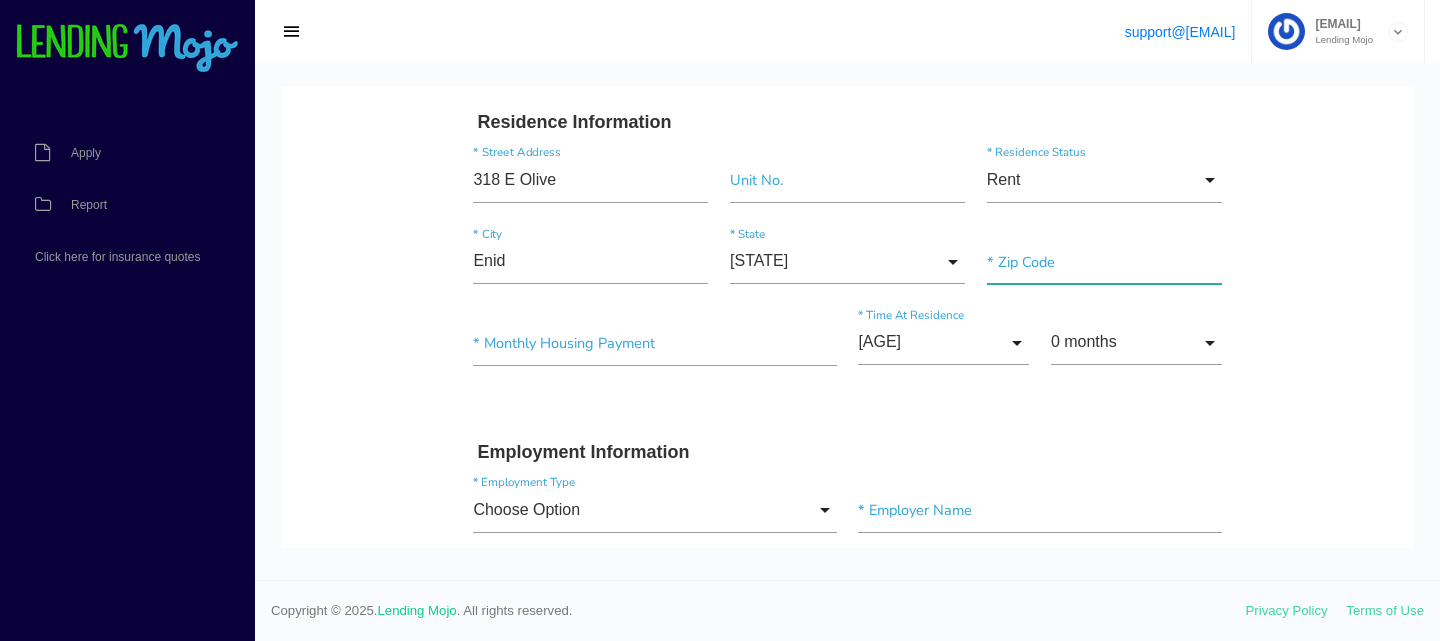 click at bounding box center (1104, 262) 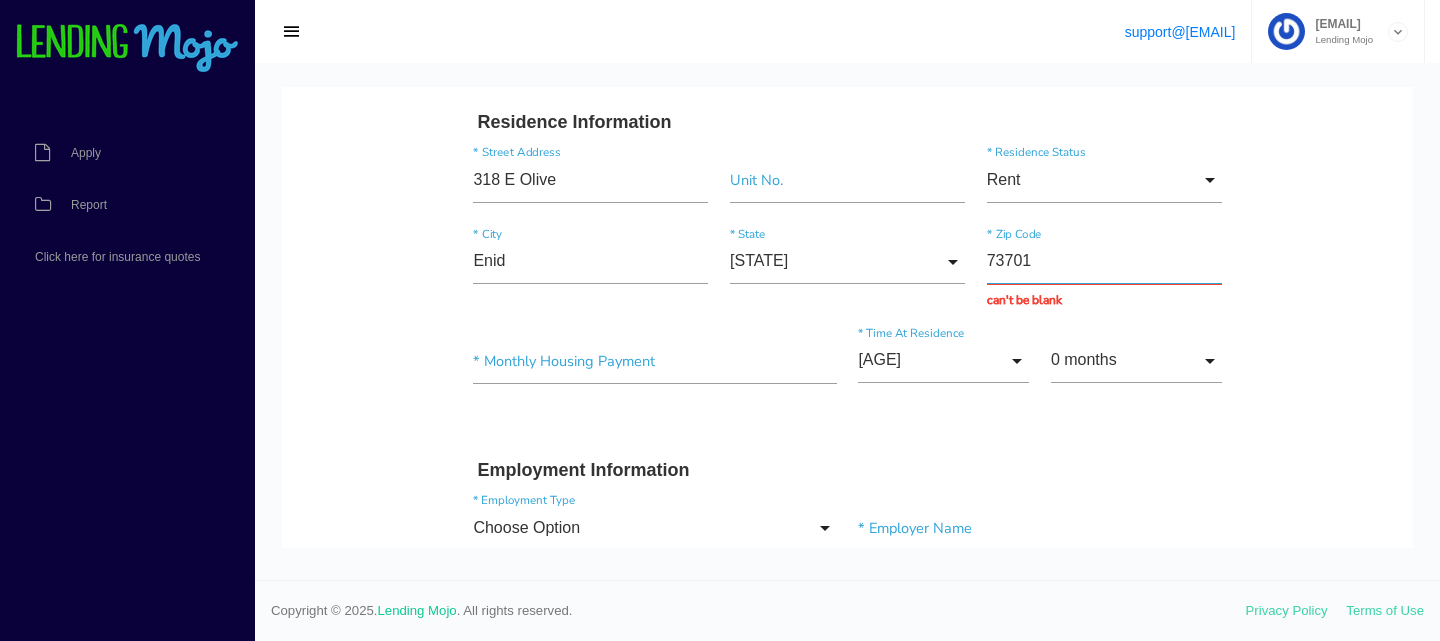 type on "73701" 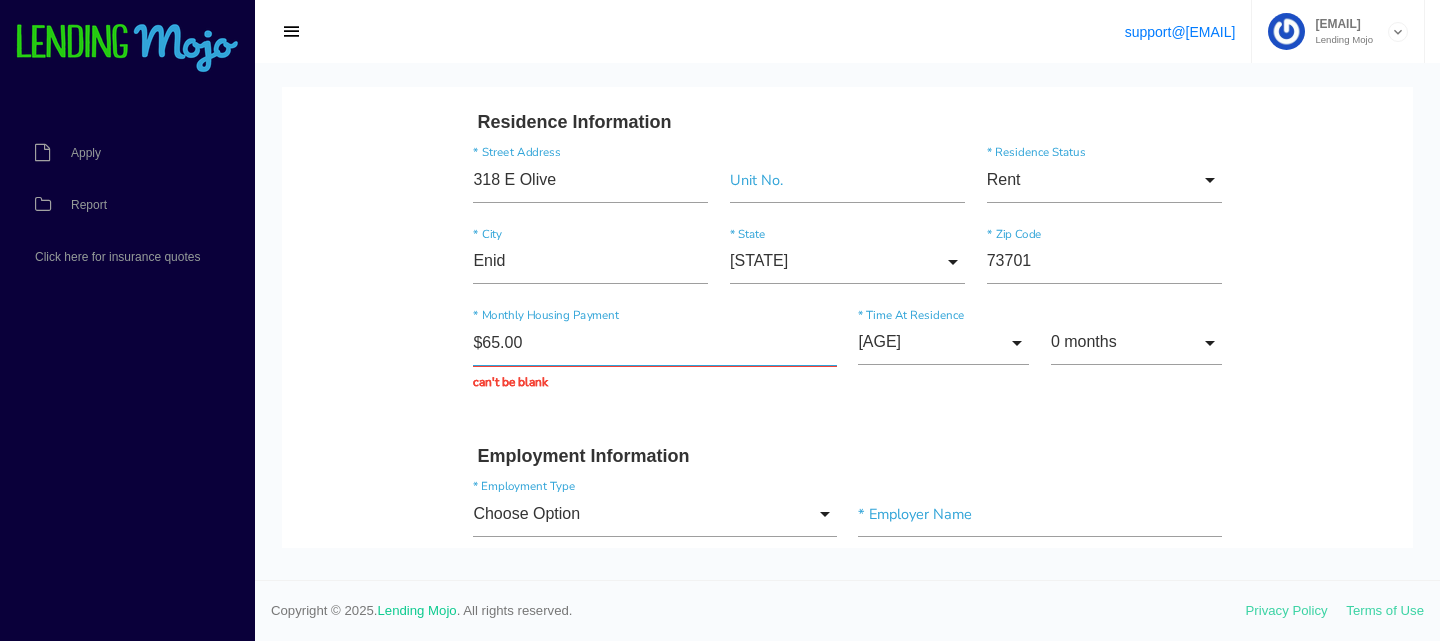 type on "$650.00" 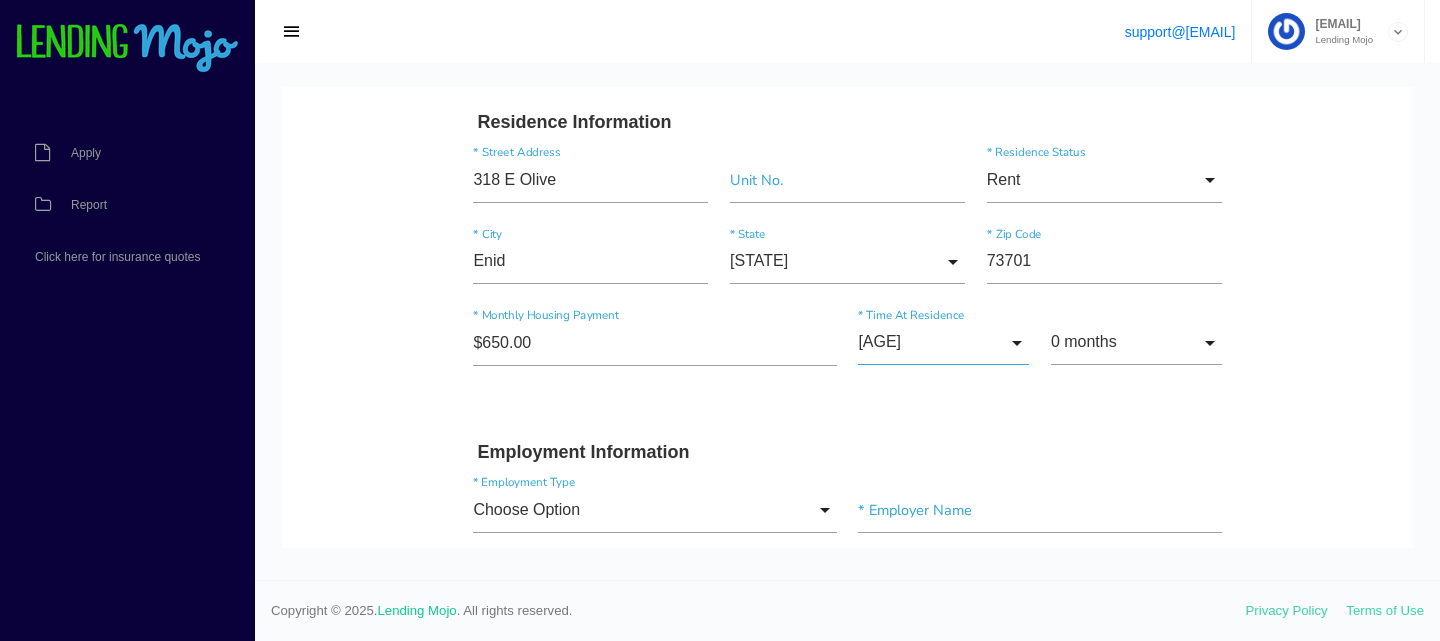 click on "[AGE]" at bounding box center (943, 343) 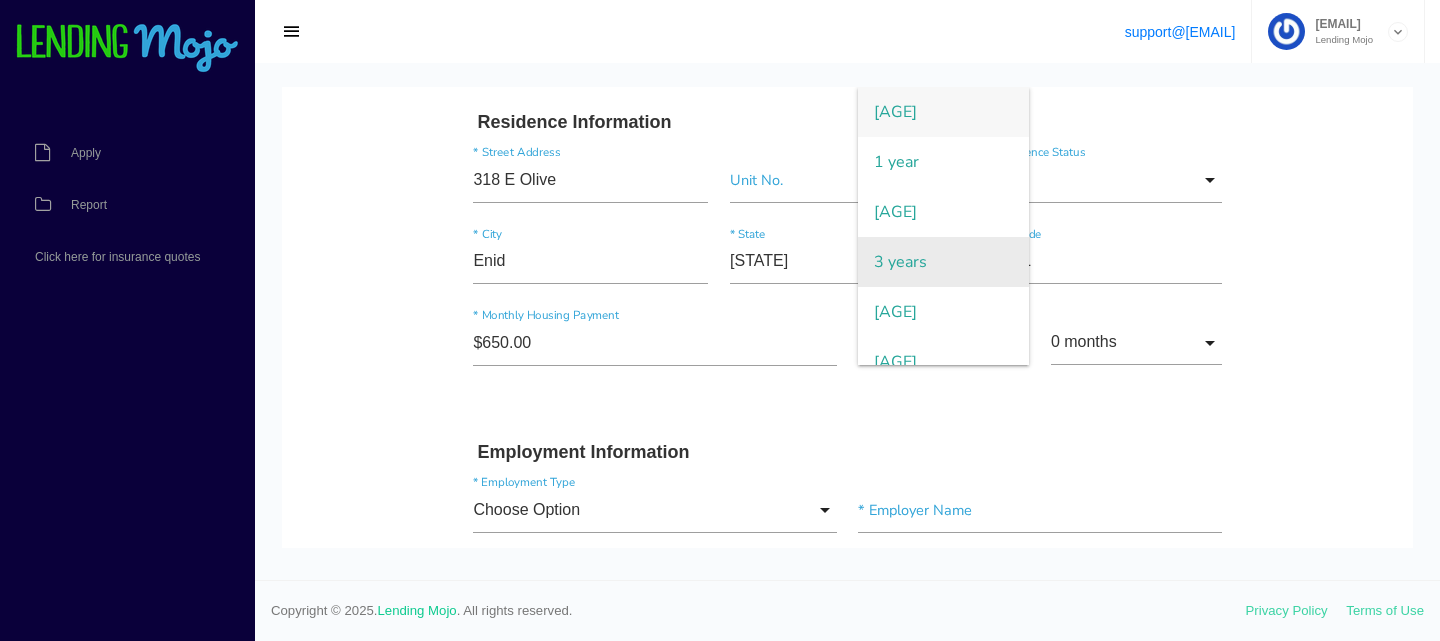 click on "3 years" at bounding box center [943, 262] 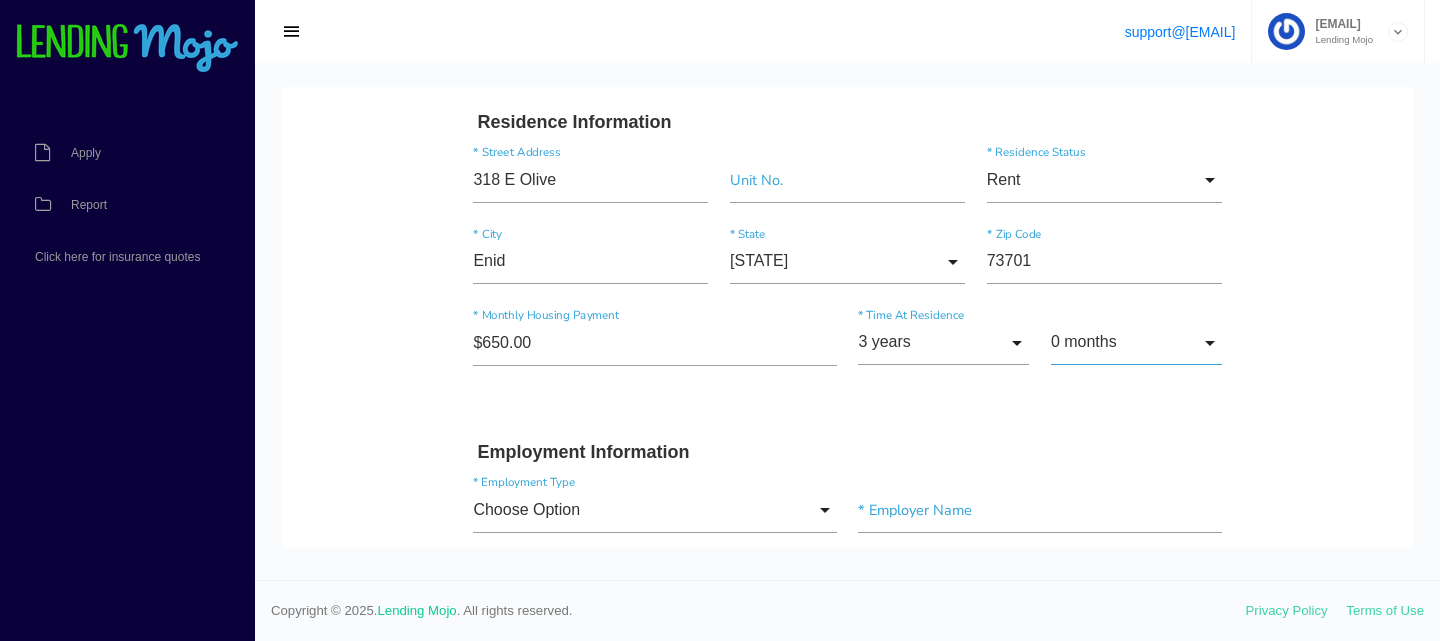 click on "0 months" at bounding box center [1136, 343] 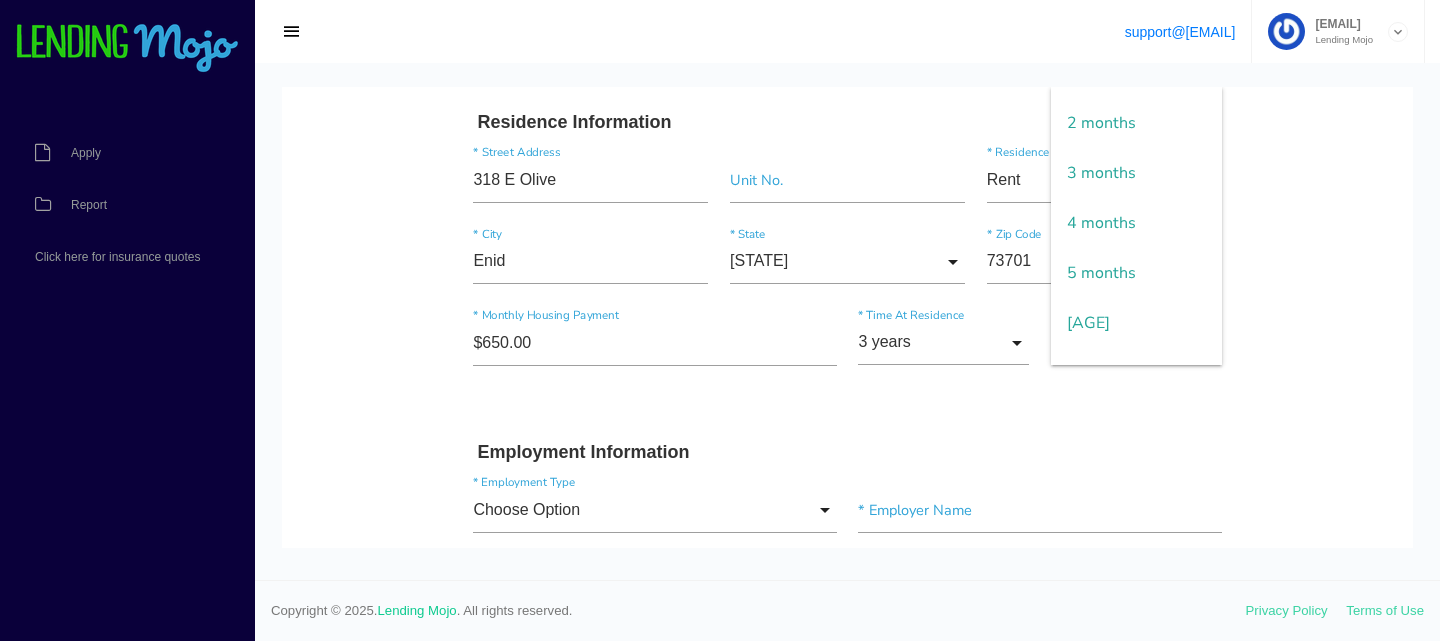 scroll, scrollTop: 99, scrollLeft: 0, axis: vertical 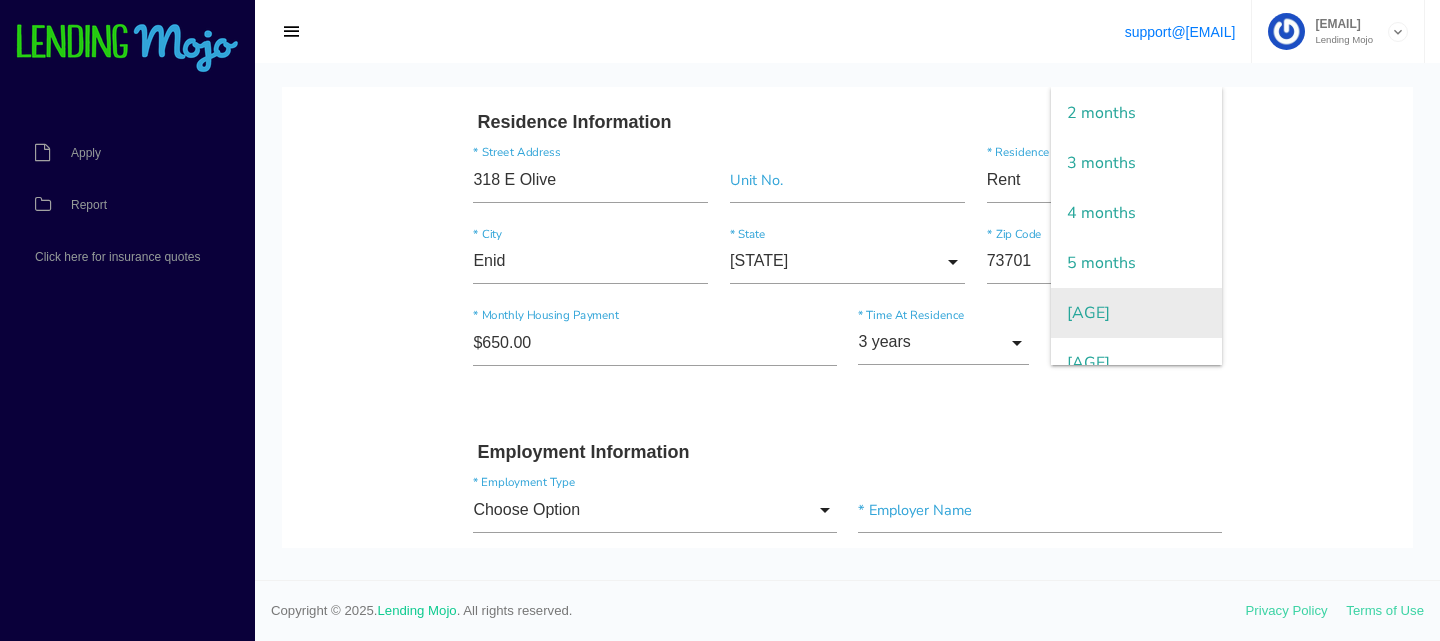 click on "[AGE]" at bounding box center (1136, 313) 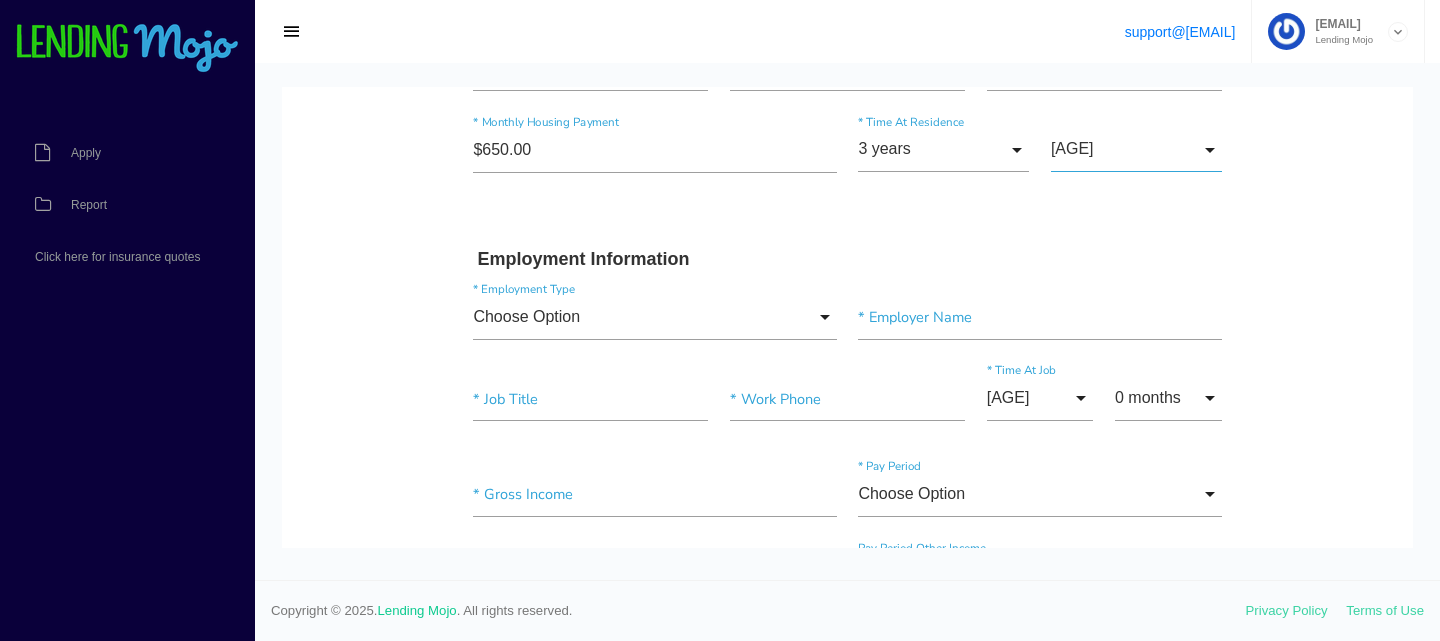 scroll, scrollTop: 821, scrollLeft: 0, axis: vertical 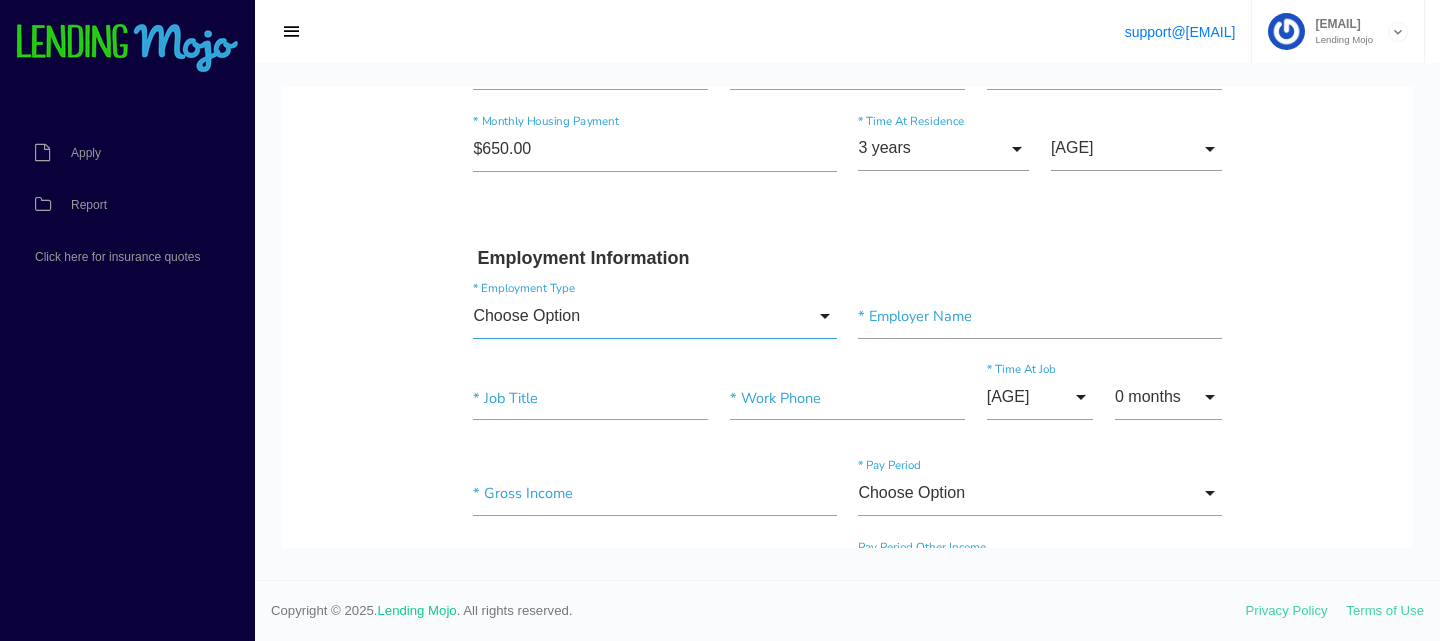 click on "Choose Option" at bounding box center [654, 316] 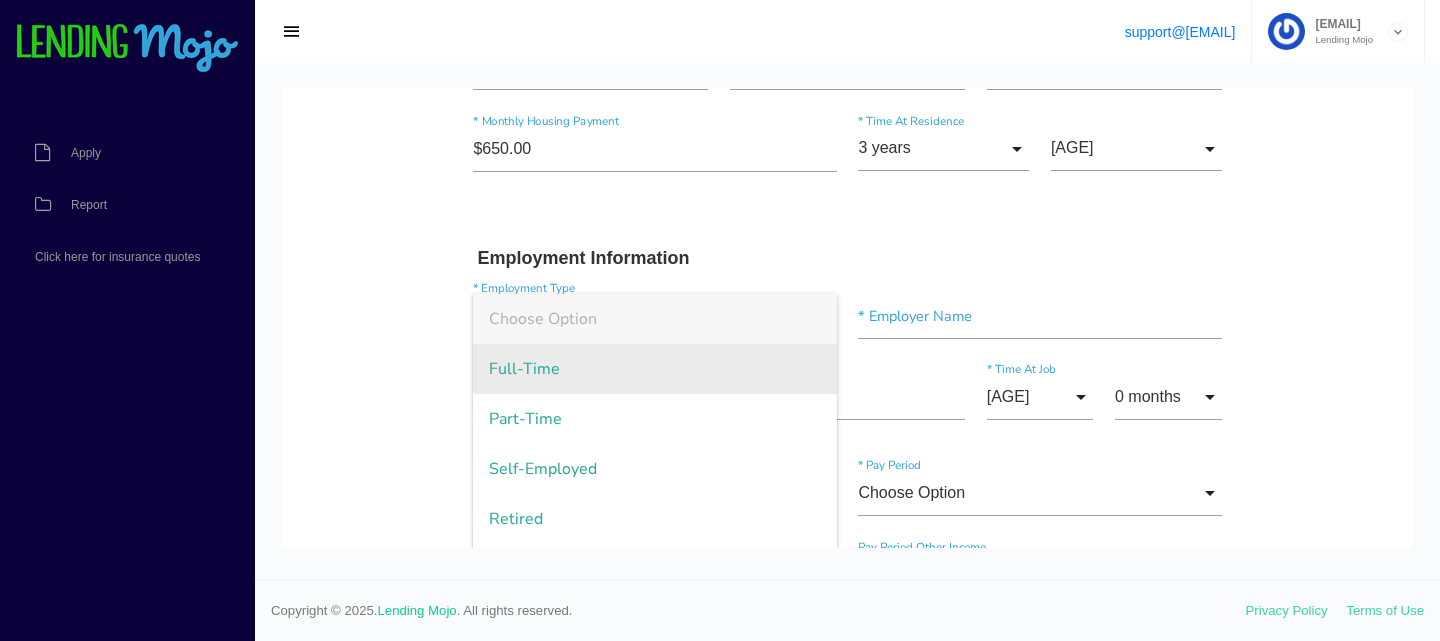 click on "Full-Time" at bounding box center [654, 369] 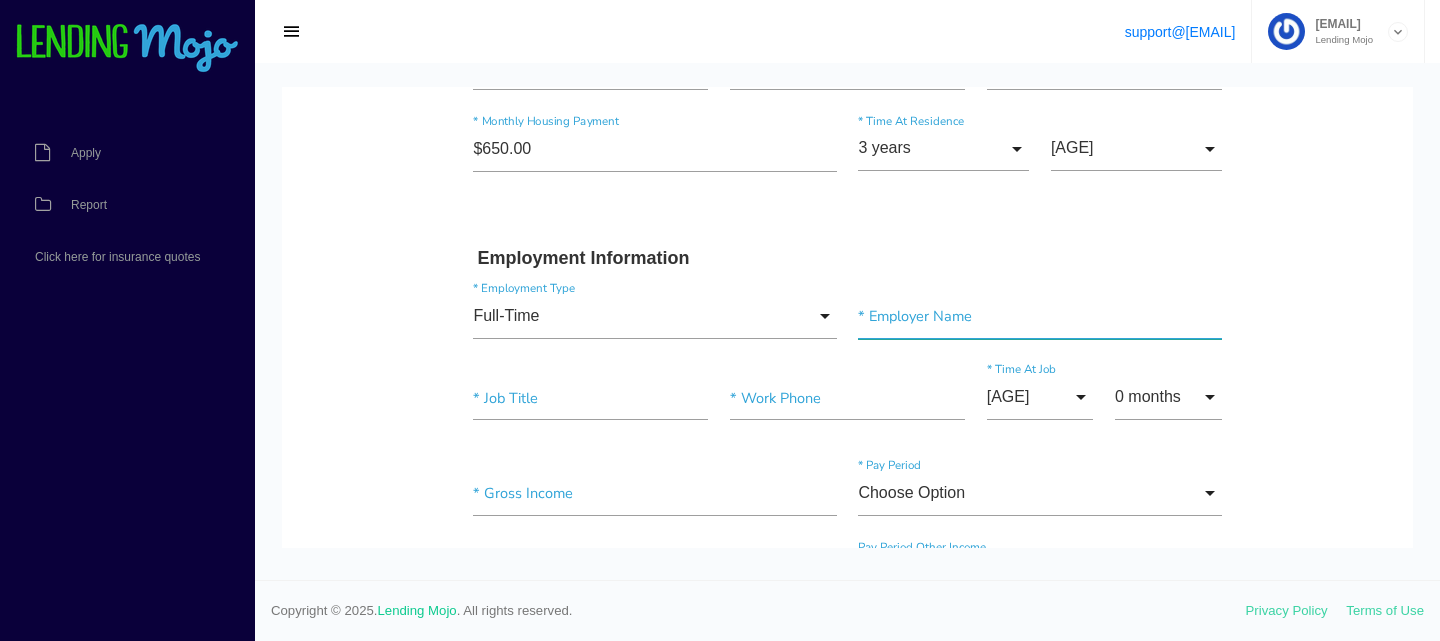 click at bounding box center (1039, 316) 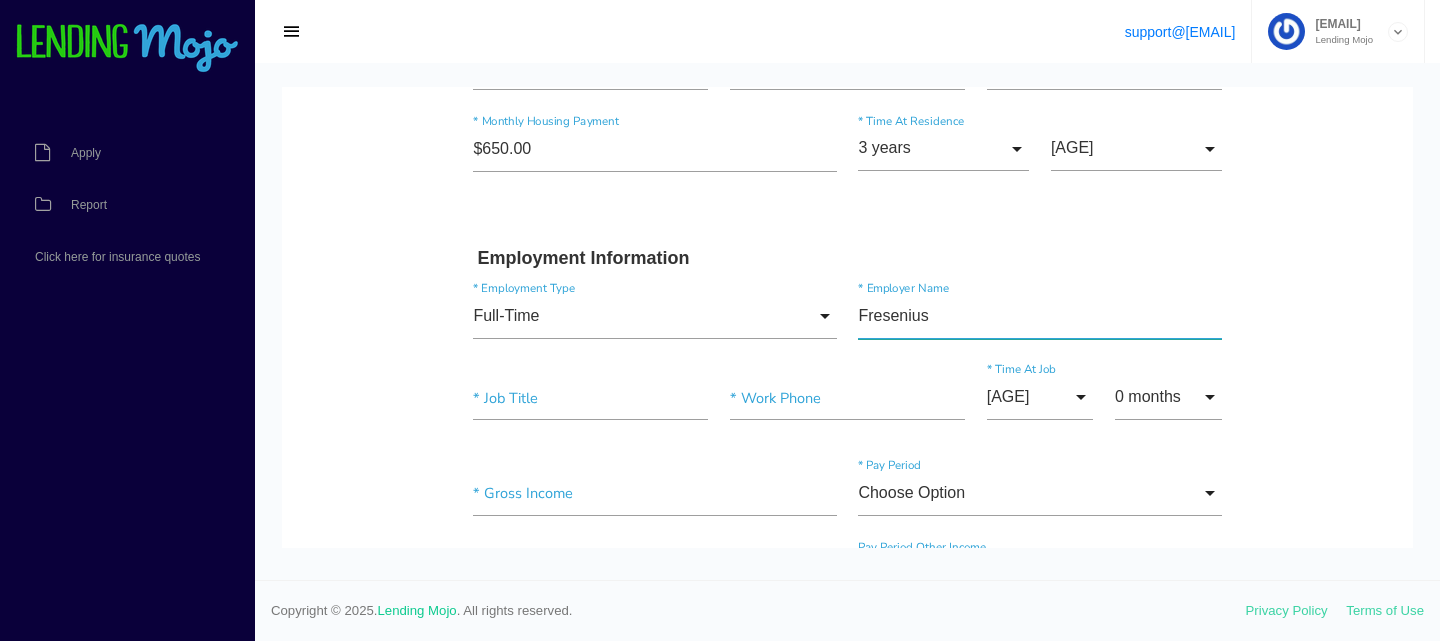 type on "Fresenius" 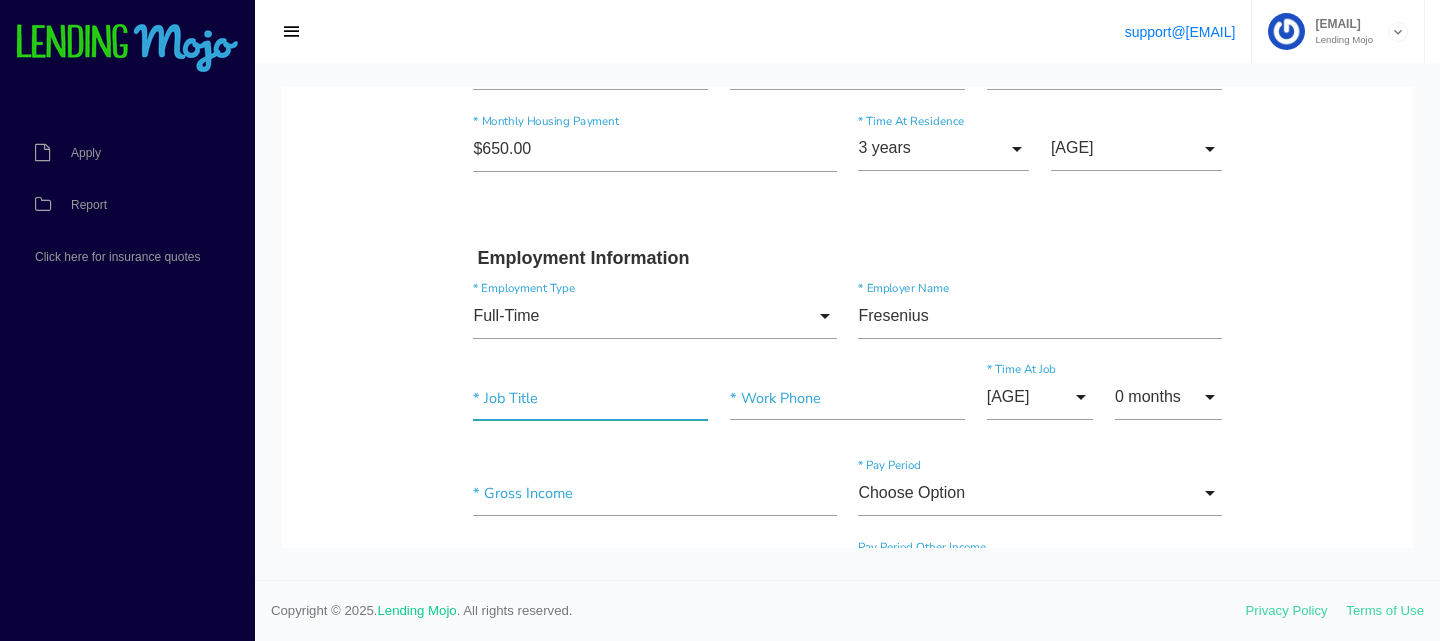 click at bounding box center [590, 398] 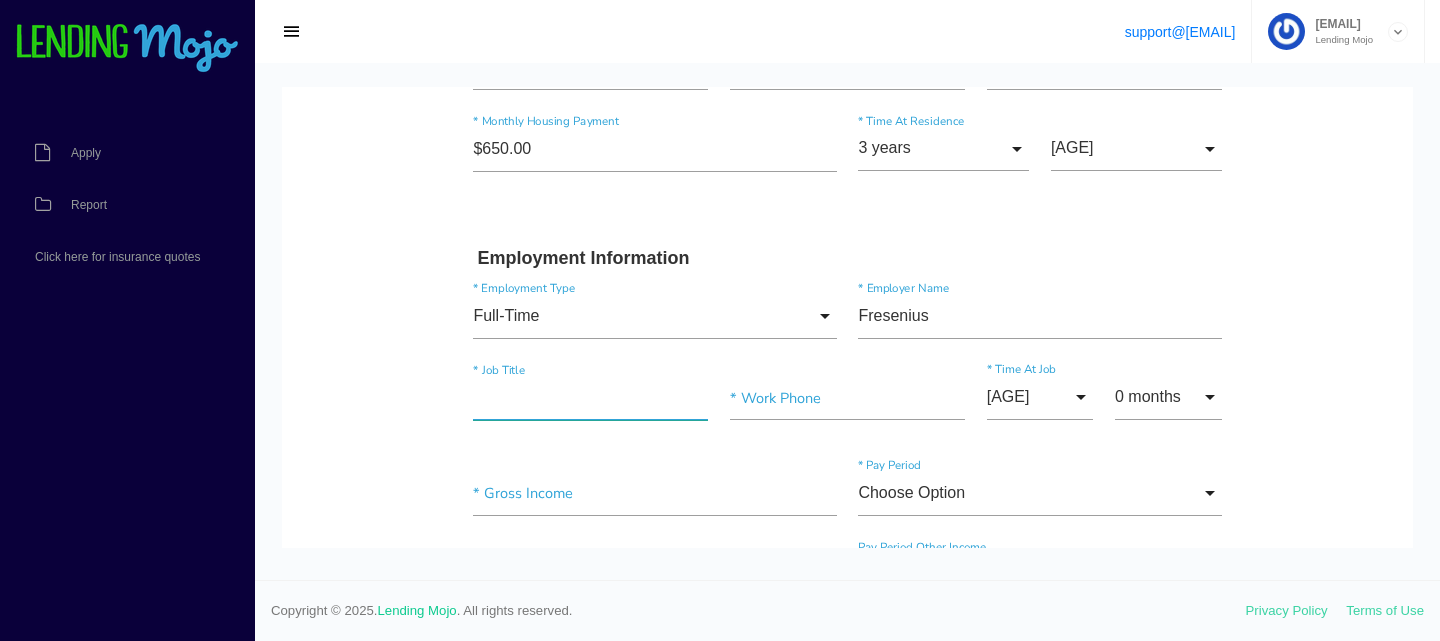 paste on "Dialysis Tech" 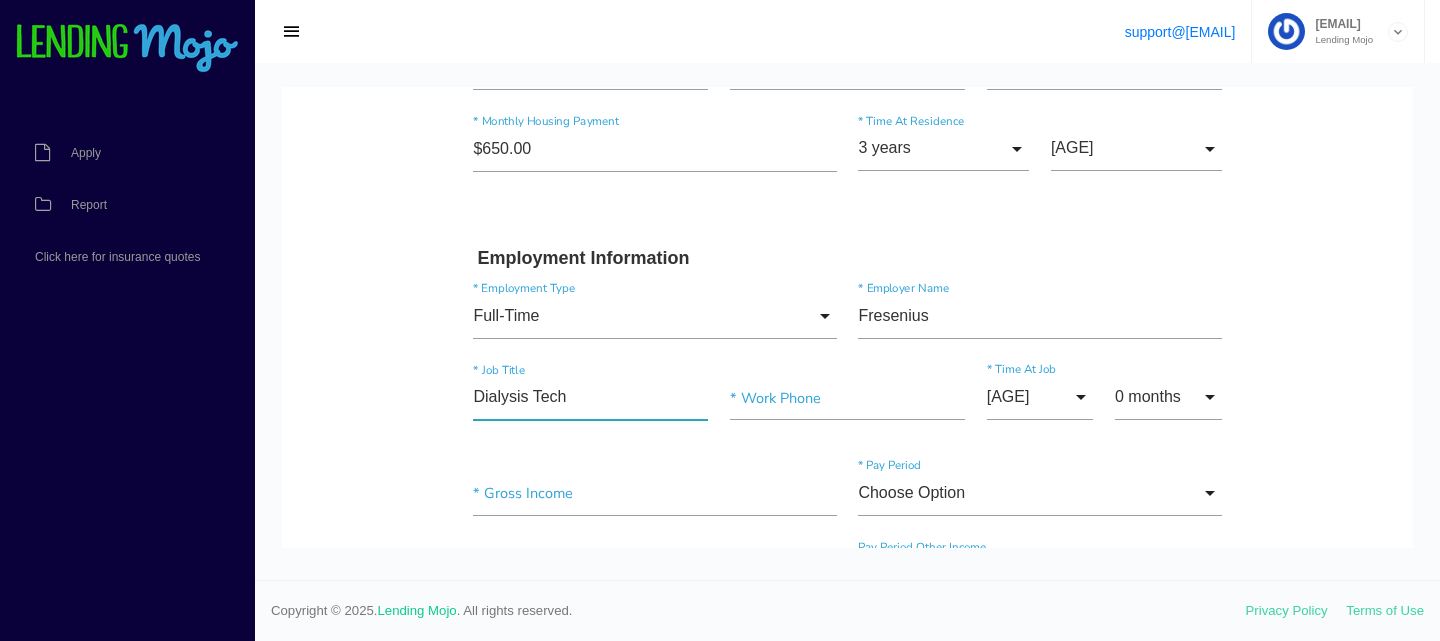 type on "Dialysis Tech" 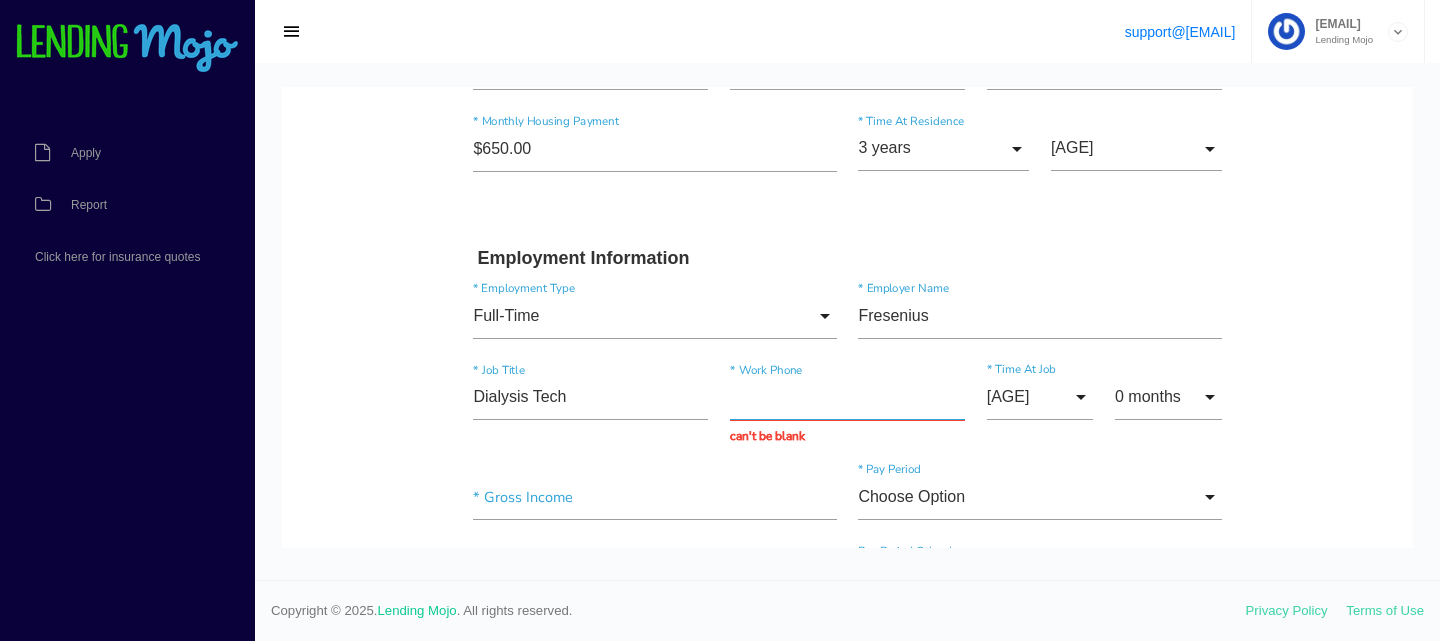 paste on "([PHONE])" 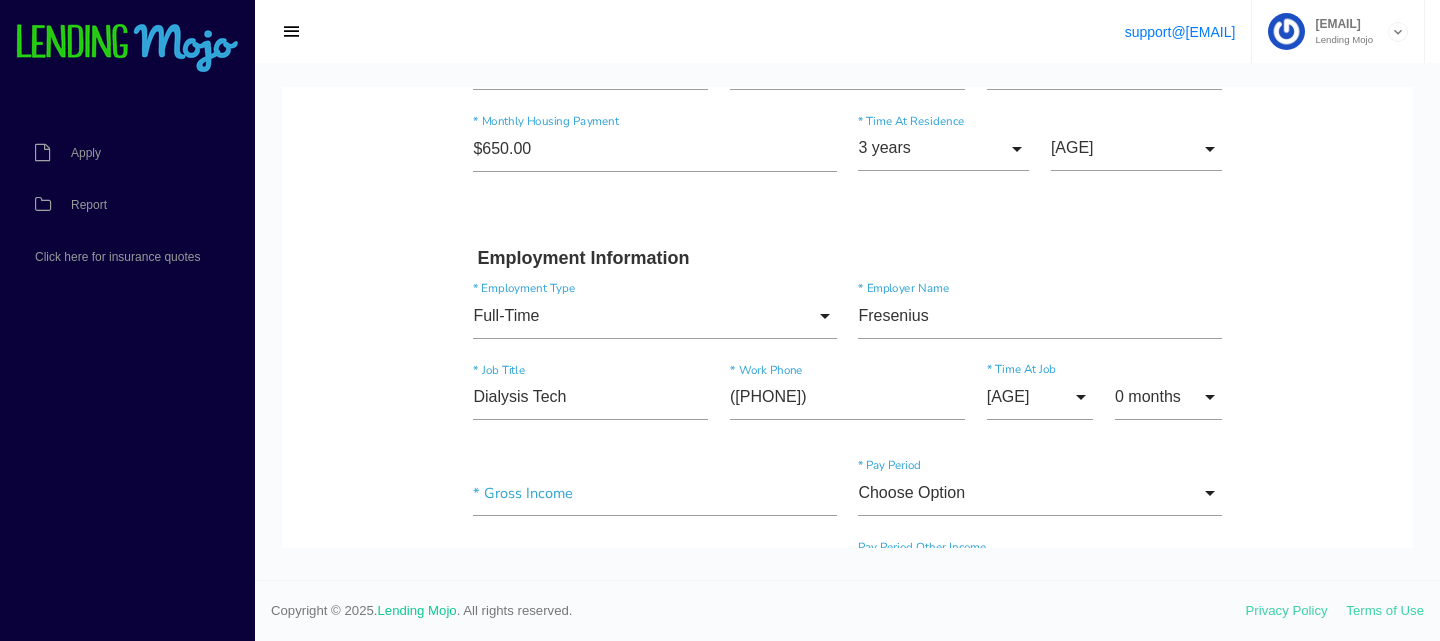 click on "0 years 0 years 1 year 2 years 3 years 4 years 5 years 6 years 7 years 8 years 9 years 10 years 11 years 12 years 13 years 14 years 15 years 16 years 17 years 18 years 19 years 20 years 21 years 22 years 23 years 24 years 25 years 26 years 27 years 28 years 29 years 30 years 31 years 32 years 33 years 34 years 35 years 36 years 37 years 38 years 39 years 40 years 41 years 42 years 43 years 44 years 45 years 46 years 47 years 48 years 49 years 50 years 51 years 52 years 53 years 54 years 55 years 56 years 57 years 58 years 59 years 60 years 61 years 62 years 63 years 64 years 65 years 66 years 67 years 68 years 69 years 70 years 71 years 72 years 73 years 74 years 75 years 76 years 77 years 78 years 79 years 80 years 81 years 82 years 83 years 84 years 85 years 86 years 87 years 88 years 89 years 90 years 91 years 92 years 93 years 94 years 95 years 96 years 97 years 98 years 99 years
0 years
1 year
2 years
3 years
4 years
5 years" at bounding box center [1104, 402] 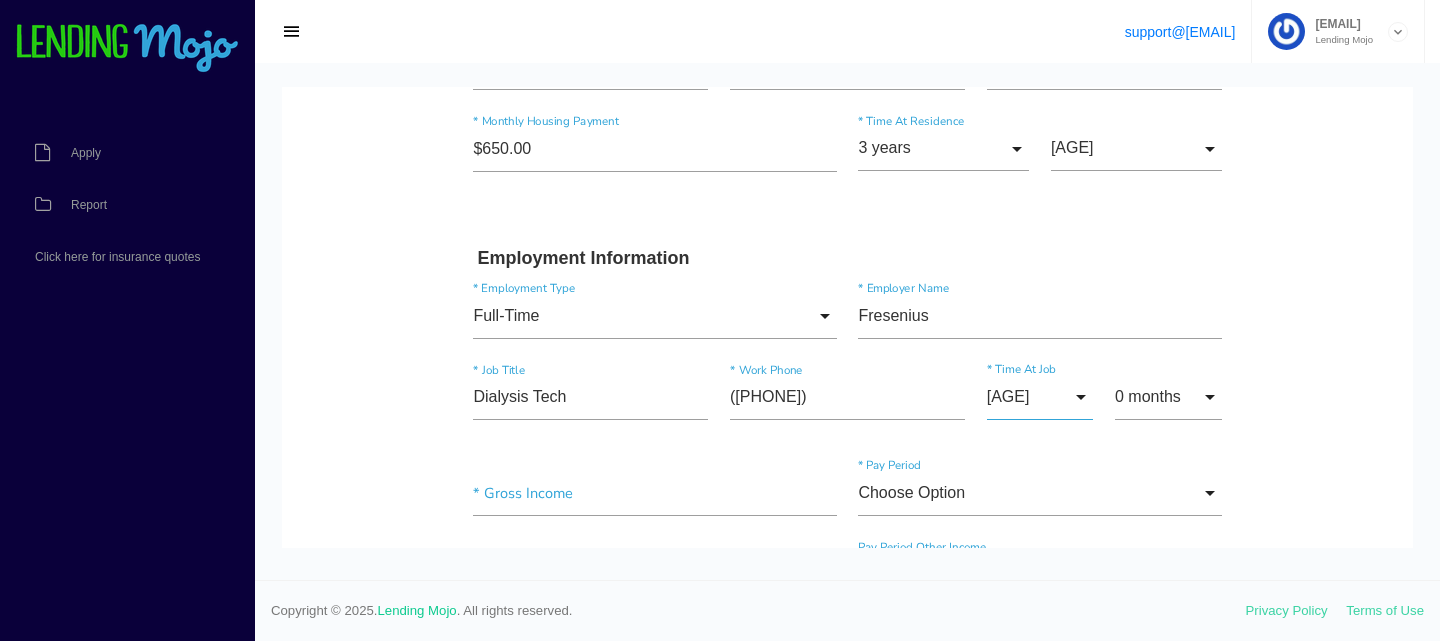 click on "[AGE]" at bounding box center (1040, 397) 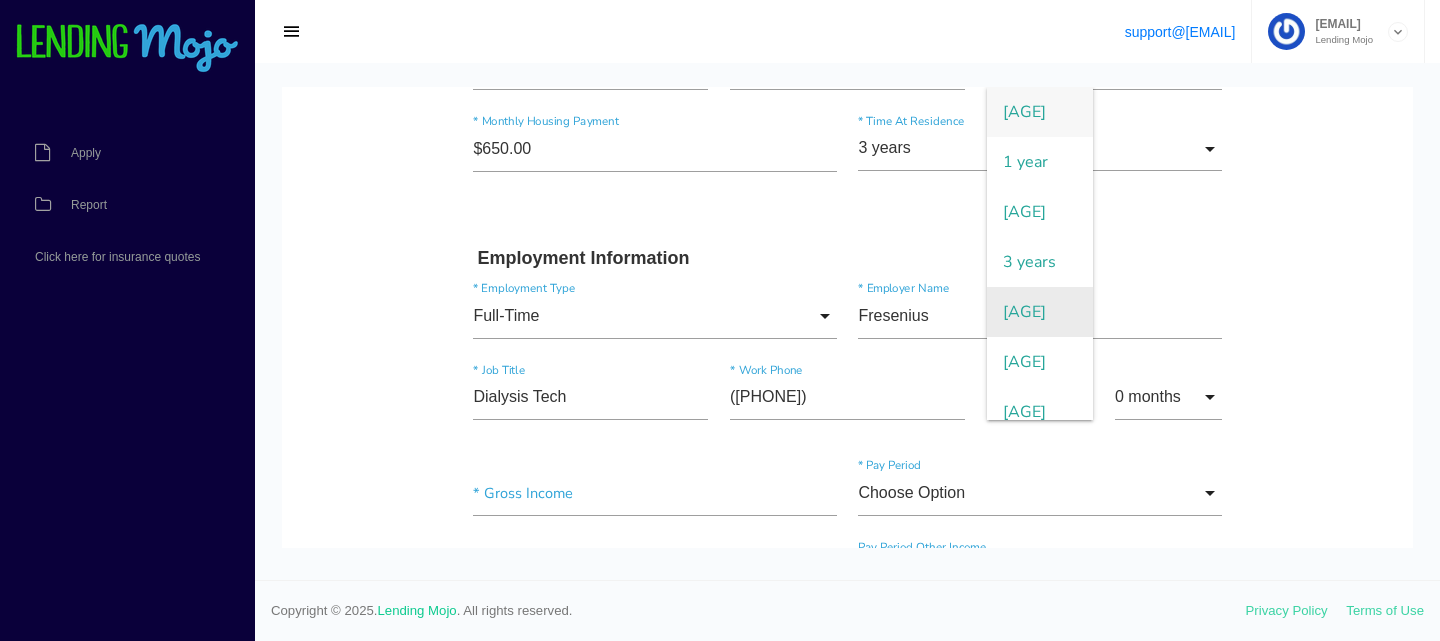 click on "[AGE]" at bounding box center (1040, 312) 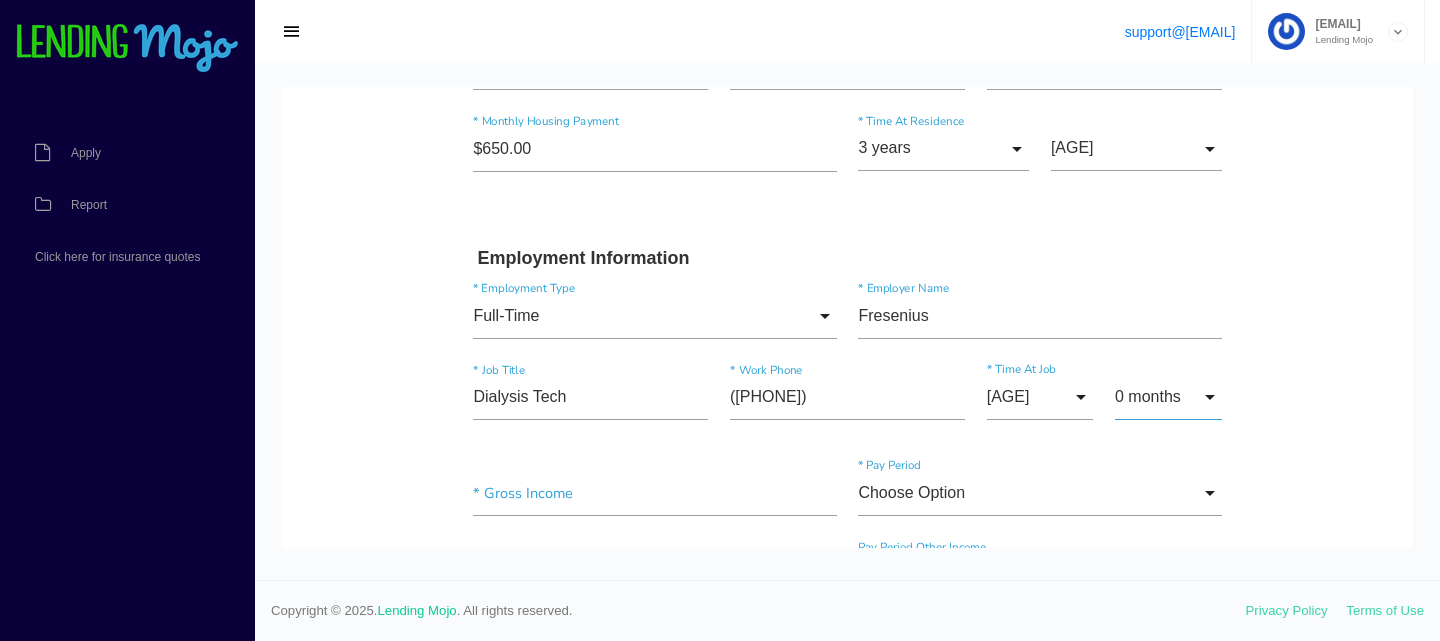 click on "0 months" at bounding box center (1168, 397) 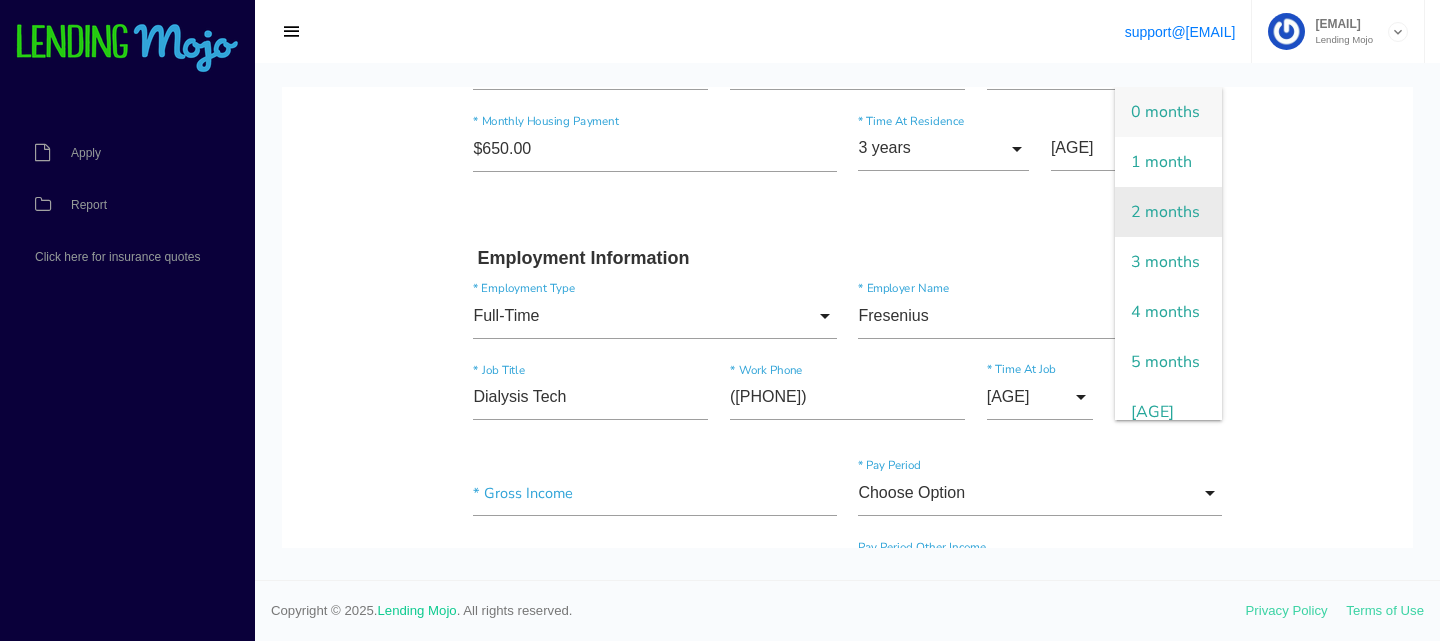 click on "2 months" at bounding box center [1168, 212] 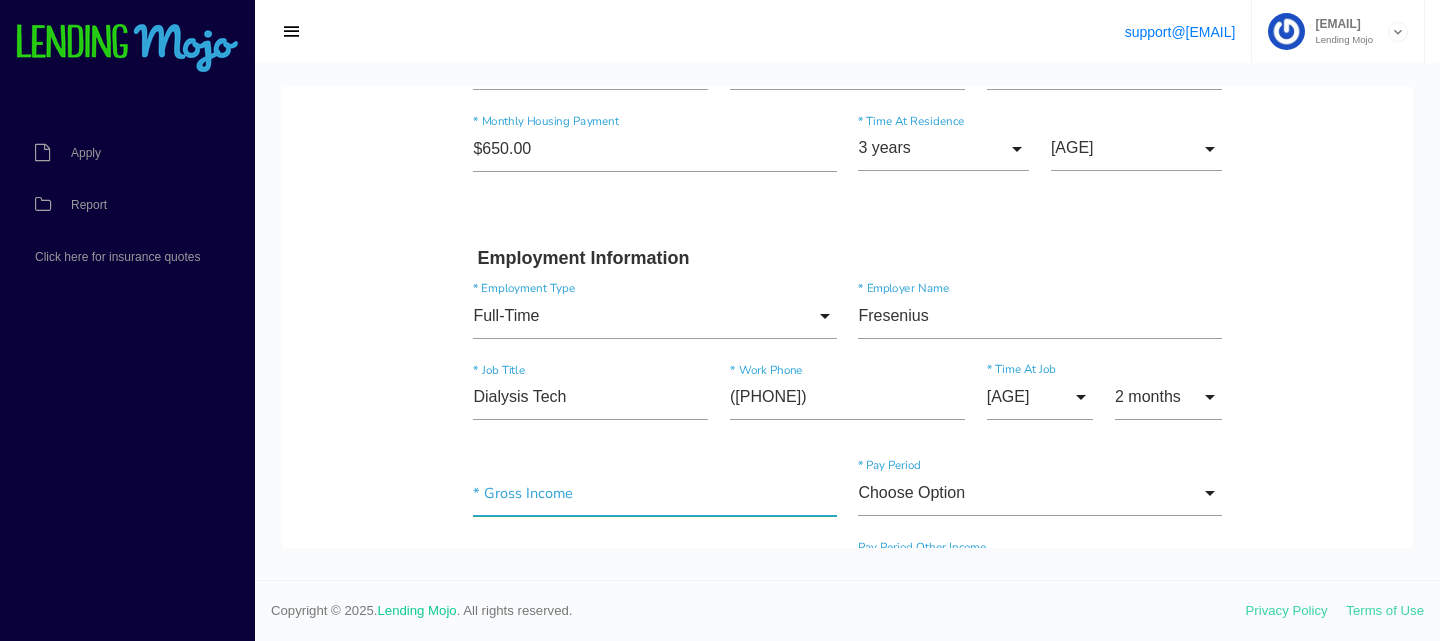 click at bounding box center [654, 493] 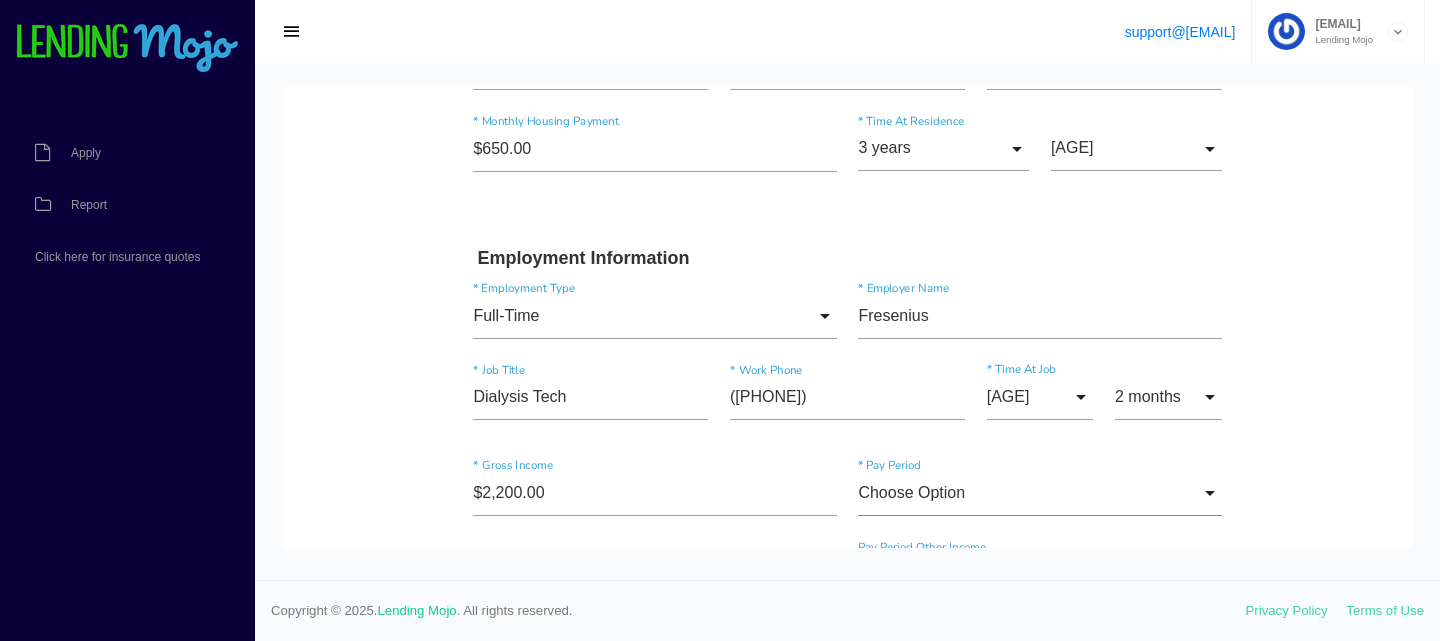 click on "Choose Option" at bounding box center [1039, 493] 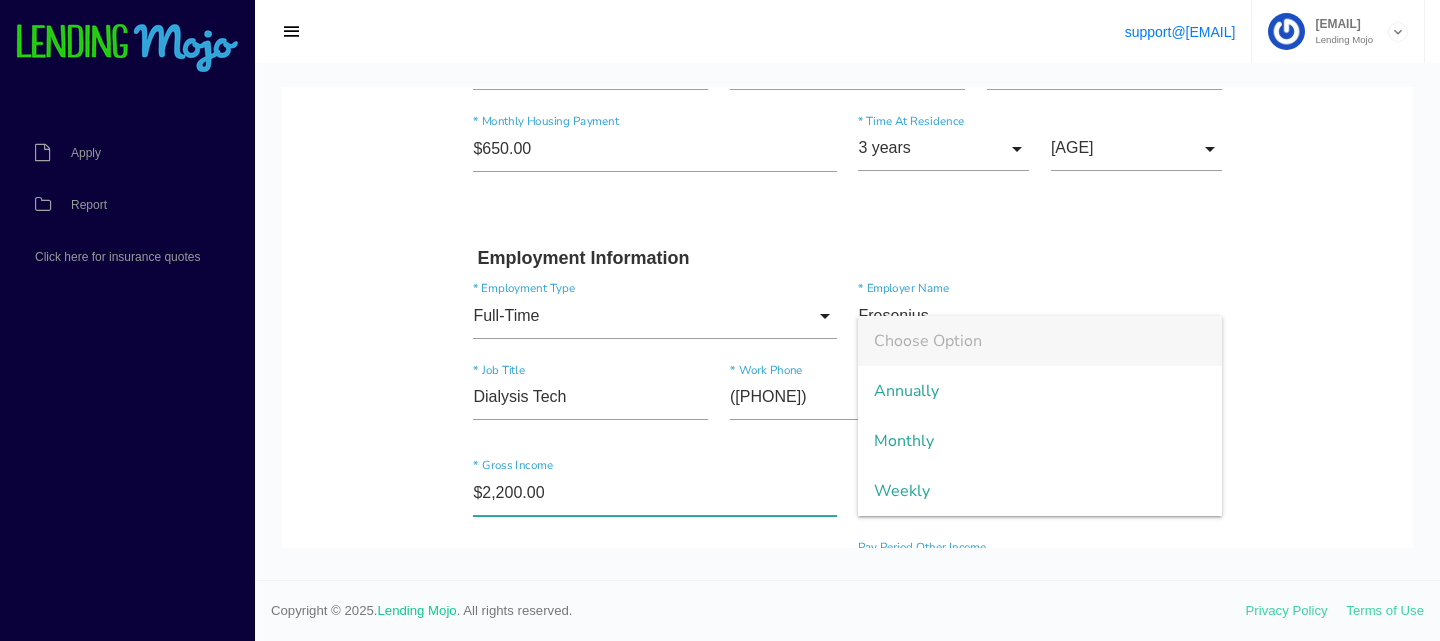 click on "$2,200.00" at bounding box center [654, 493] 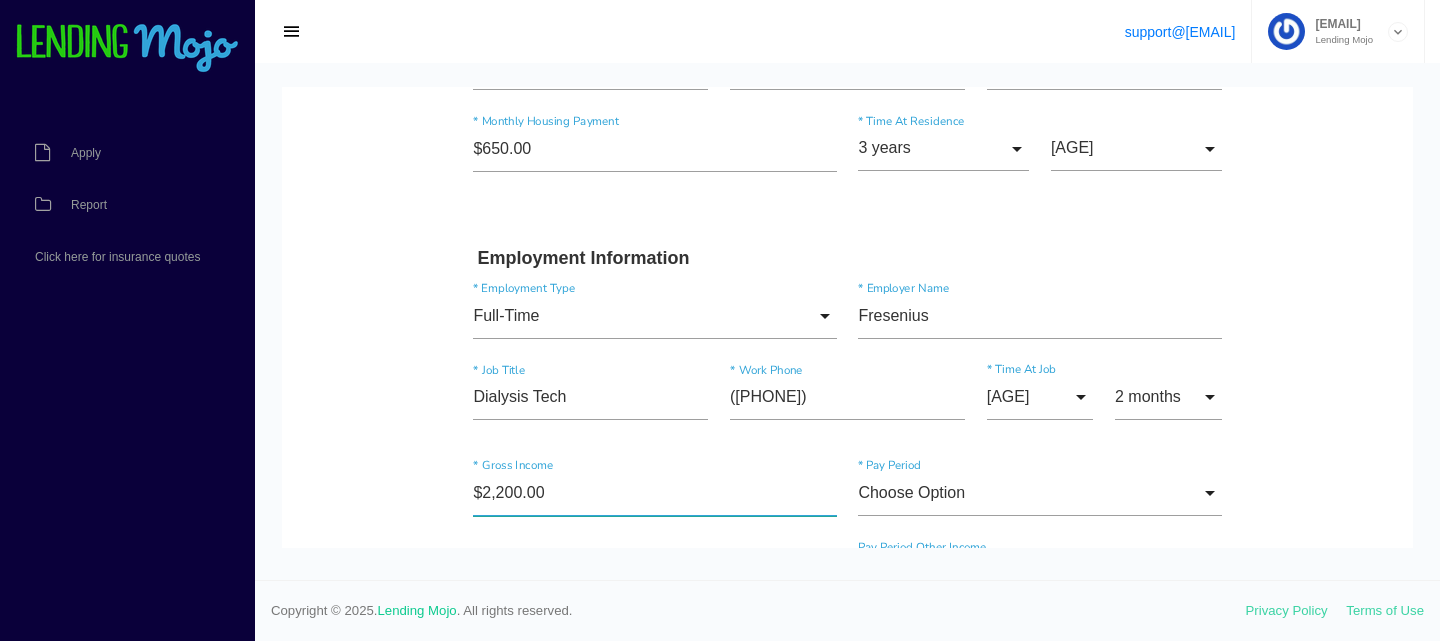 click on "$2,200.00" at bounding box center [654, 493] 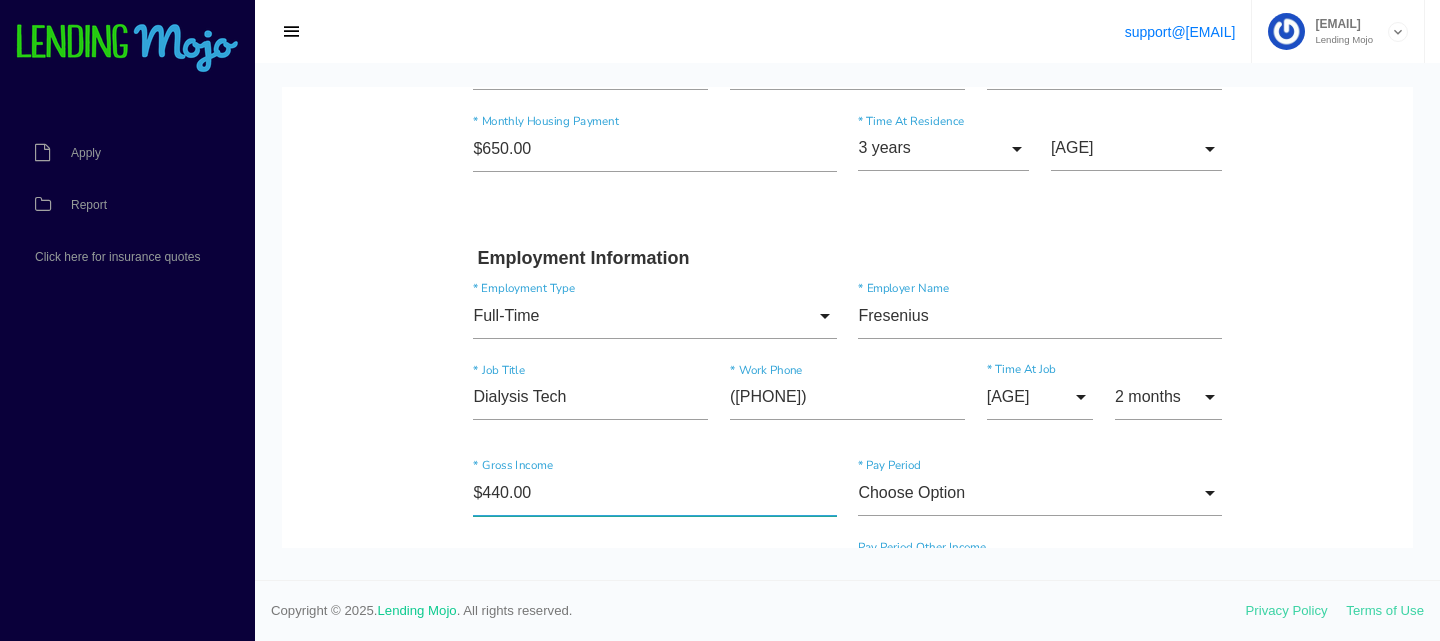 type on "$4,400.00" 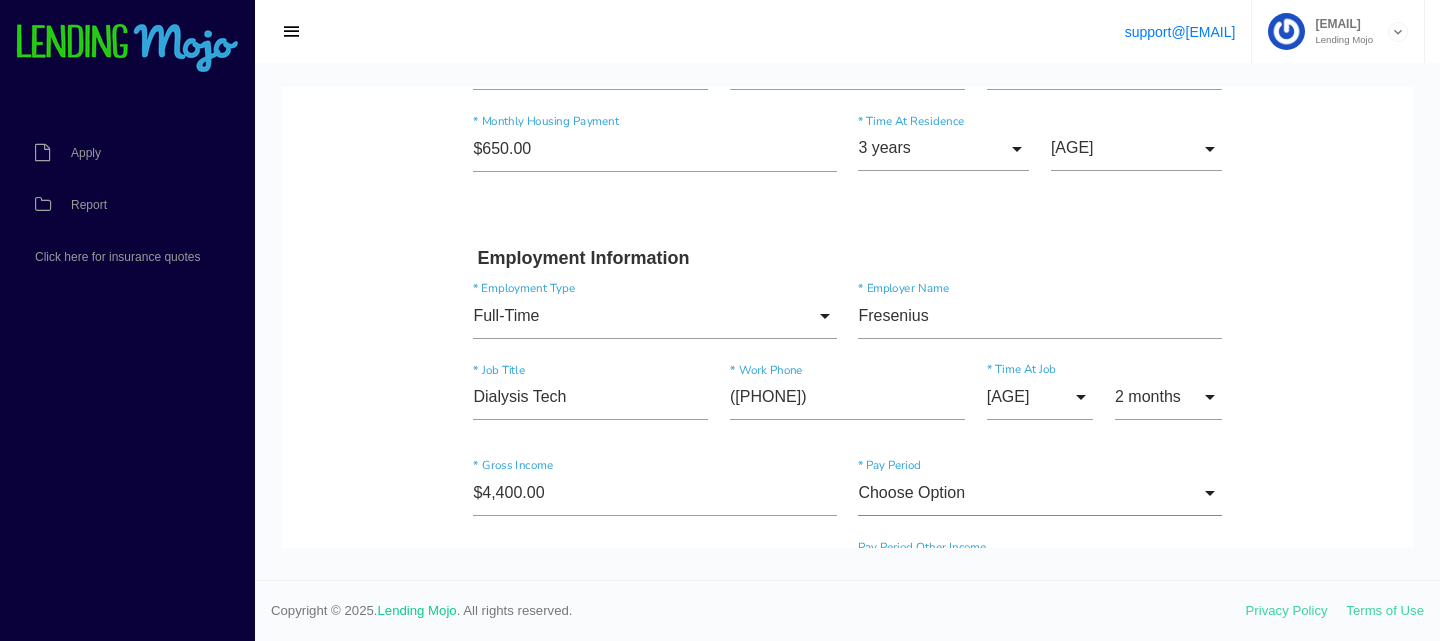 click on "Choose Option" at bounding box center (1039, 493) 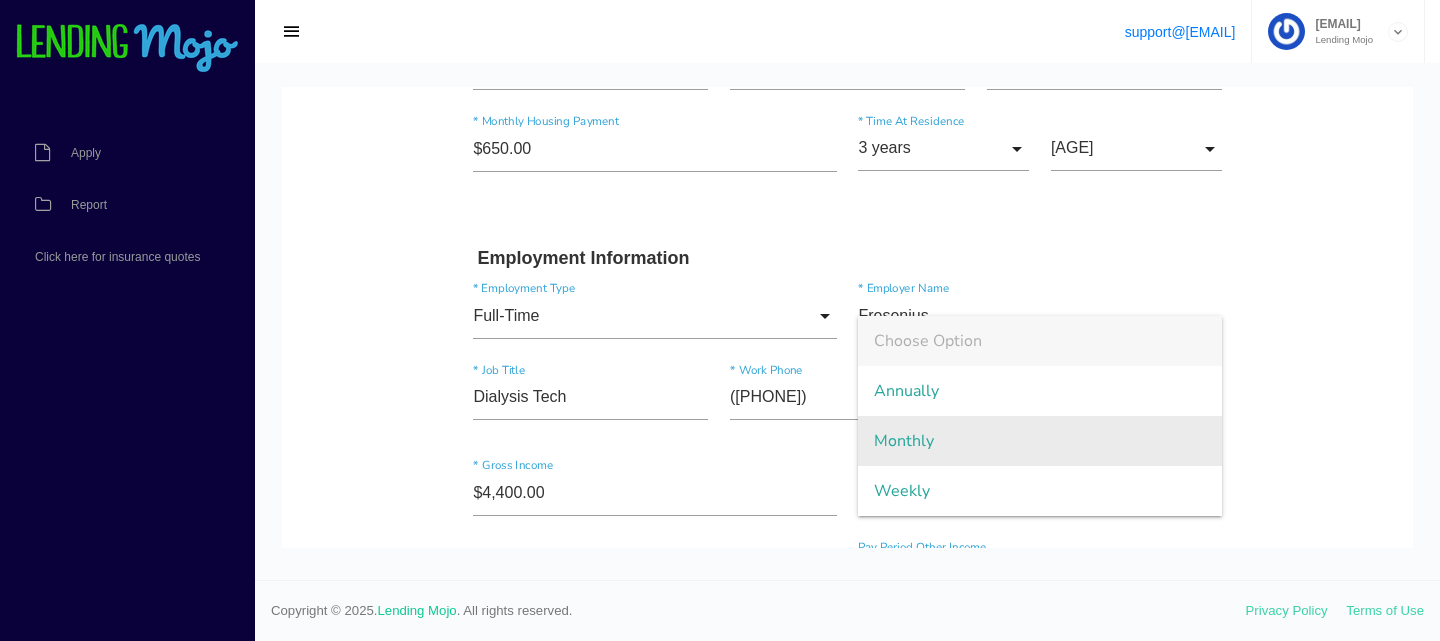 click on "Monthly" at bounding box center [1039, 441] 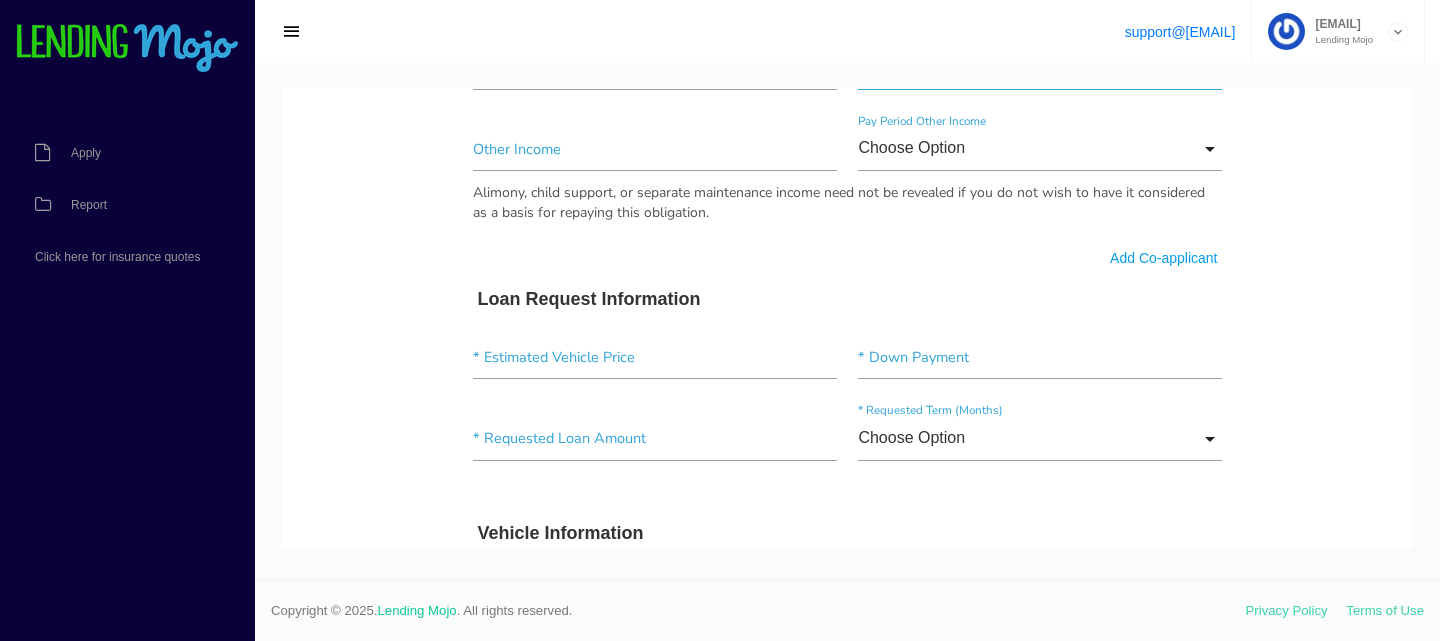 scroll, scrollTop: 1248, scrollLeft: 0, axis: vertical 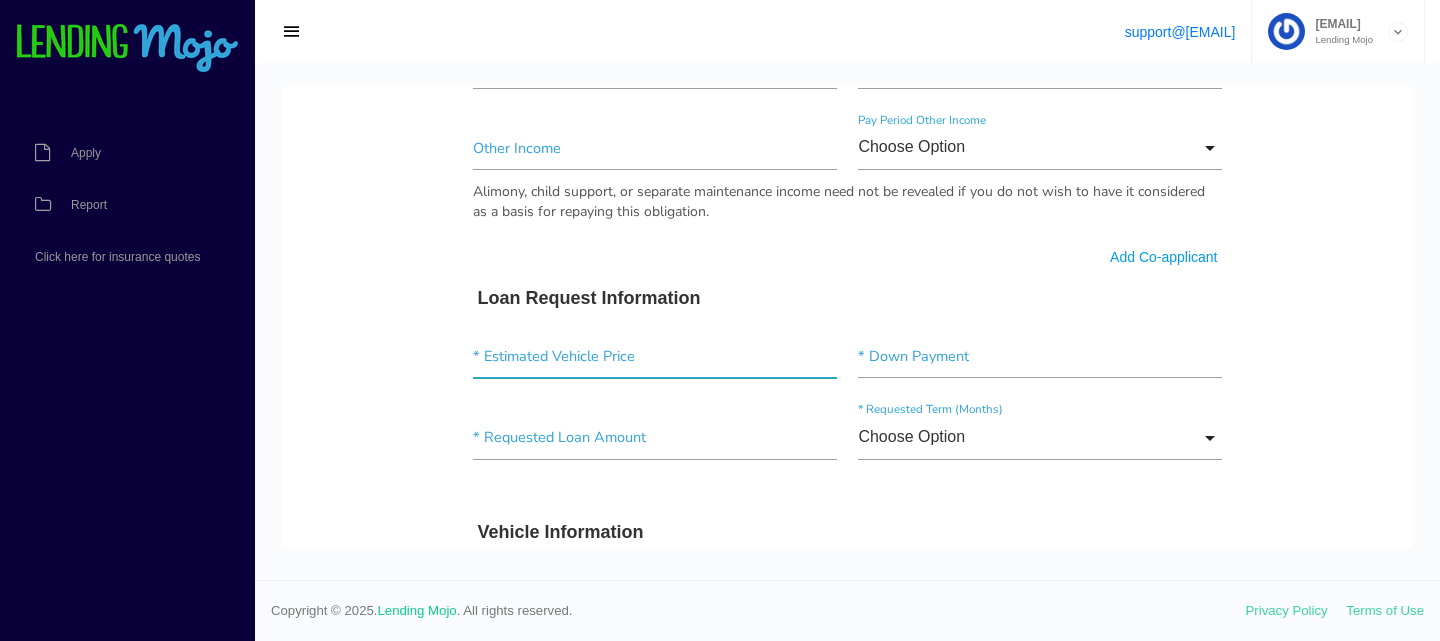 click at bounding box center (654, 356) 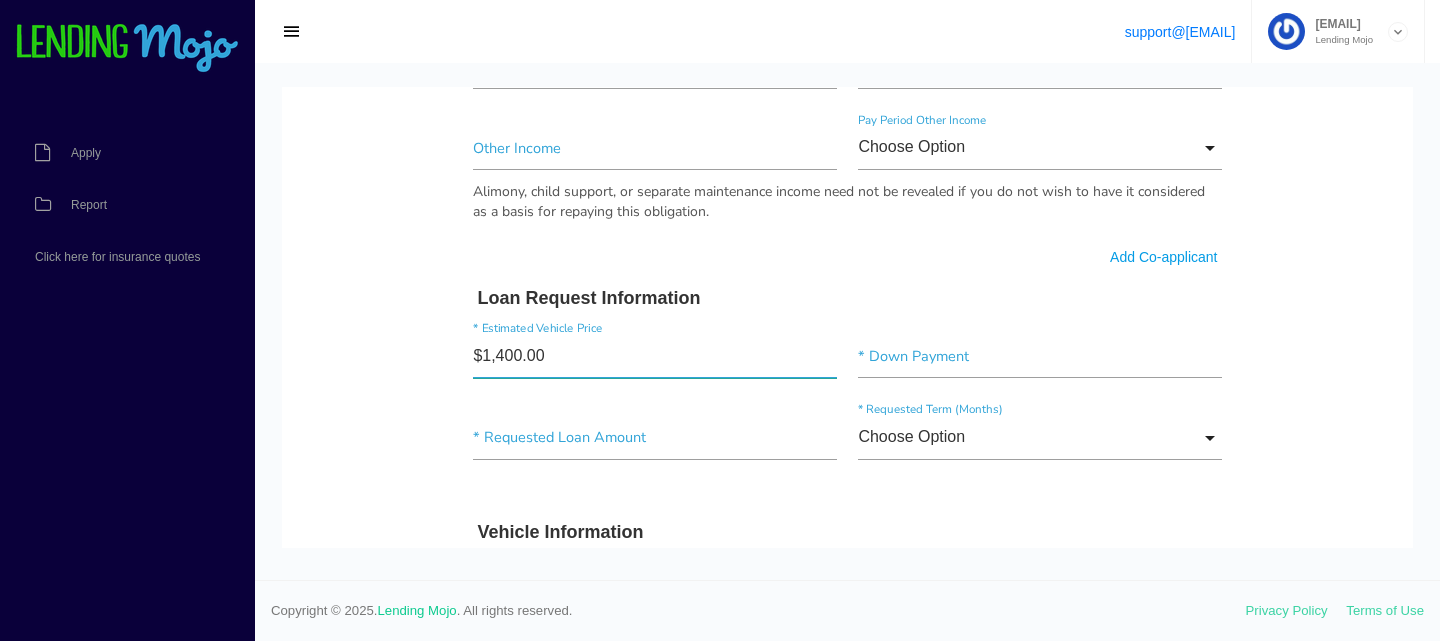 type on "$14,000.00" 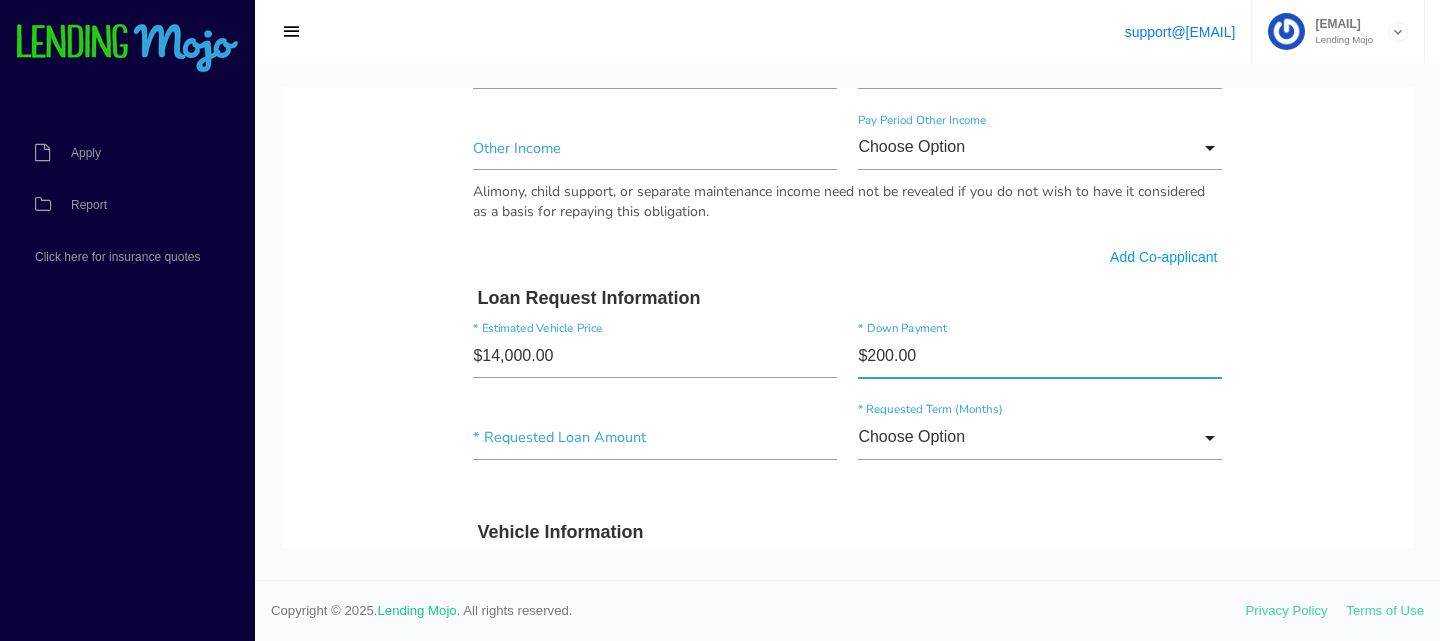 type on "$2,000.00" 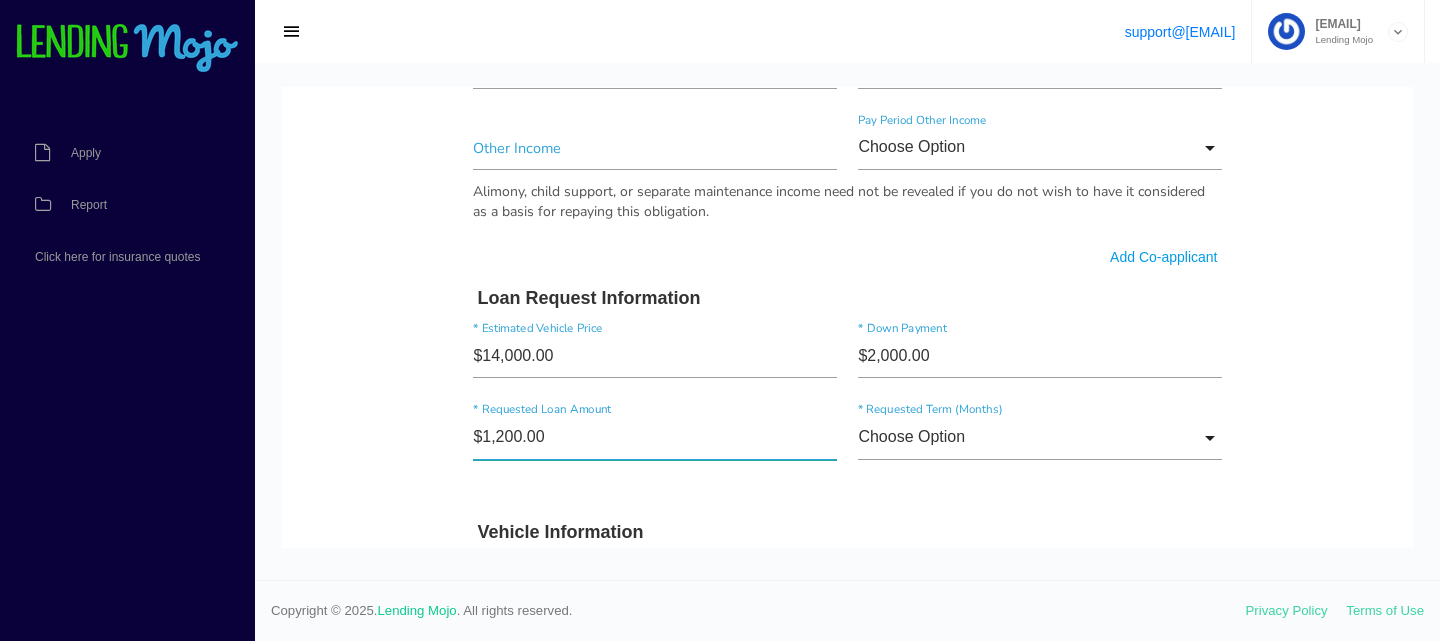 type on "$12,000.00" 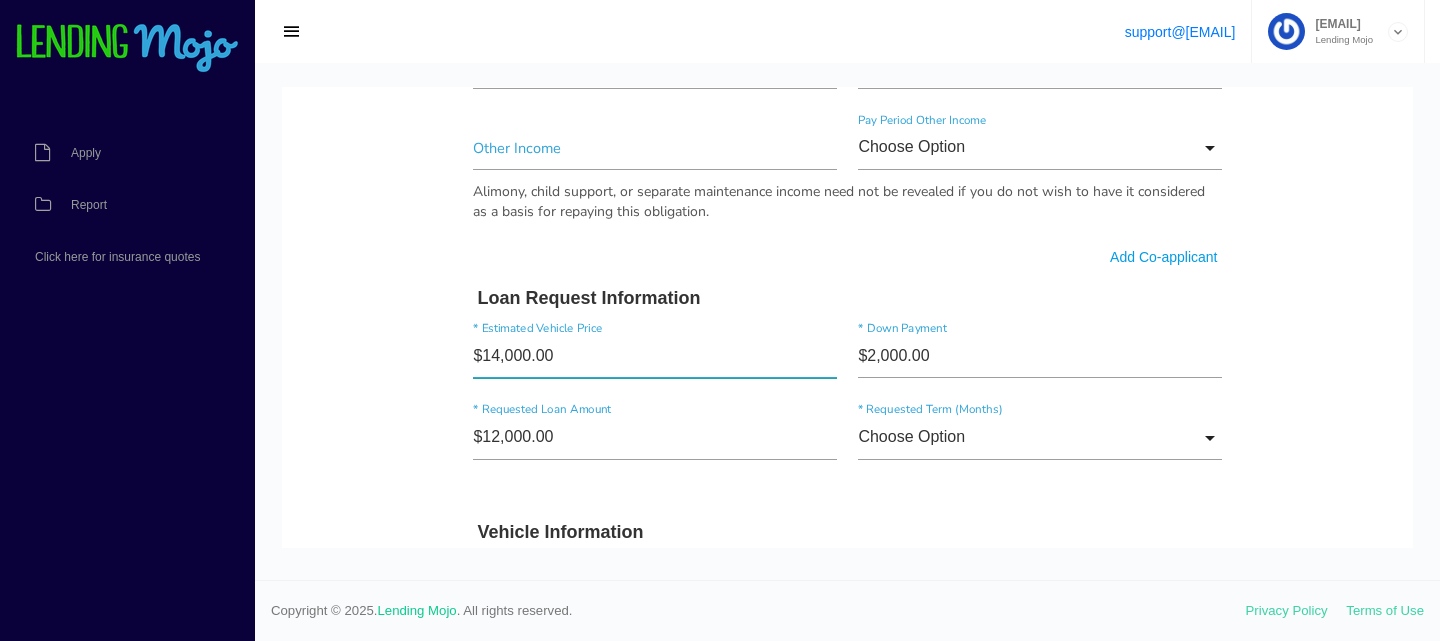 click on "$14,000.00" at bounding box center (654, 356) 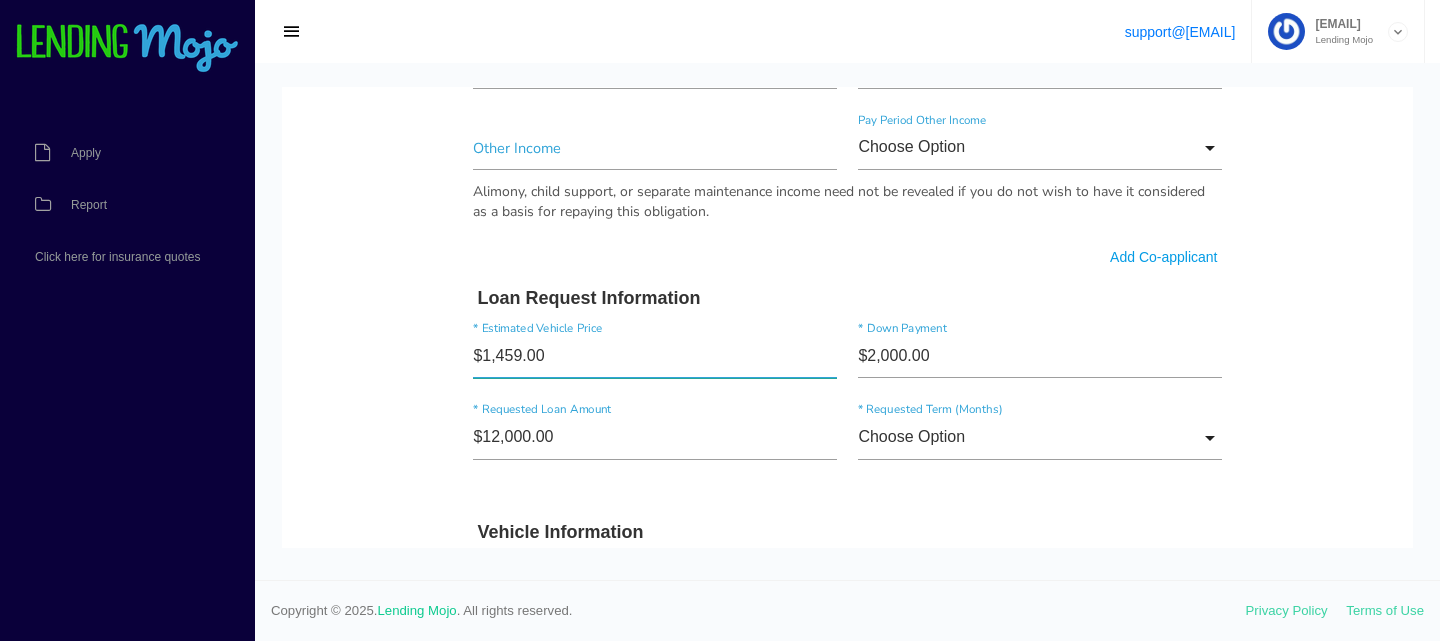 type on "$14,599.00" 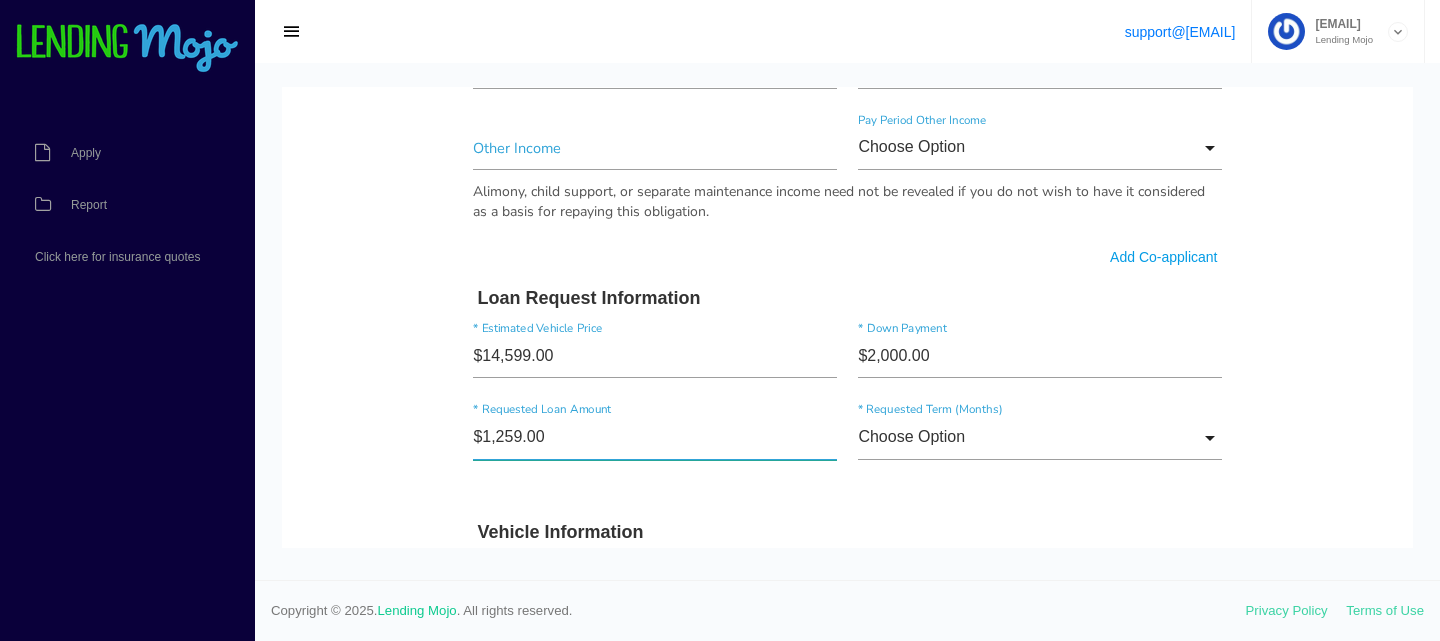 type on "$12,599.00" 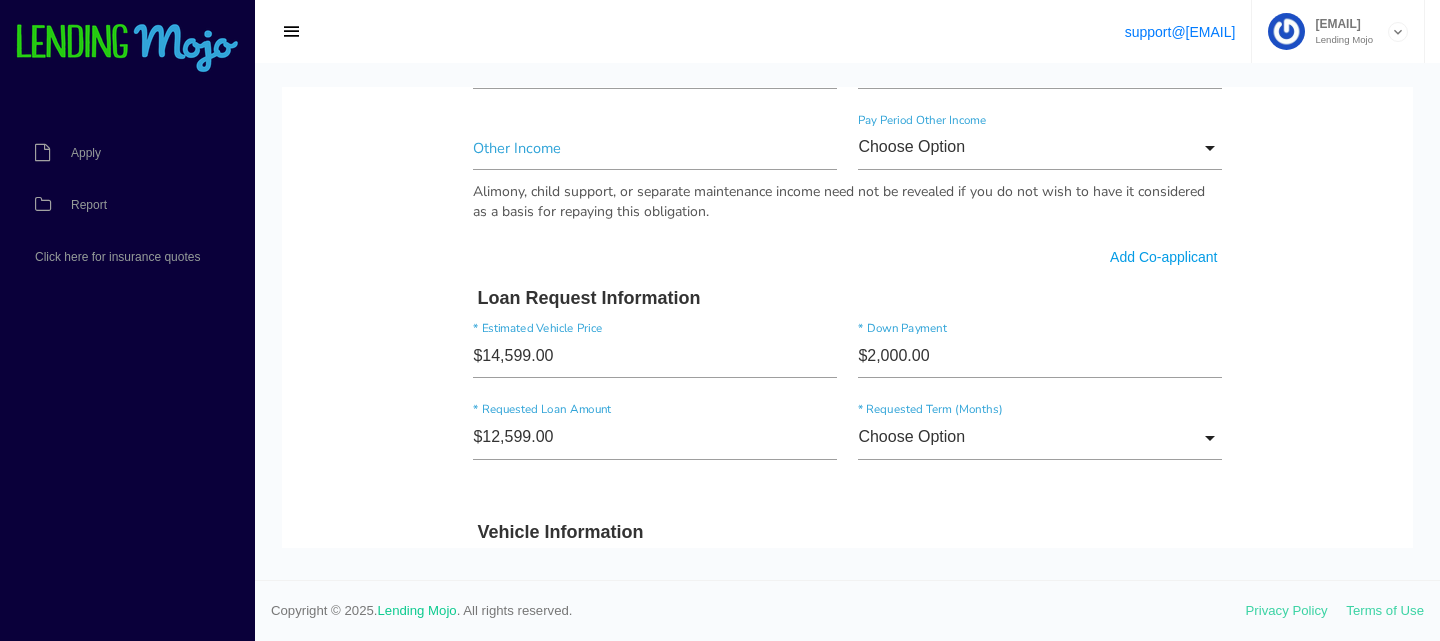 click on "$12,599.00
*
Requested Loan Amount
Choose Option Choose Option 36 months 48 months 60 months 72 months
Choose Option
36 months
48 months
60 months
72 months
*
Requested Term (Months)" at bounding box center [848, 442] 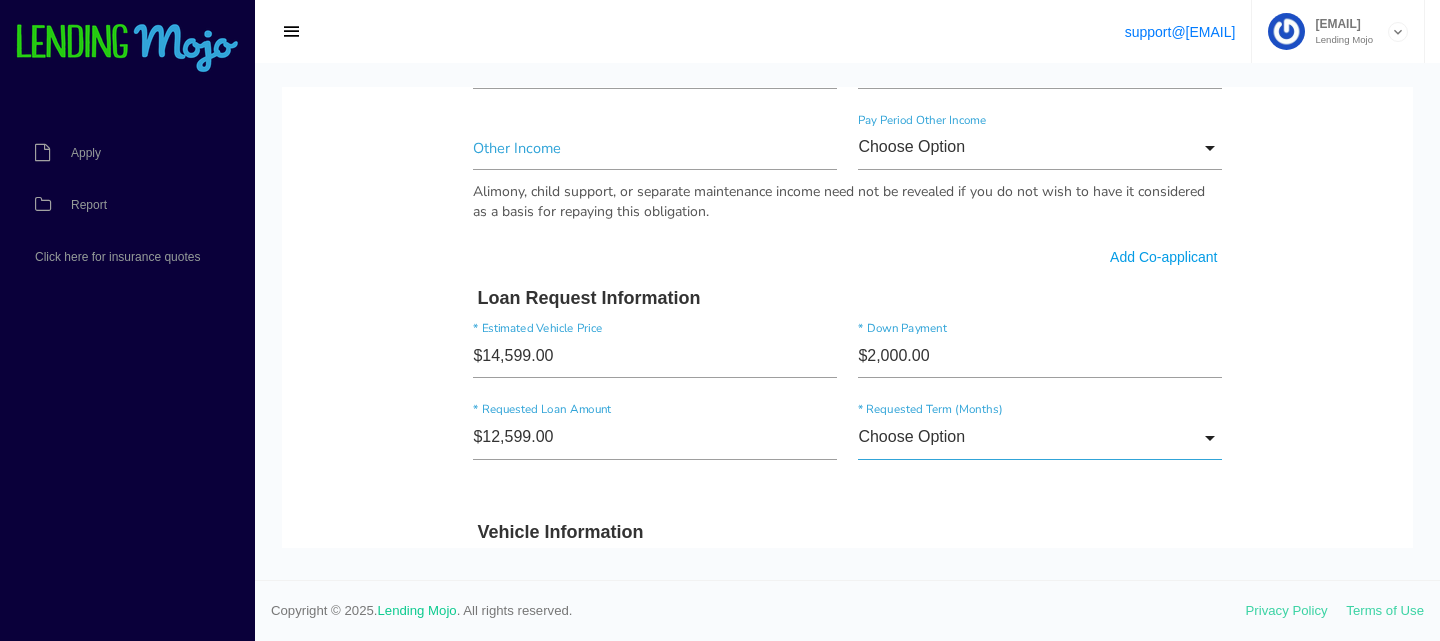 click on "Choose Option" at bounding box center [1039, 437] 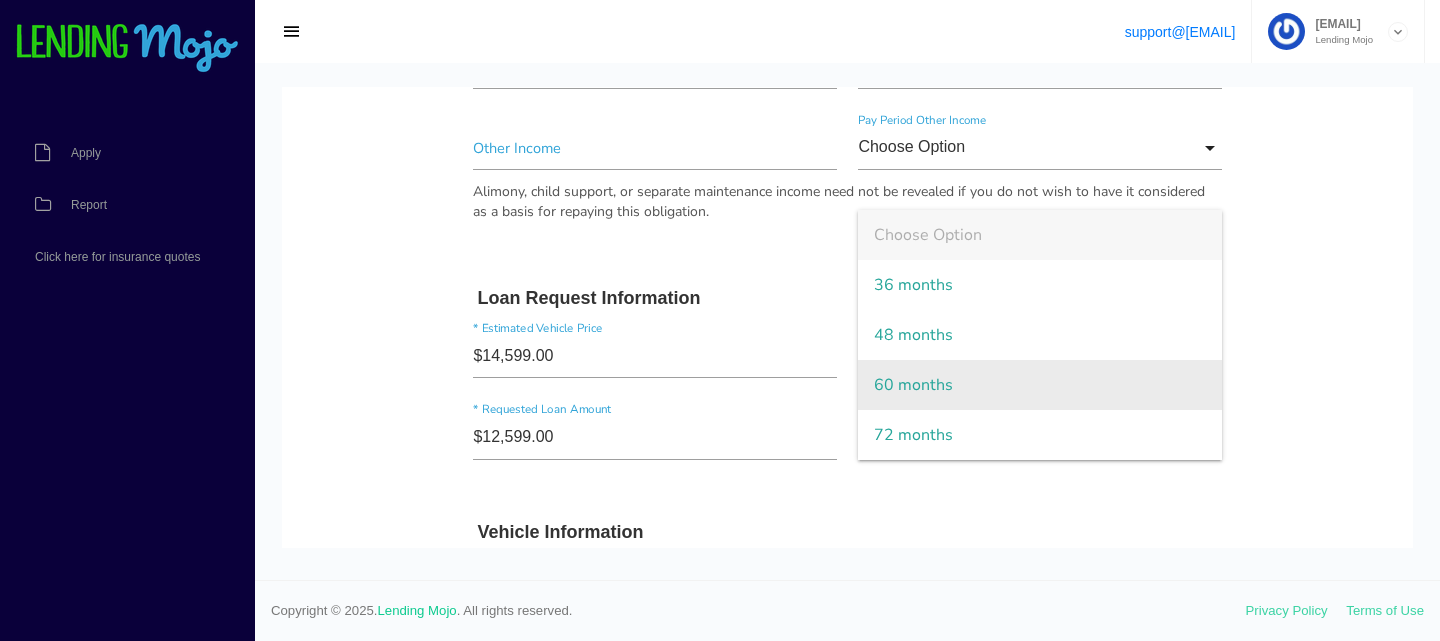 click on "60 months" at bounding box center [1039, 385] 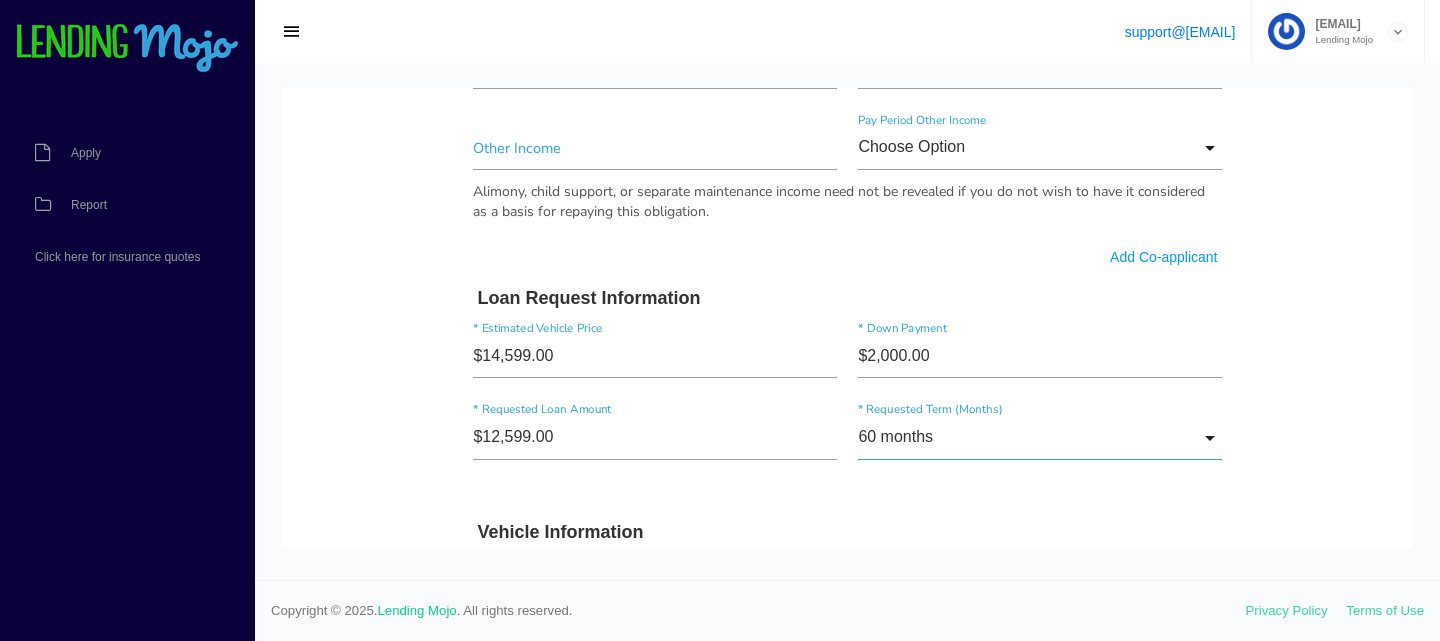 click on "60 months" at bounding box center (1039, 437) 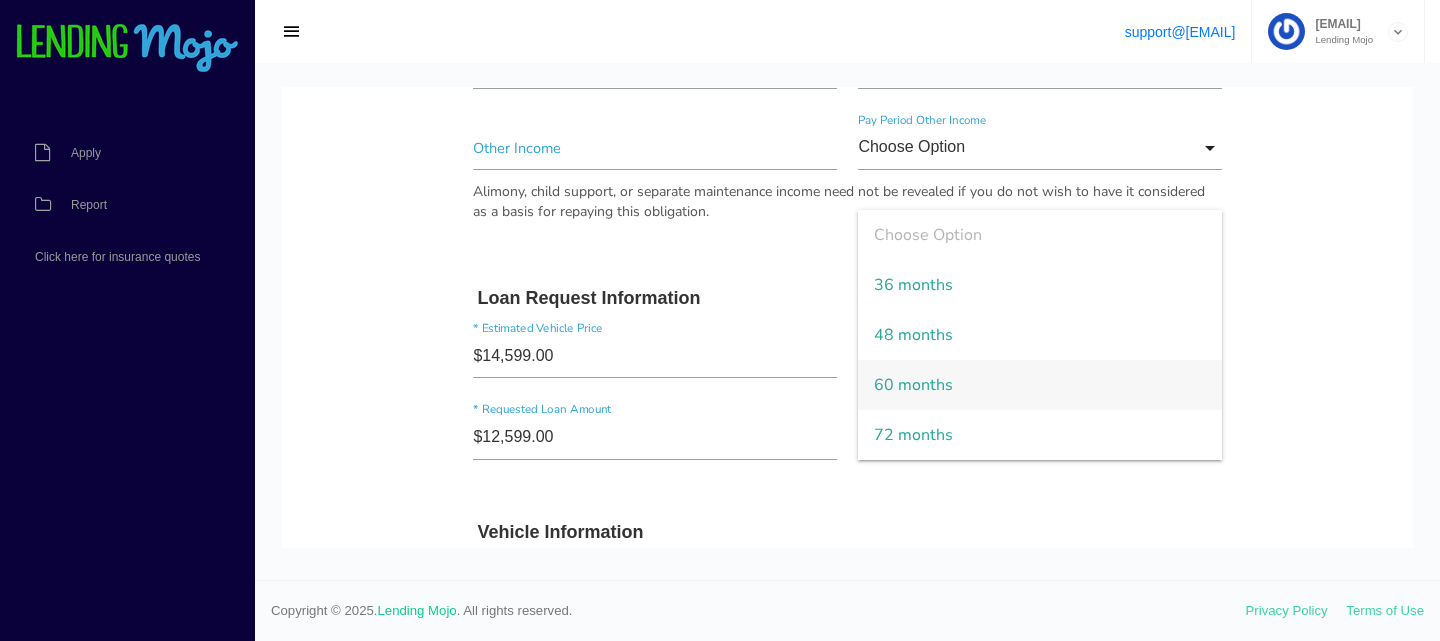 click on "60 months" at bounding box center [1039, 385] 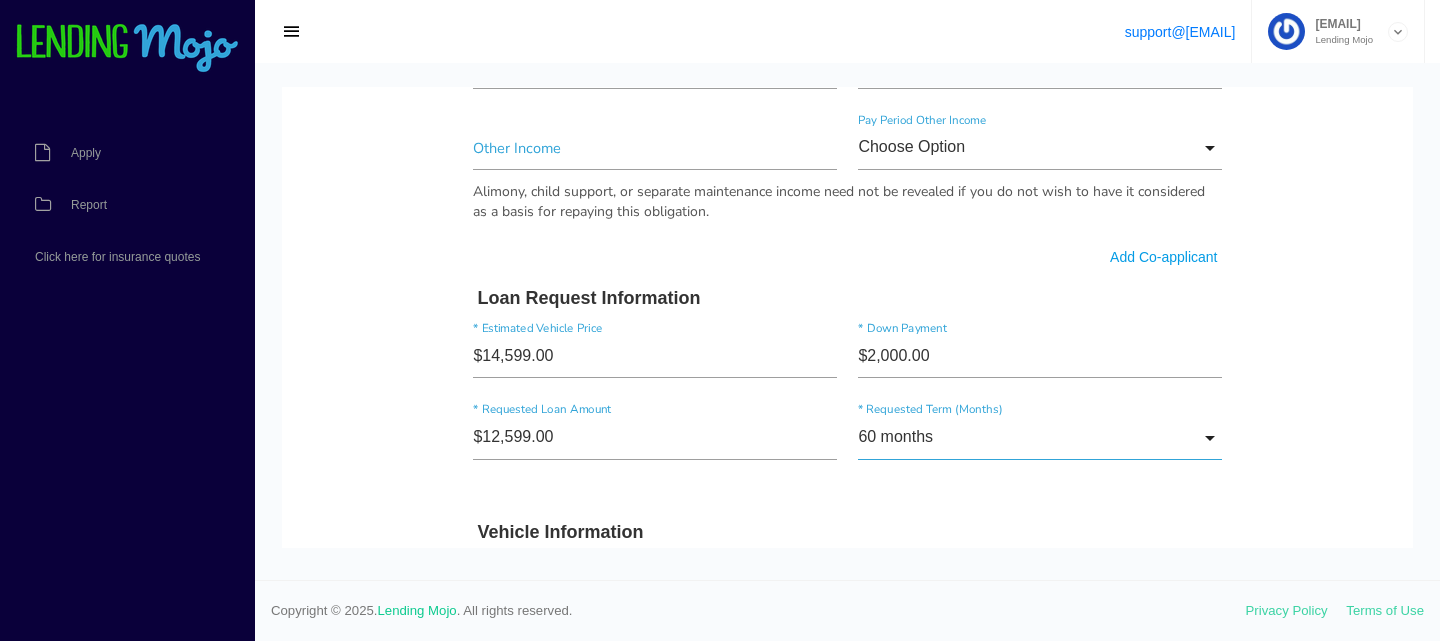 scroll, scrollTop: 1612, scrollLeft: 0, axis: vertical 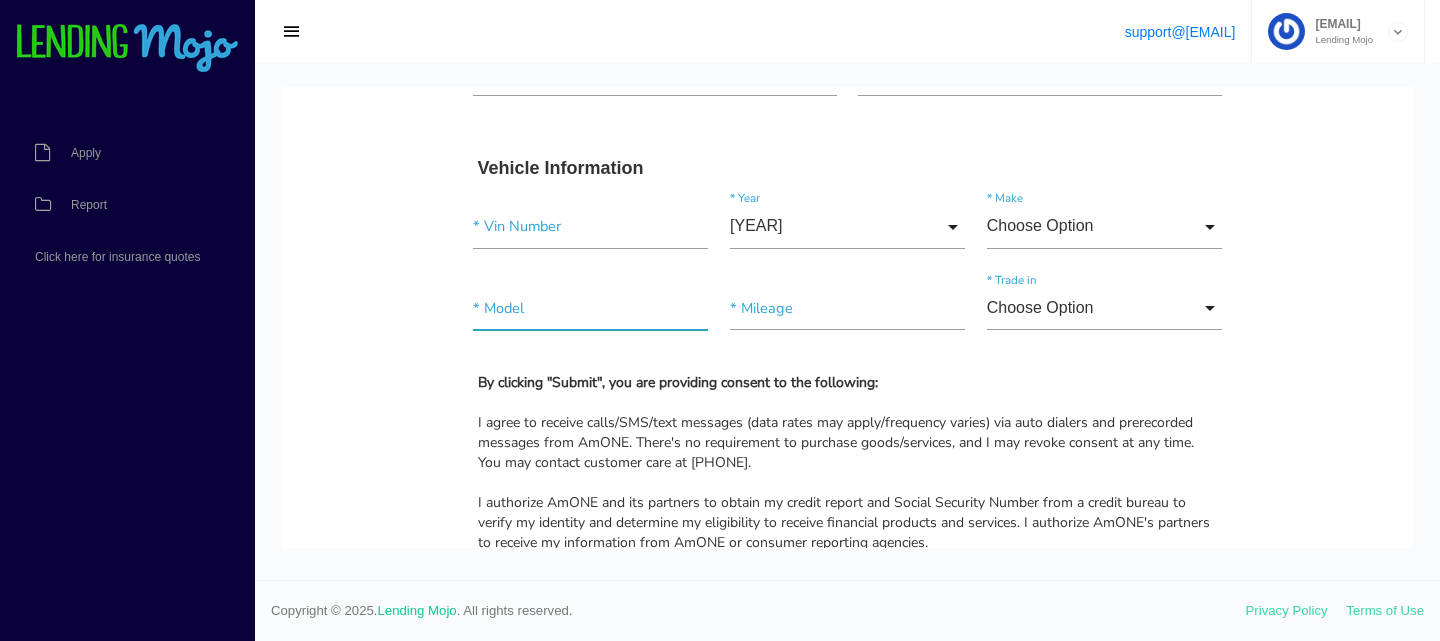 click at bounding box center [590, 308] 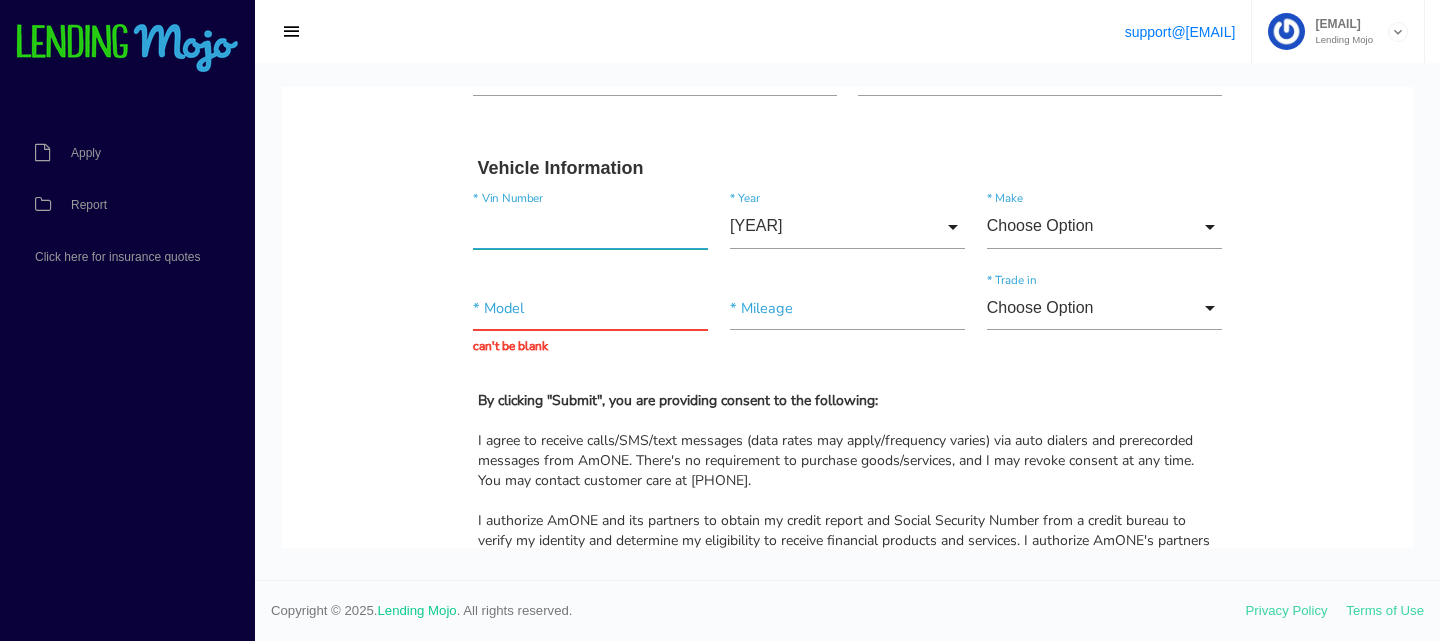click at bounding box center (590, 226) 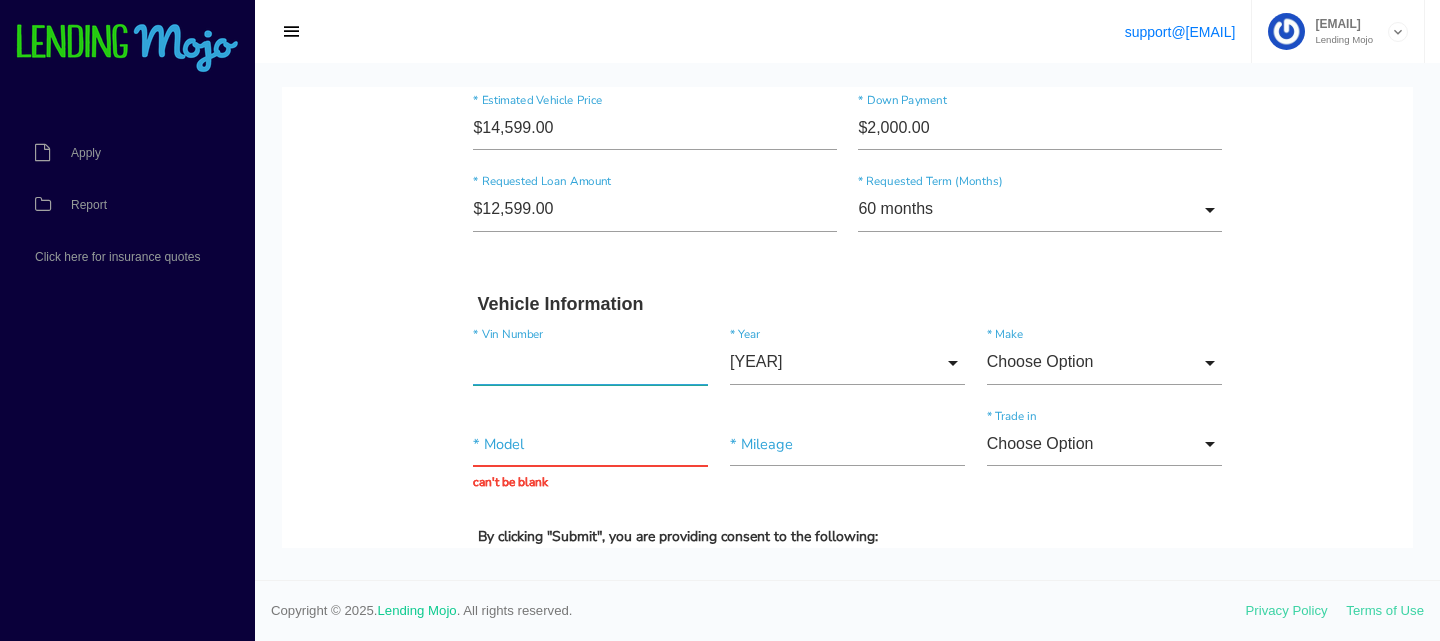 scroll, scrollTop: 1475, scrollLeft: 0, axis: vertical 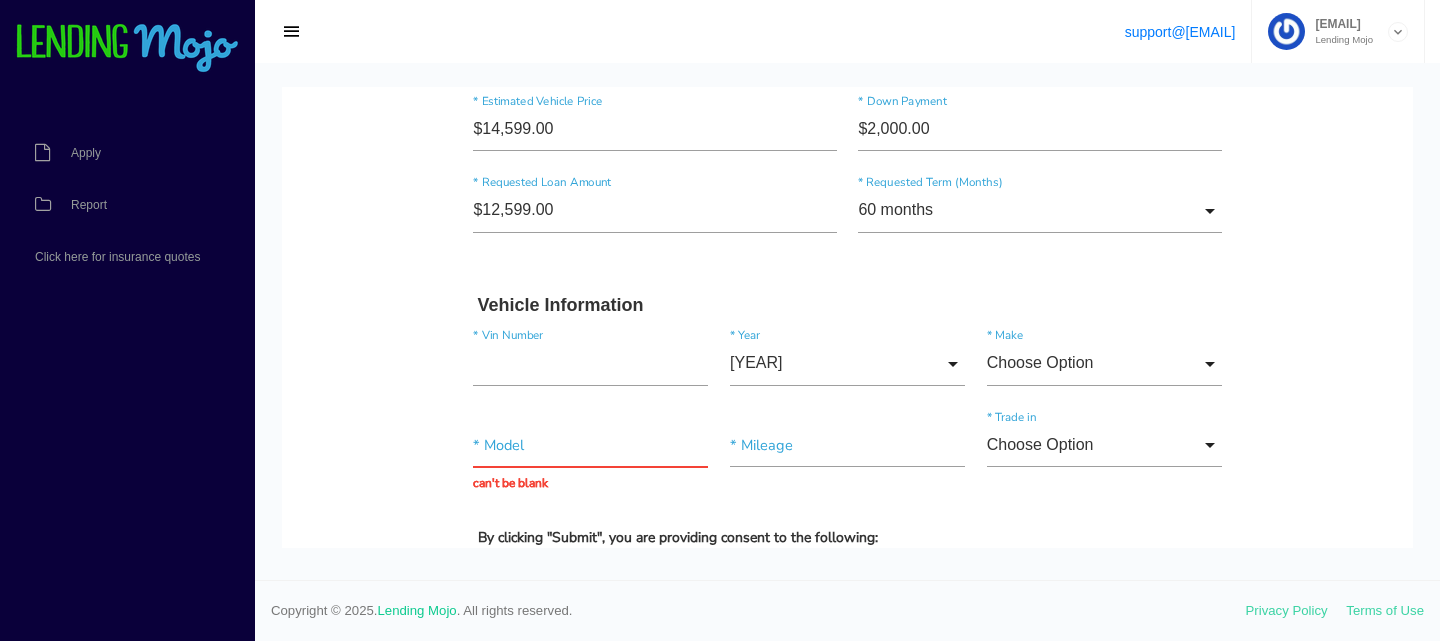 click on "Vehicle Information" at bounding box center (848, 306) 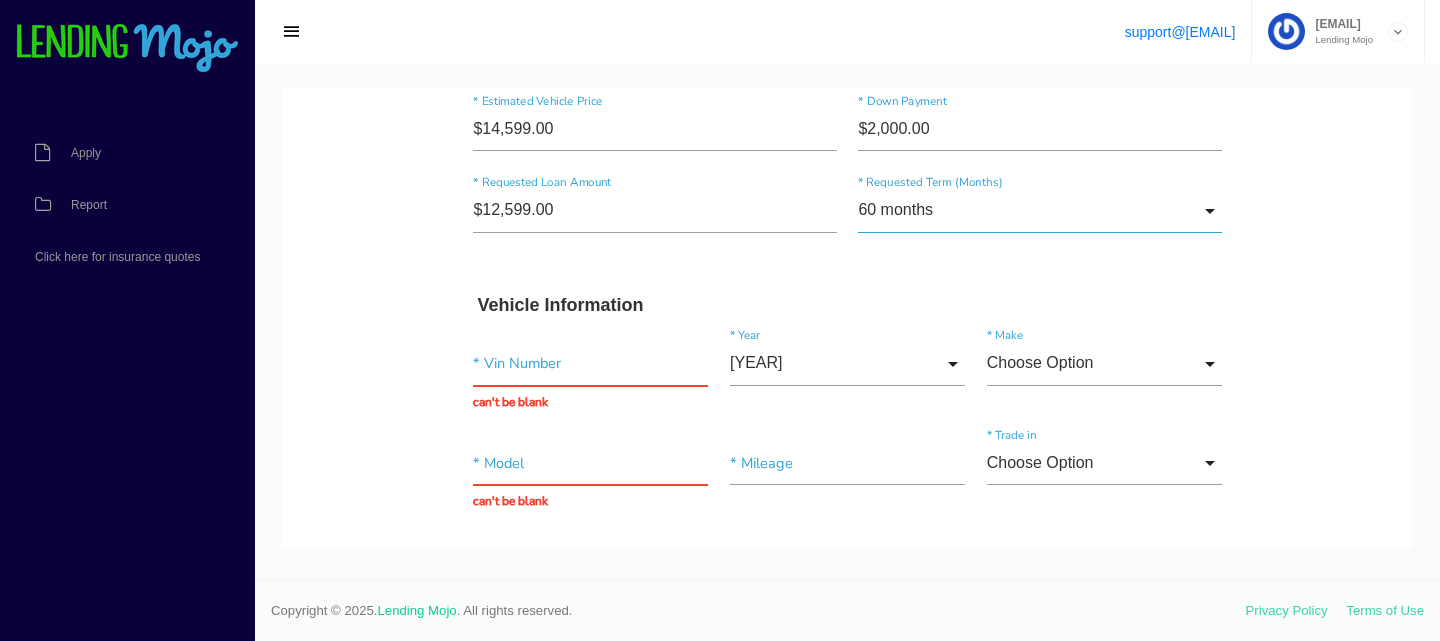 click on "60 months" at bounding box center [1039, 210] 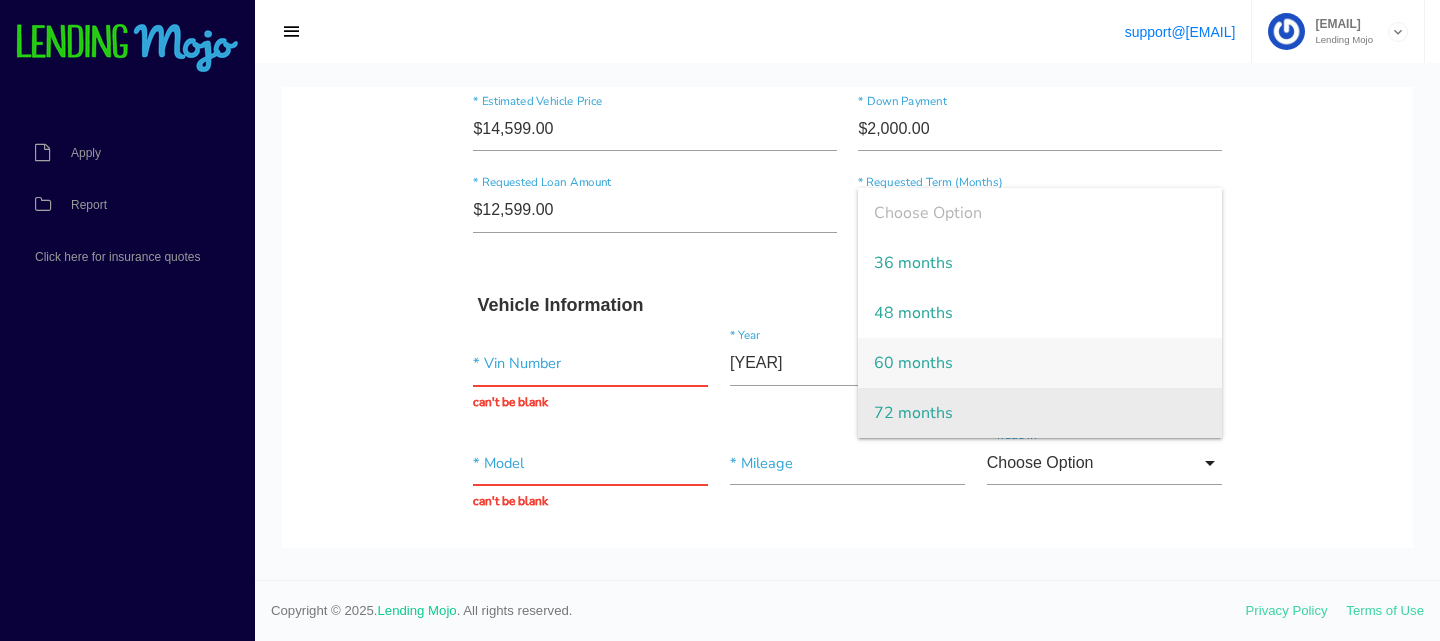 click on "72 months" at bounding box center [1039, 413] 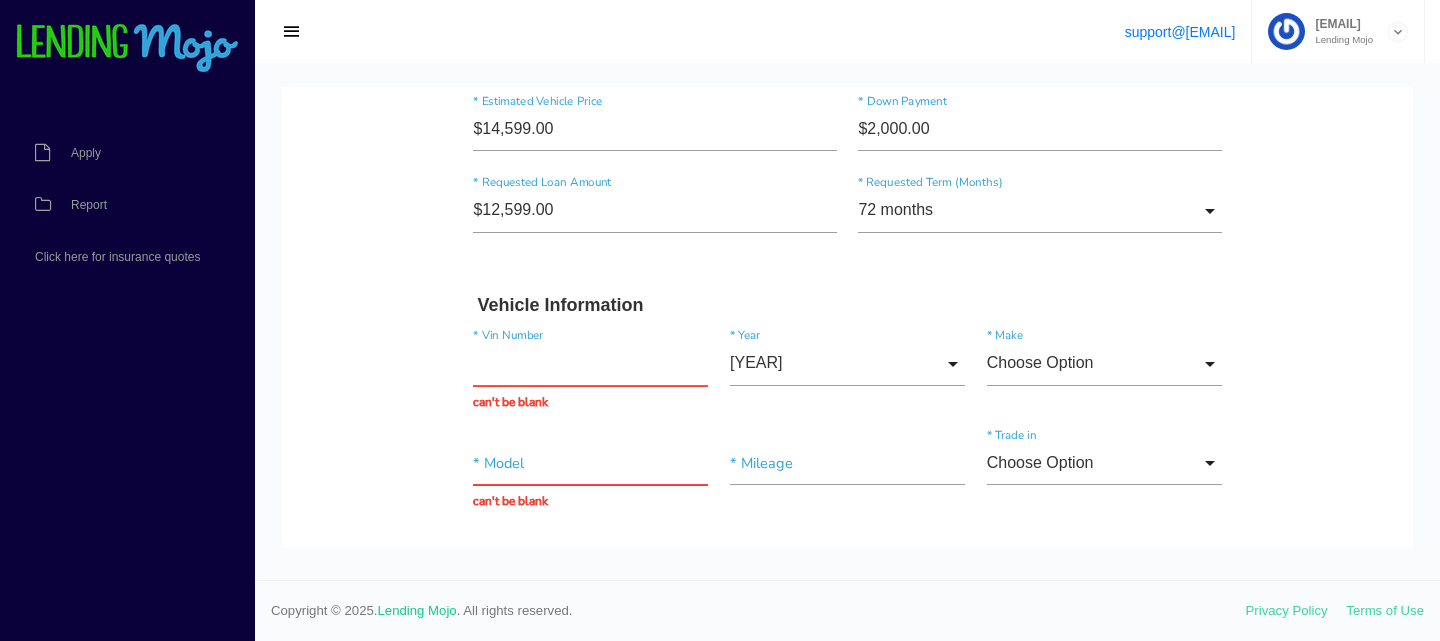 click at bounding box center (590, 363) 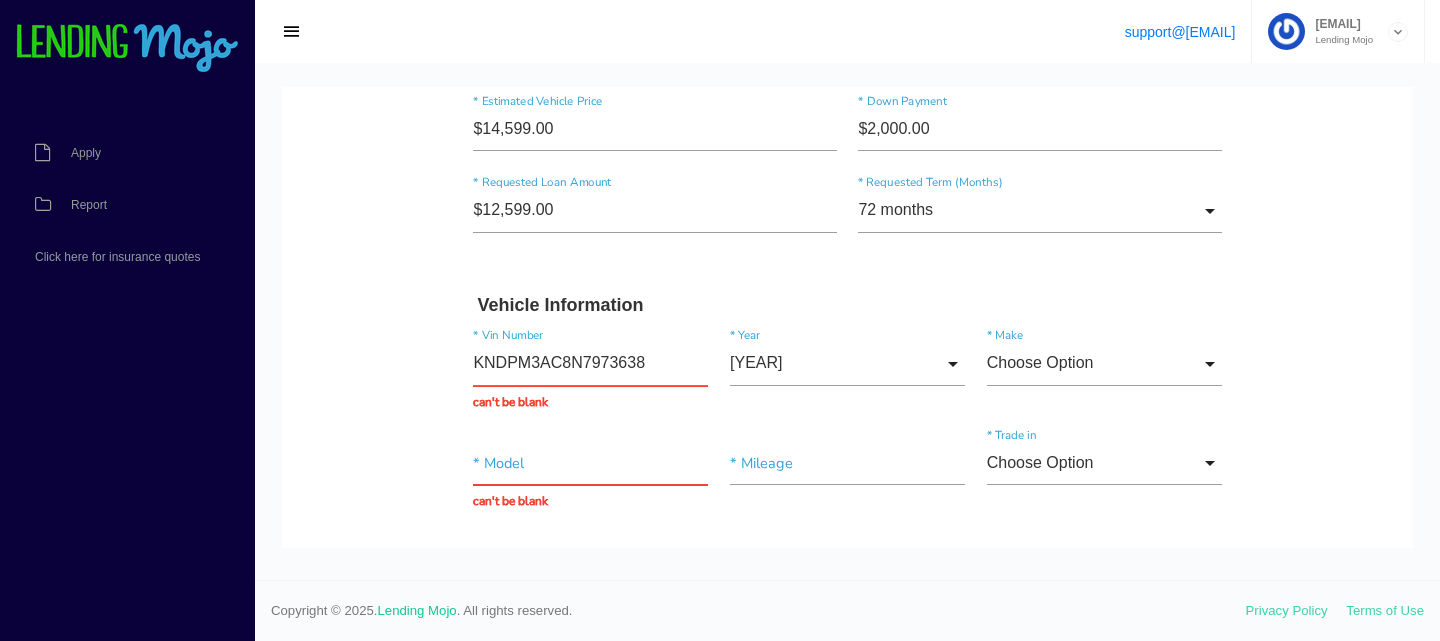 type on "KNDPM3AC8N7973638" 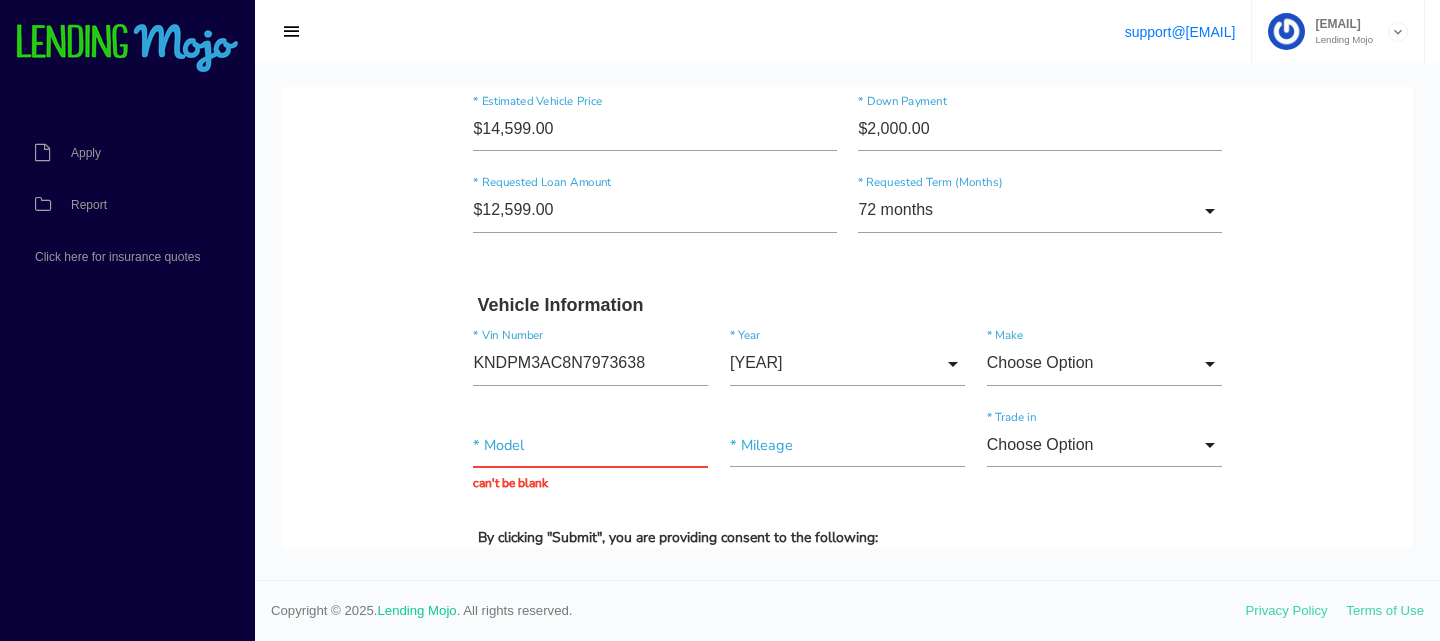 click on "KNDPM3AC8N7973638
*
Vin Number
2026 2026 2025 2024 2023 2022 2021 2020 2019 2018 2017 2016 2015 2014 2013 2012 2011 2010 2009 2008 2007 2006 2005 2004 2003 2002 2001 2000 1999 1998 1997 1996 1995 1994 1993 1992 1991 1990 1989 1988 1987 1986 1985 1984 1983 1982 1981 1980 1979 1978 1977 1976 1975 1974 1973 1972 1971 1970 1969 1968 1967 1966 1965 1964 1963 1962 1961 1960 1959 1958 1957 1956 1955 1954 1953 1952 1951 1950 1949 1948 1947 1946 1945 1944 1943 1942 1941 1940 1939 1938 1937 1936 1935 1934 1933 1932 1931 1930 1929 1928 1927 1926 1925
2026
2025
2024
2023
2022
2021
2020
2019
2018
2017
2016
2015
2014
2013
2012
2011
2010
2009
2008
2007
2006
2005
2004
2003
2002
2001" at bounding box center (848, 368) 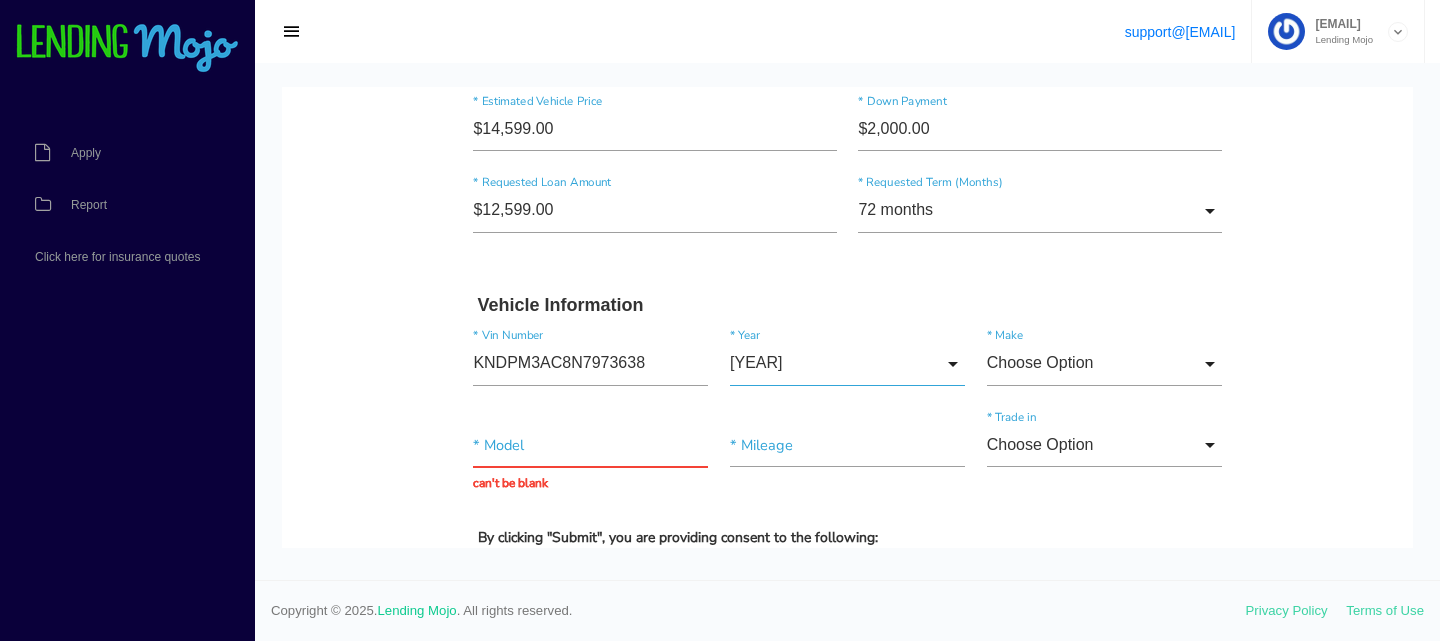 click on "[YEAR]" at bounding box center [847, 363] 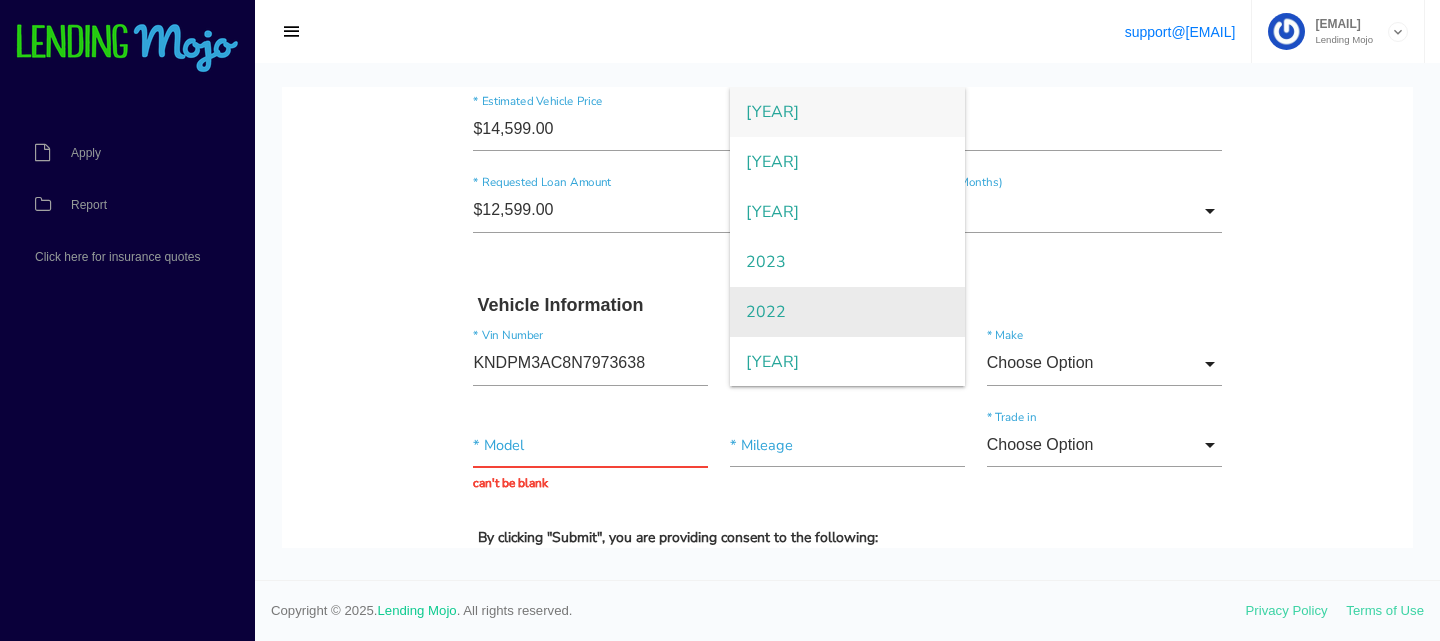 click on "2022" at bounding box center (847, 312) 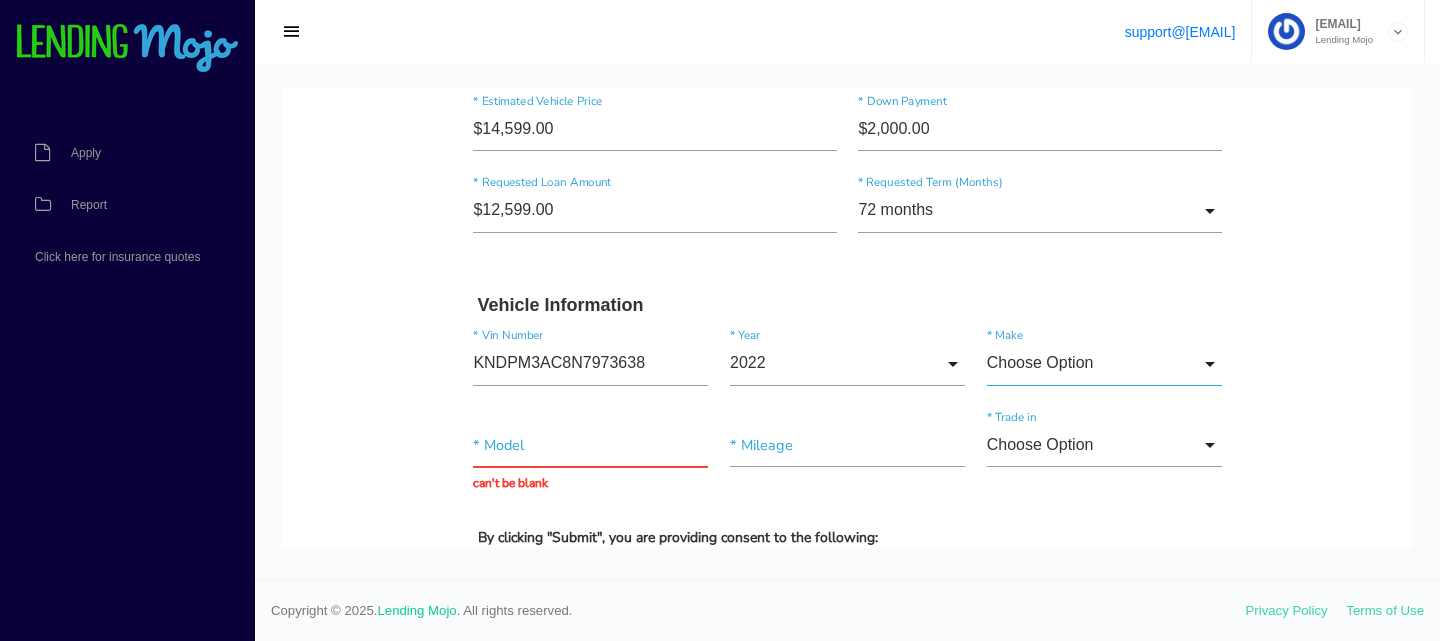 click on "Choose Option" at bounding box center (1104, 363) 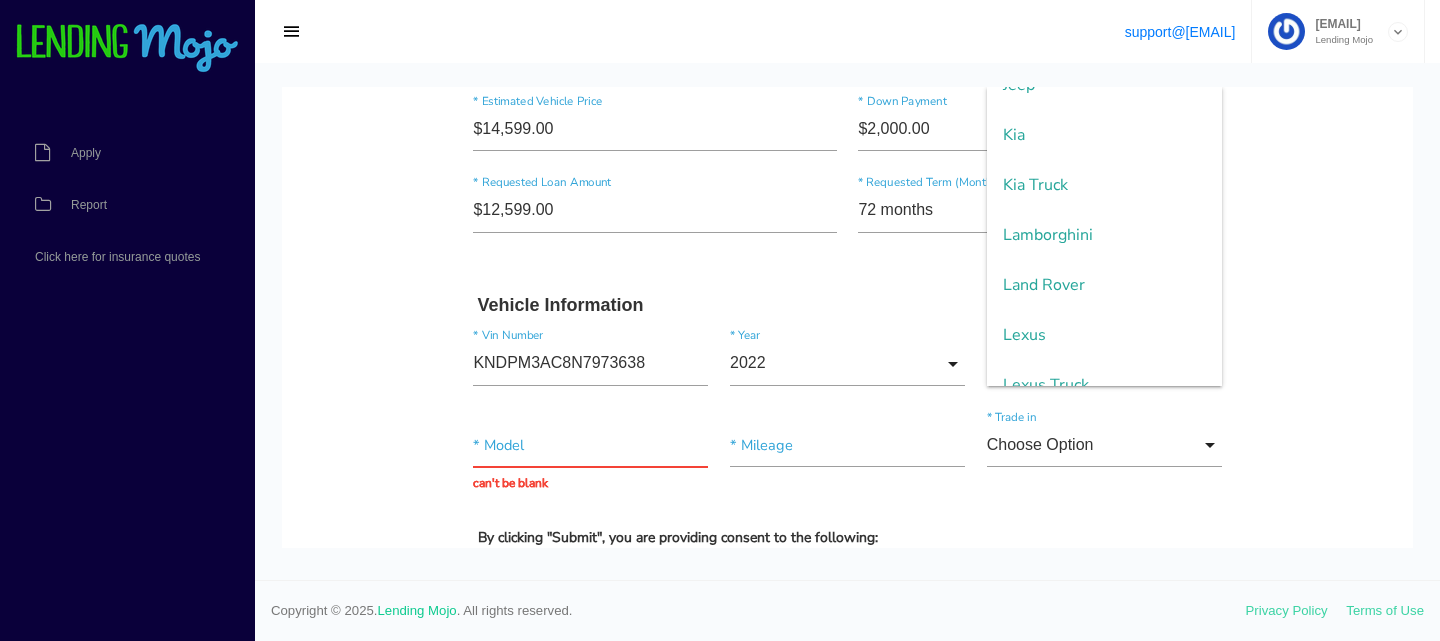 scroll, scrollTop: 2269, scrollLeft: 0, axis: vertical 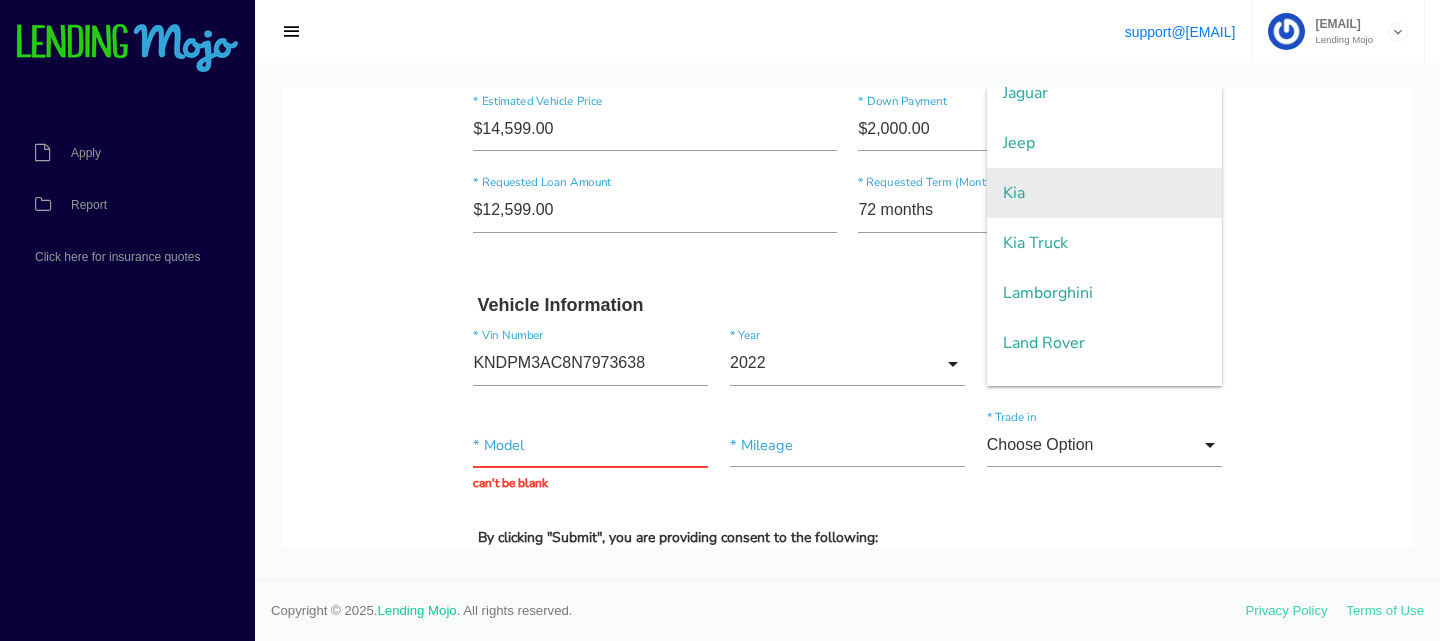 click on "Kia" at bounding box center [1104, 193] 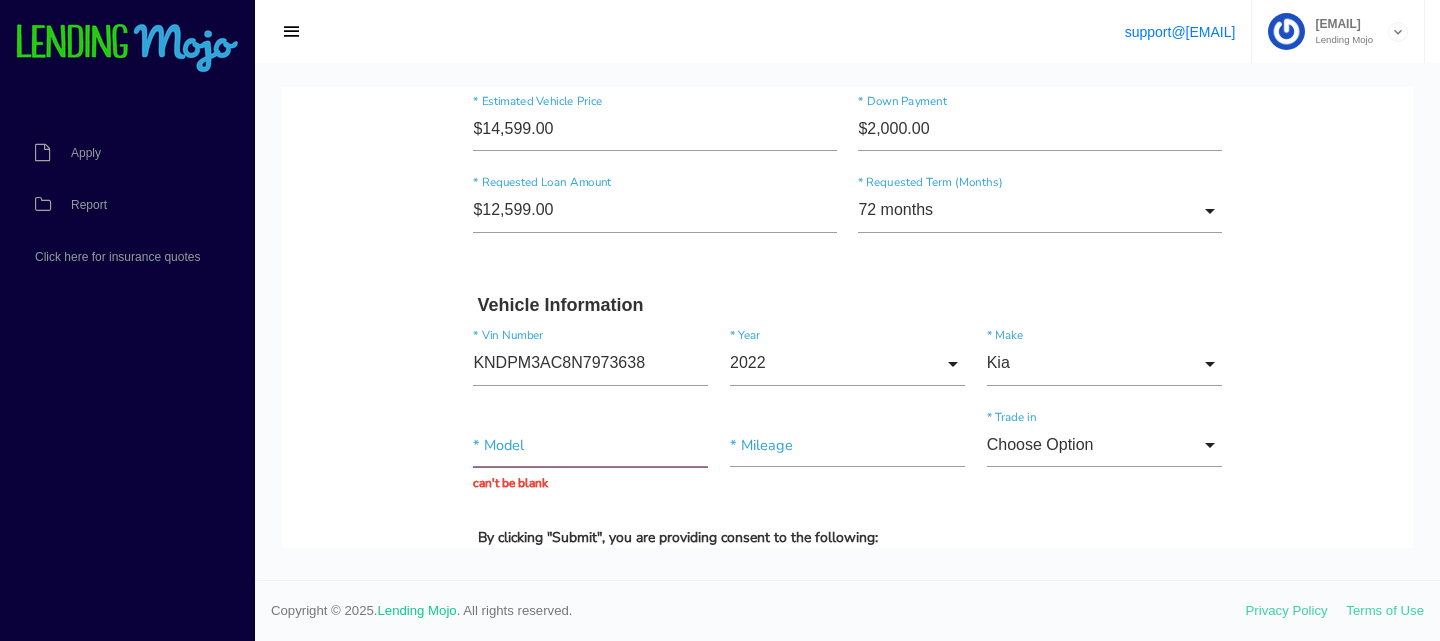click at bounding box center [590, 445] 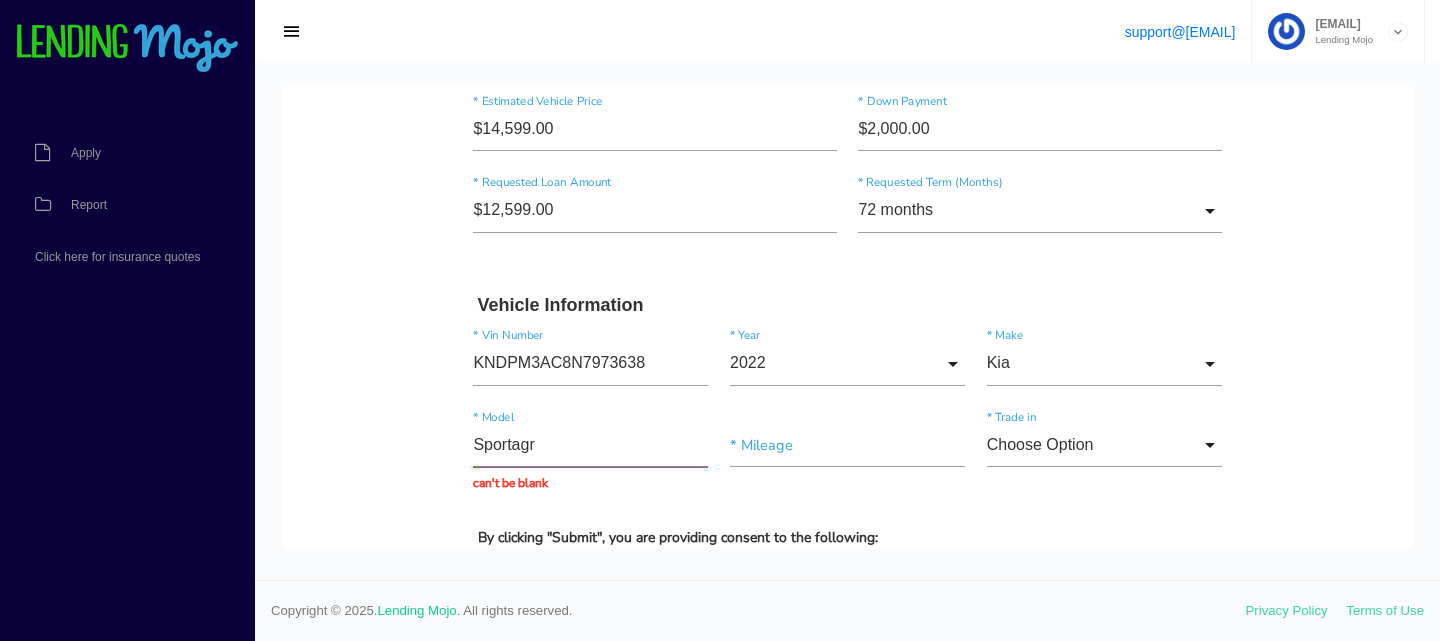 type on "Sportagr" 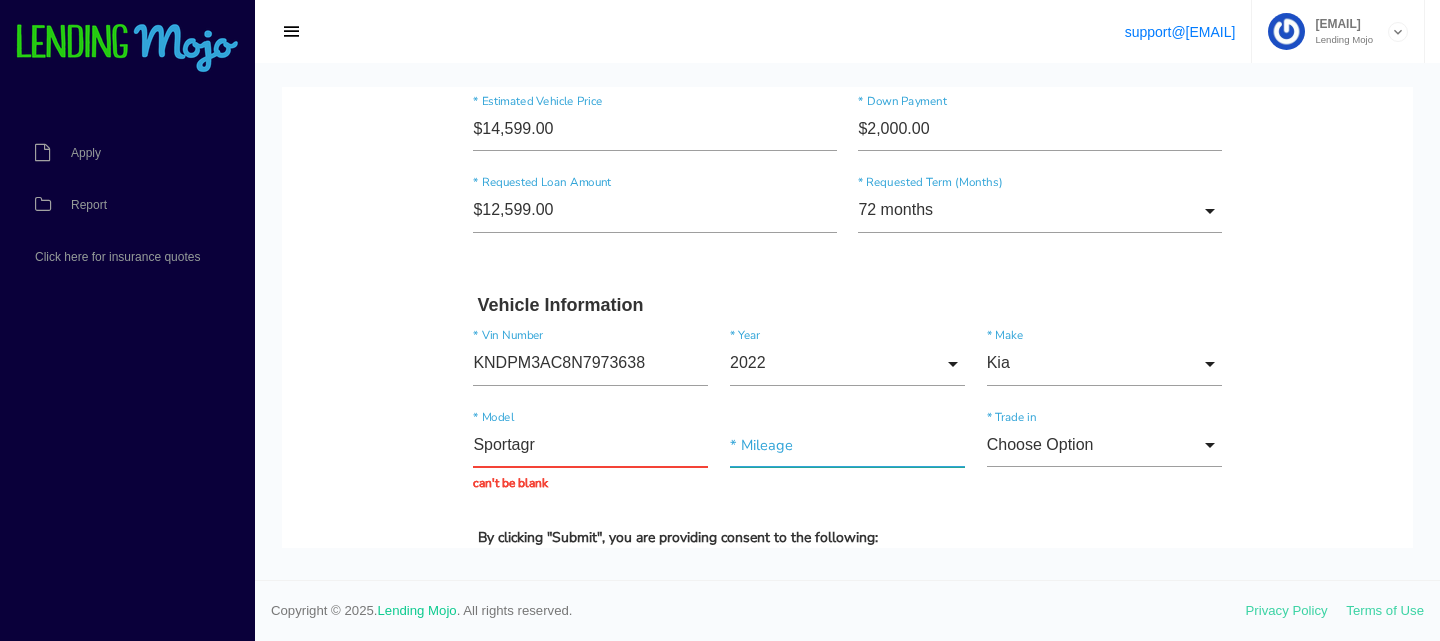 type 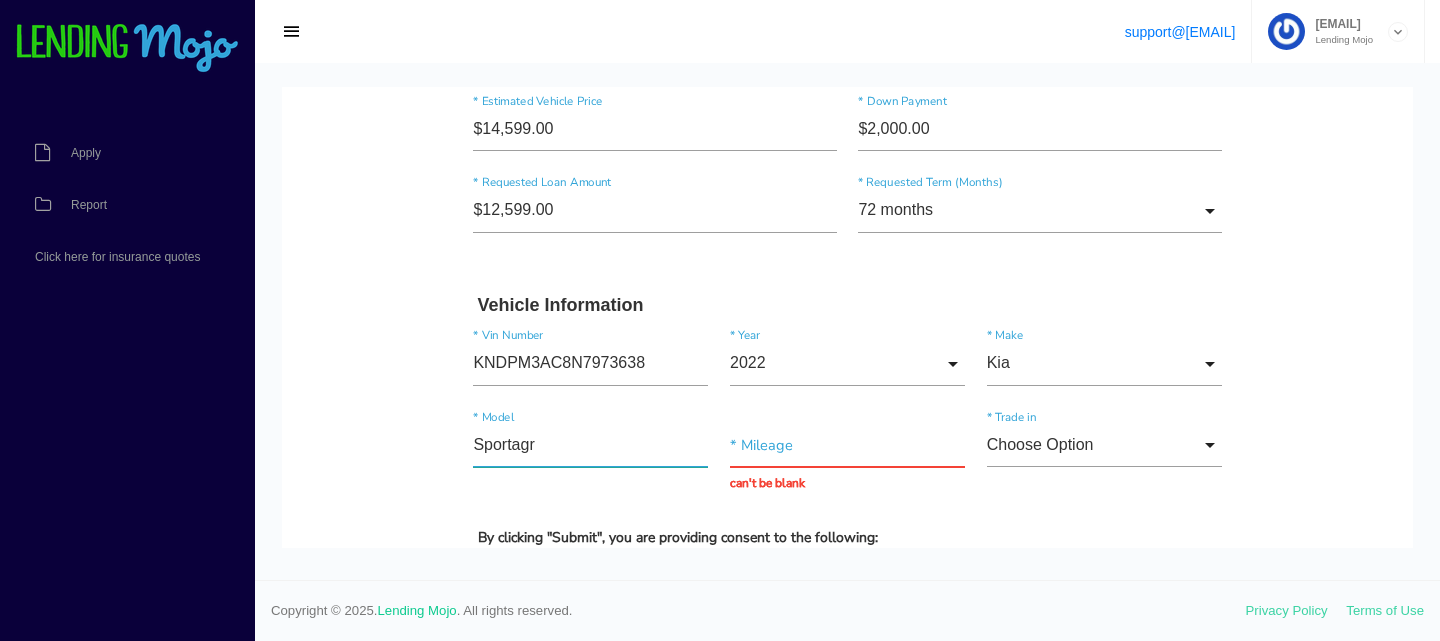 click on "Sportagr" at bounding box center [590, 445] 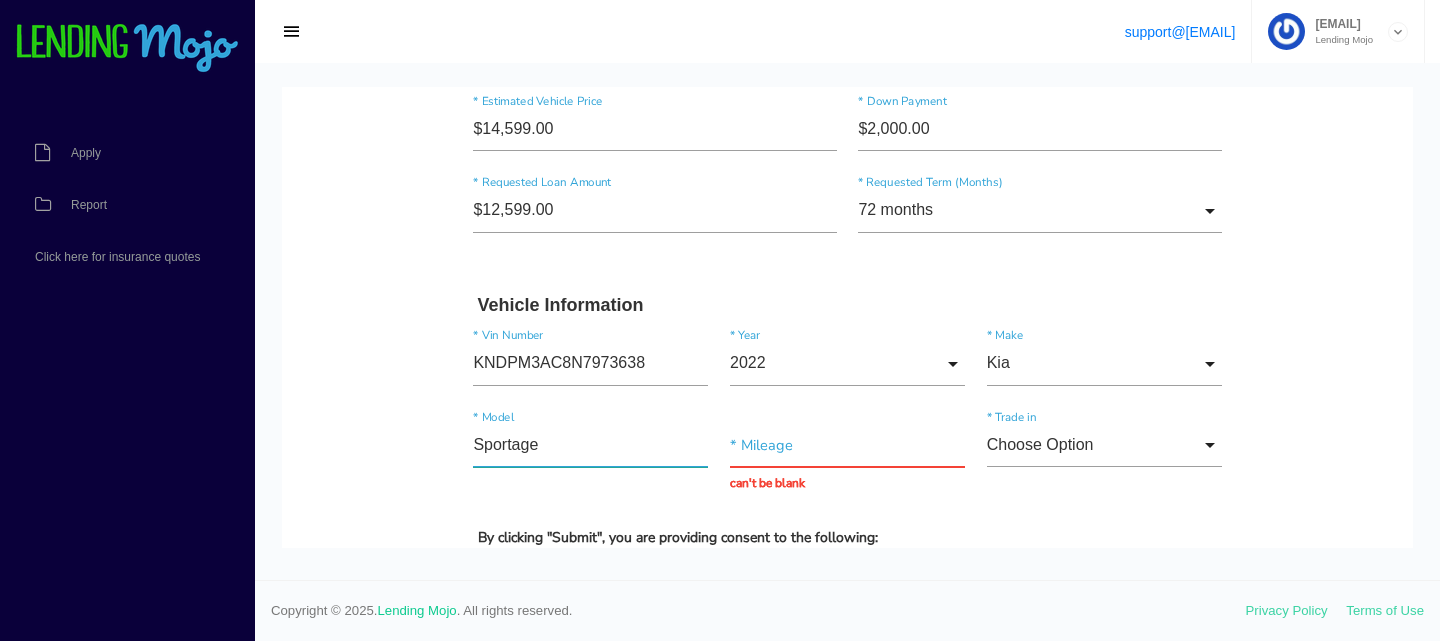 type on "Sportage" 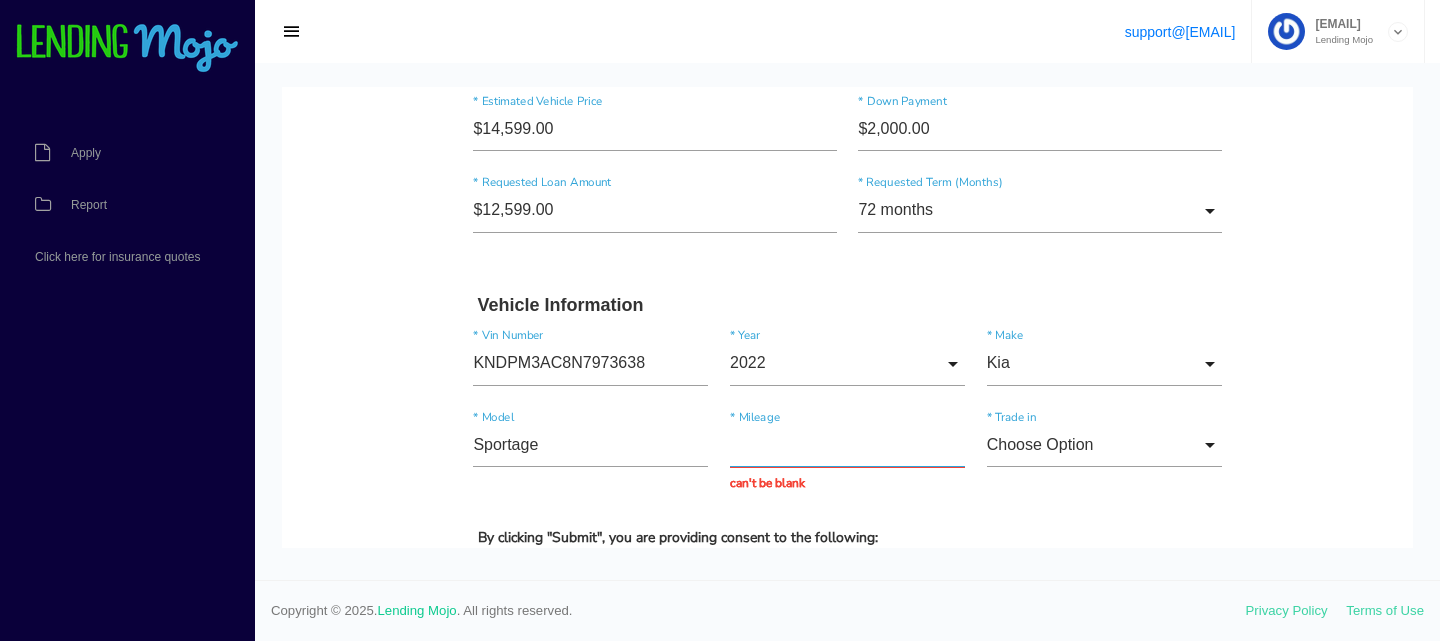 paste on "50,368" 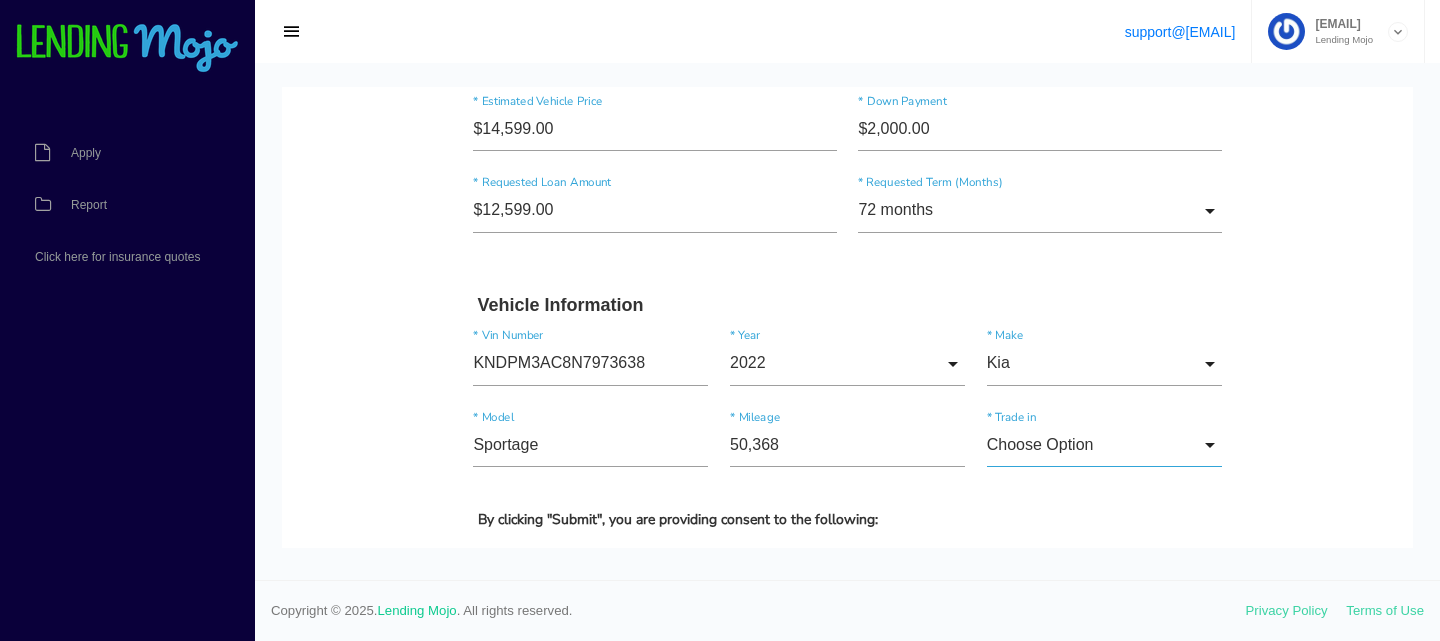 click on "Choose Option" at bounding box center [1104, 445] 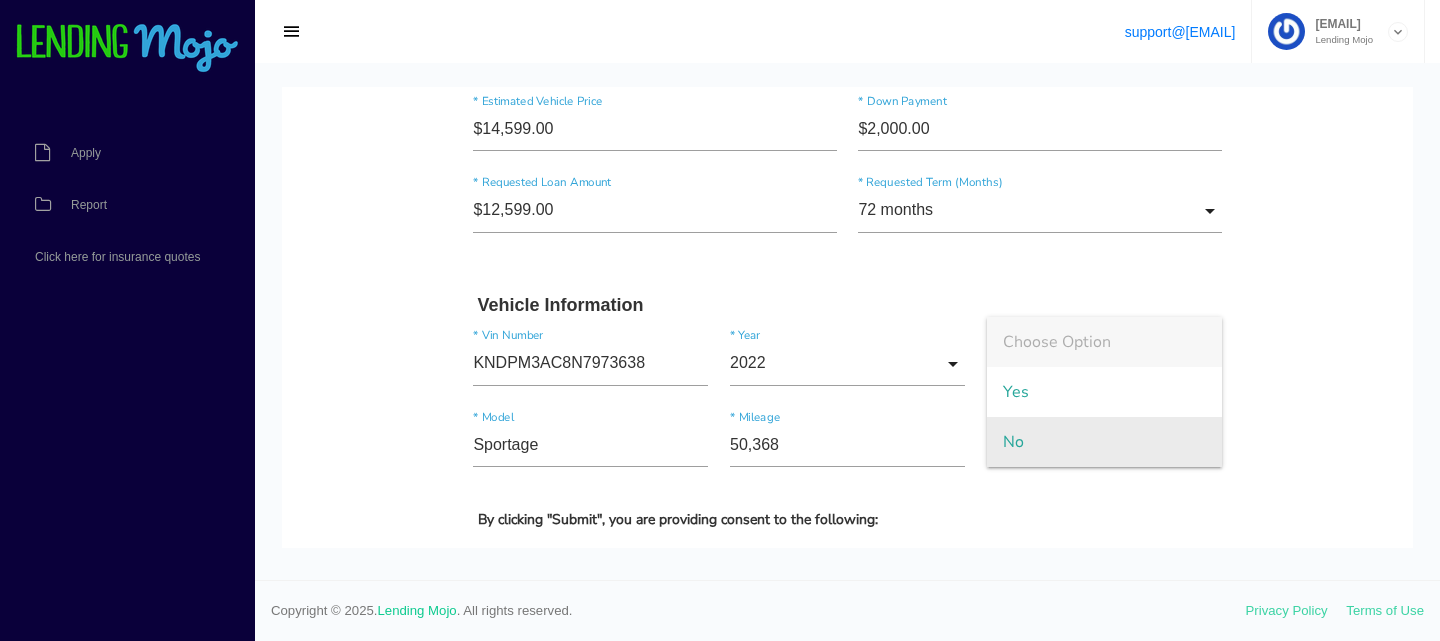 click on "No" at bounding box center [1104, 442] 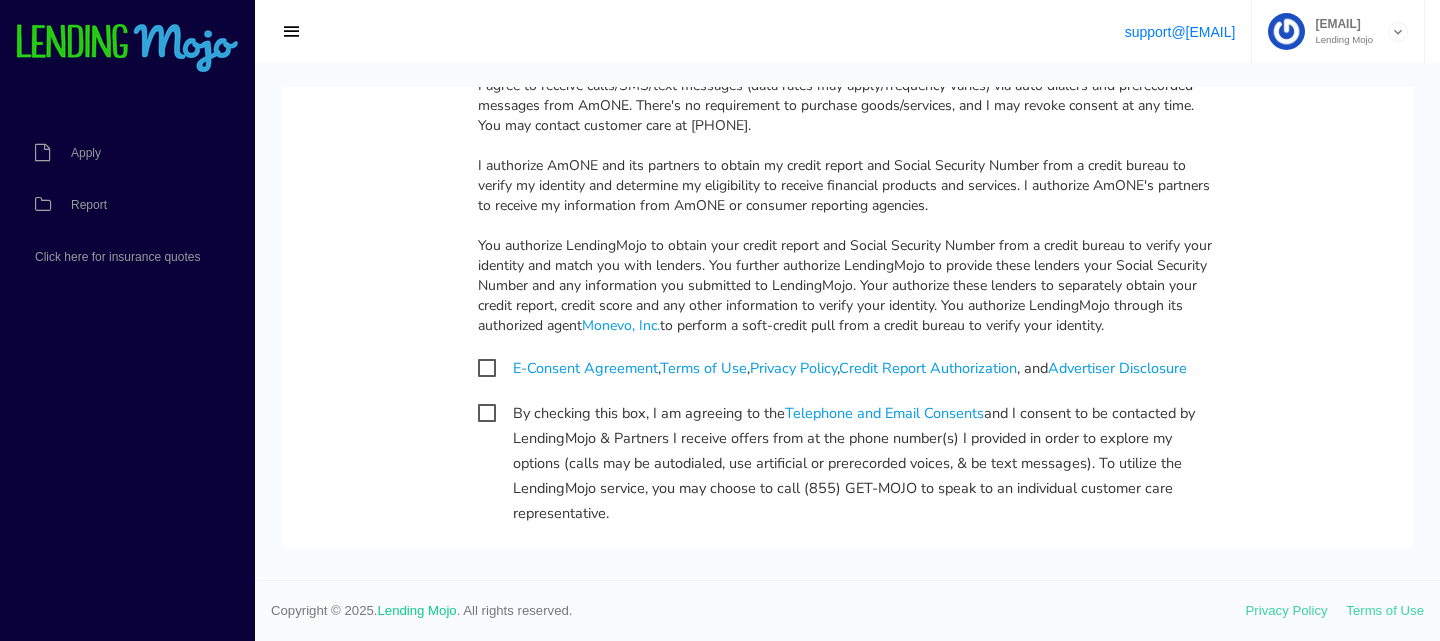 scroll, scrollTop: 1950, scrollLeft: 0, axis: vertical 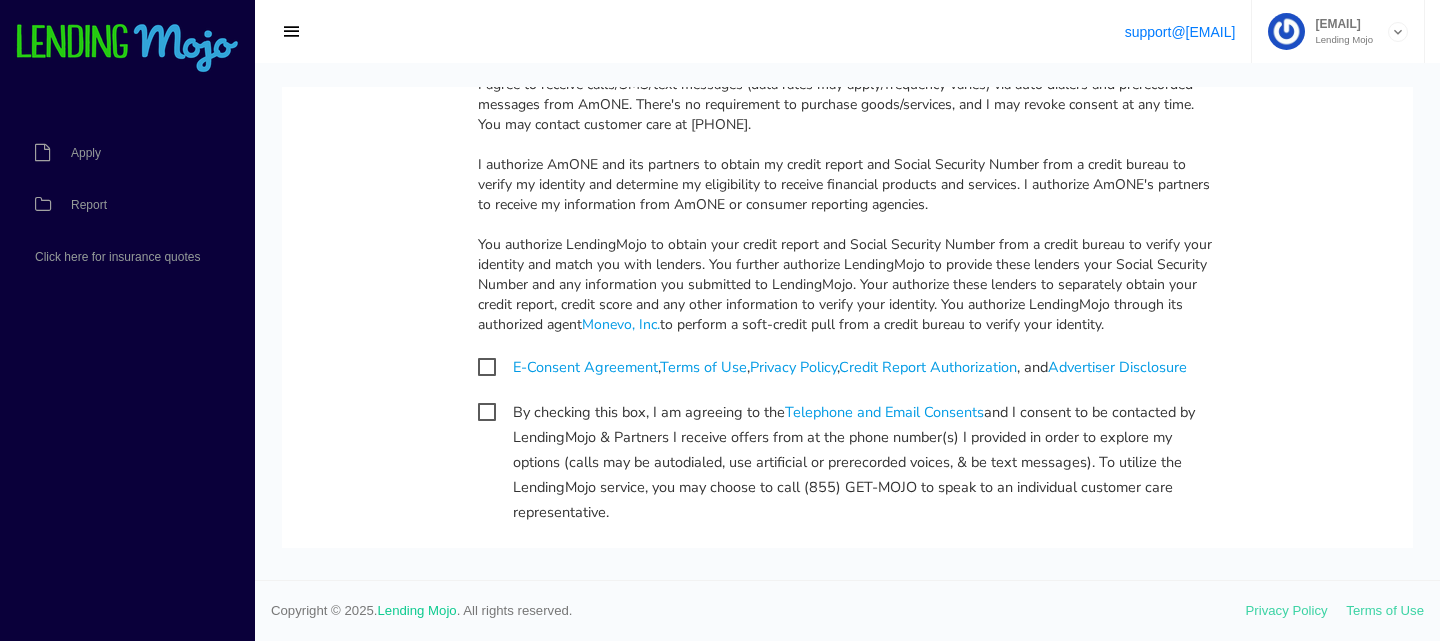 click on "E-Consent Agreement ,
Terms of Use ,
Privacy Policy ,
Credit Report Authorization ,
and  Advertiser Disclosure" at bounding box center (832, 367) 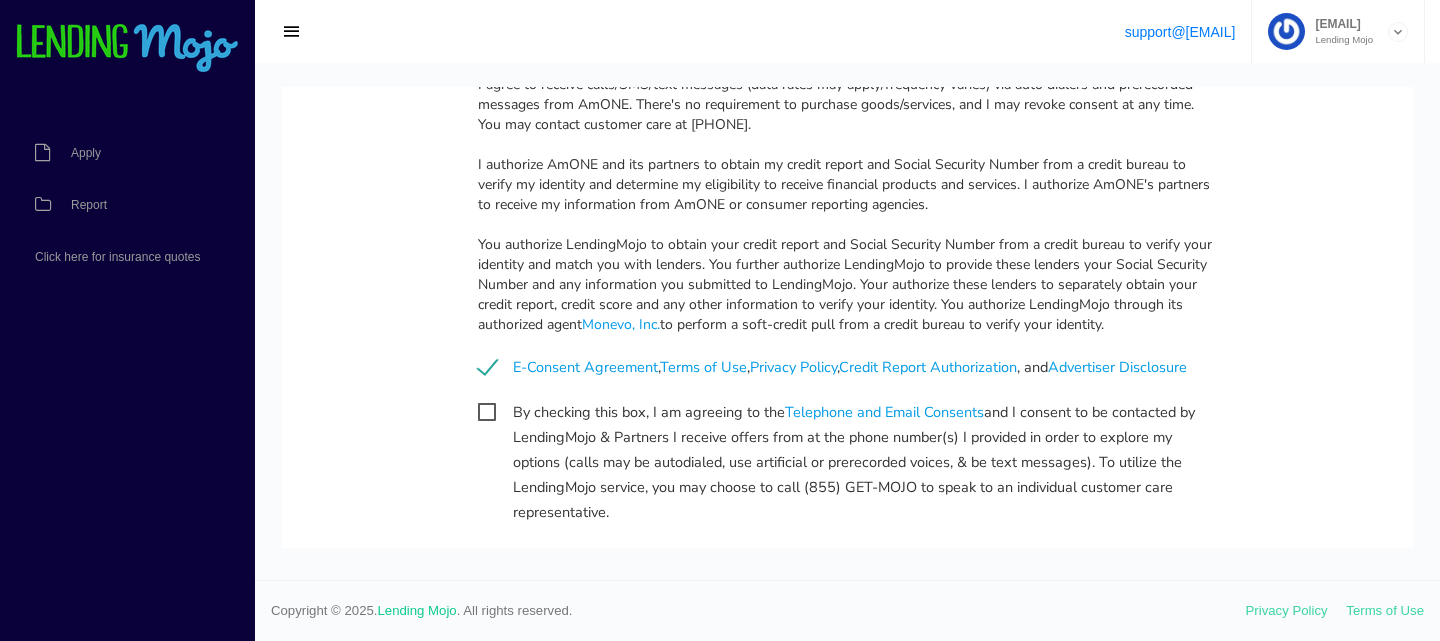 click on "By checking this box, I am agreeing to the
Telephone and Email Consents  and I consent to be contacted by LendingMojo & Partners I receive offers from at the phone number(s) I provided in order to explore my options (calls may be autodialed, use artificial or prerecorded voices, & be text messages). To utilize the LendingMojo service, you may choose to call [PHONE] to speak to an individual customer care representative." at bounding box center (848, 412) 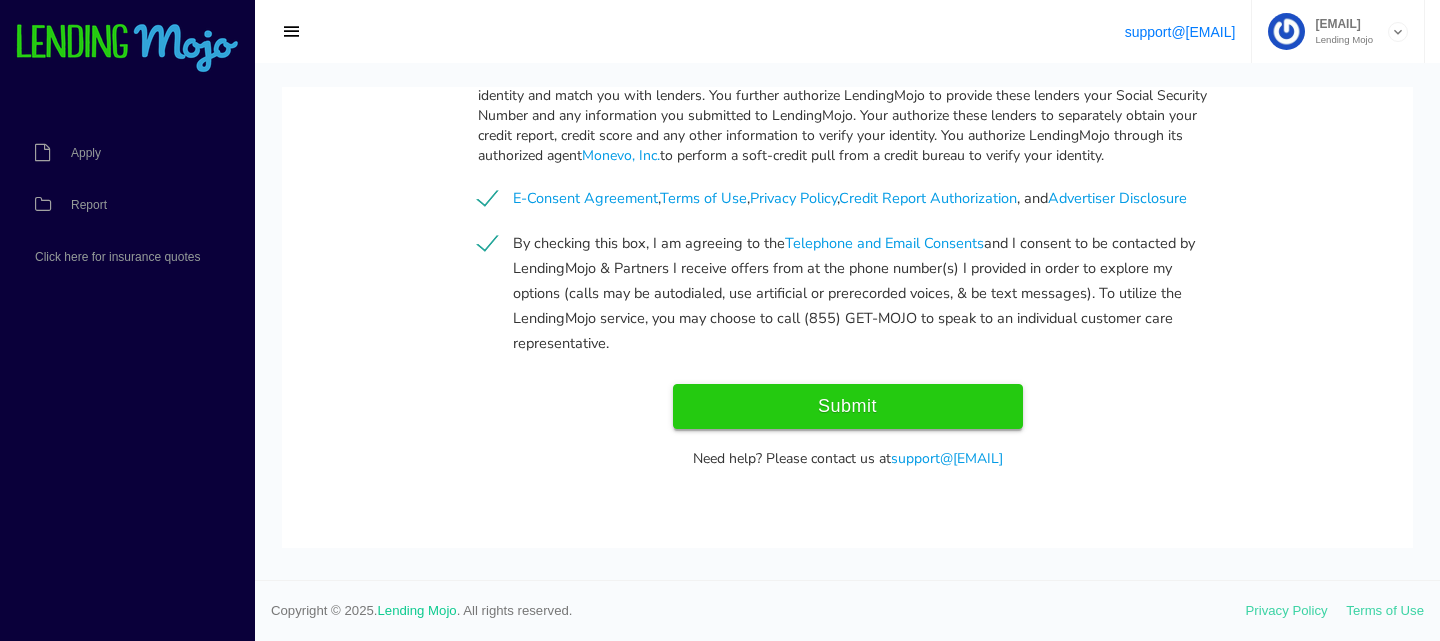 click on "Submit" at bounding box center [848, 406] 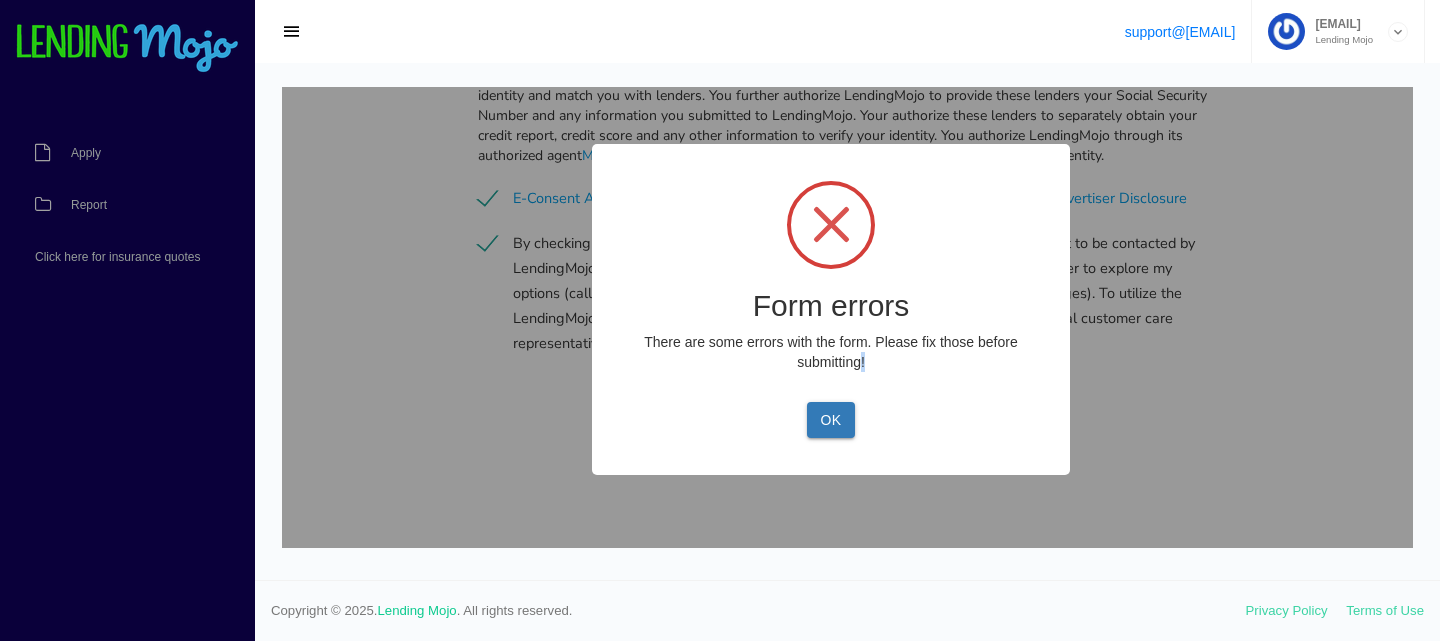click on "Form errors
There are some errors with the form. Please fix those before submitting!
Not valid
Cancel
OK" at bounding box center (831, 309) 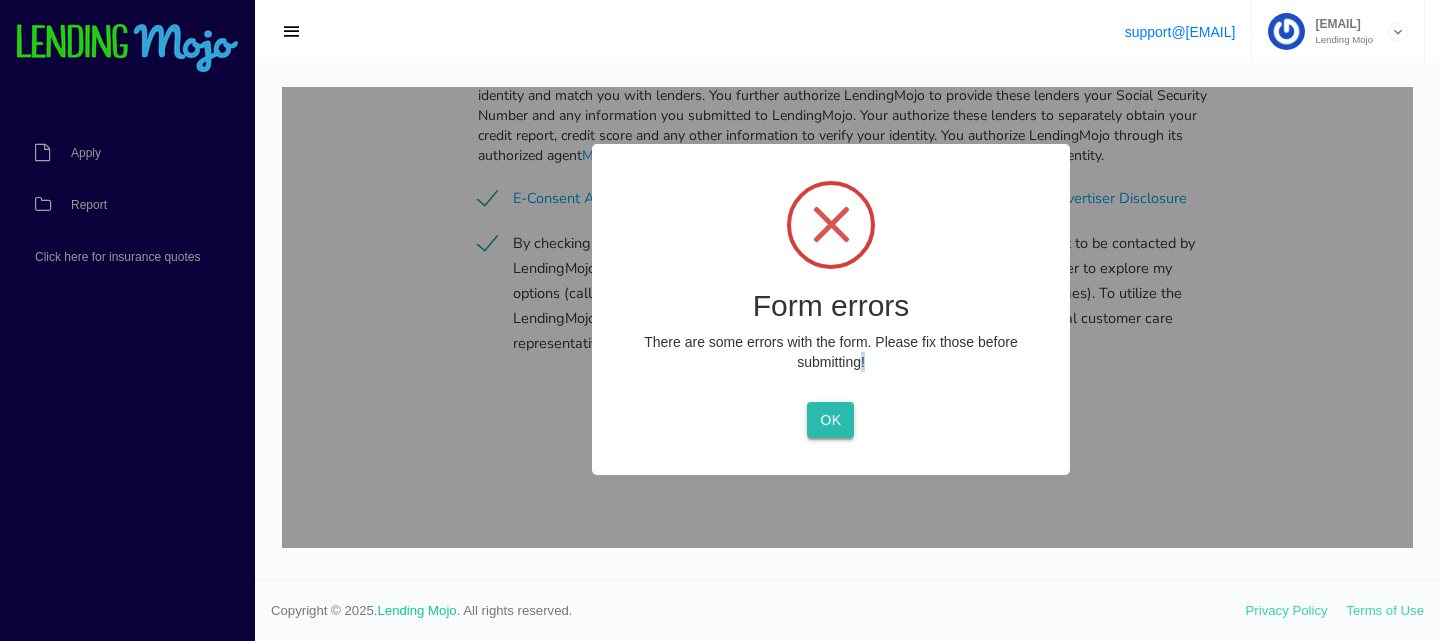 click on "OK" at bounding box center (830, 420) 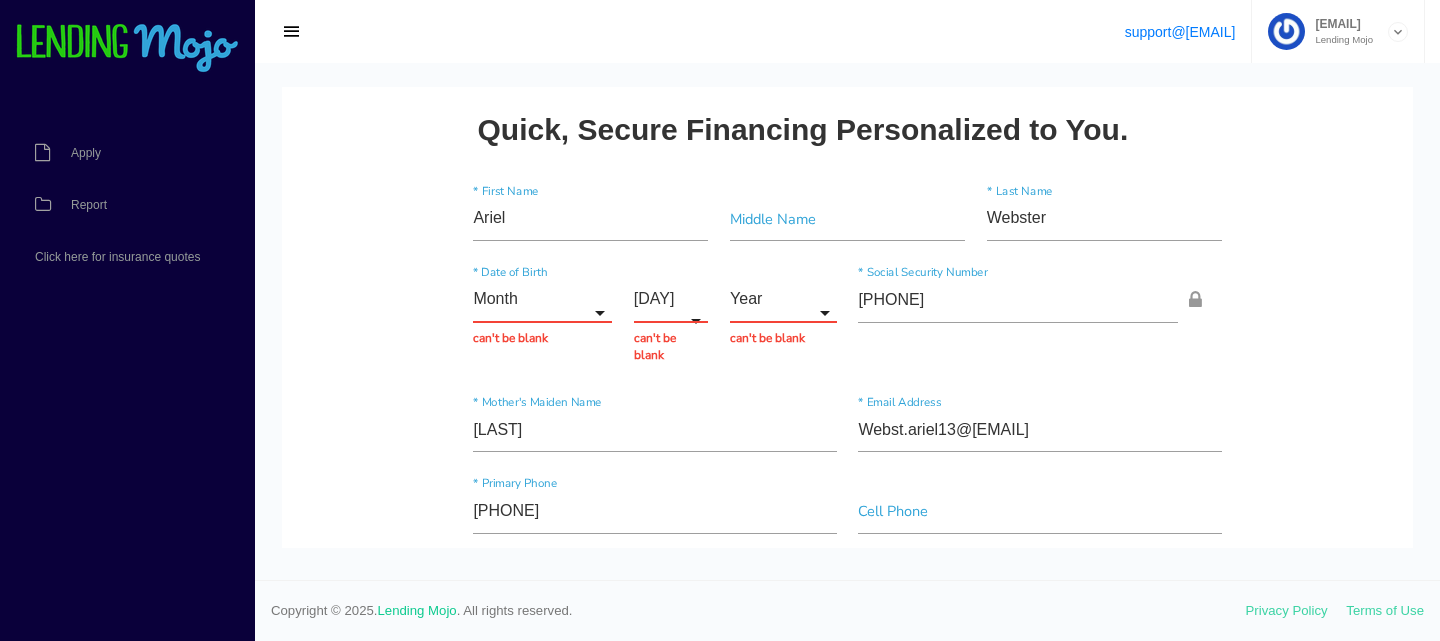 scroll, scrollTop: 13, scrollLeft: 0, axis: vertical 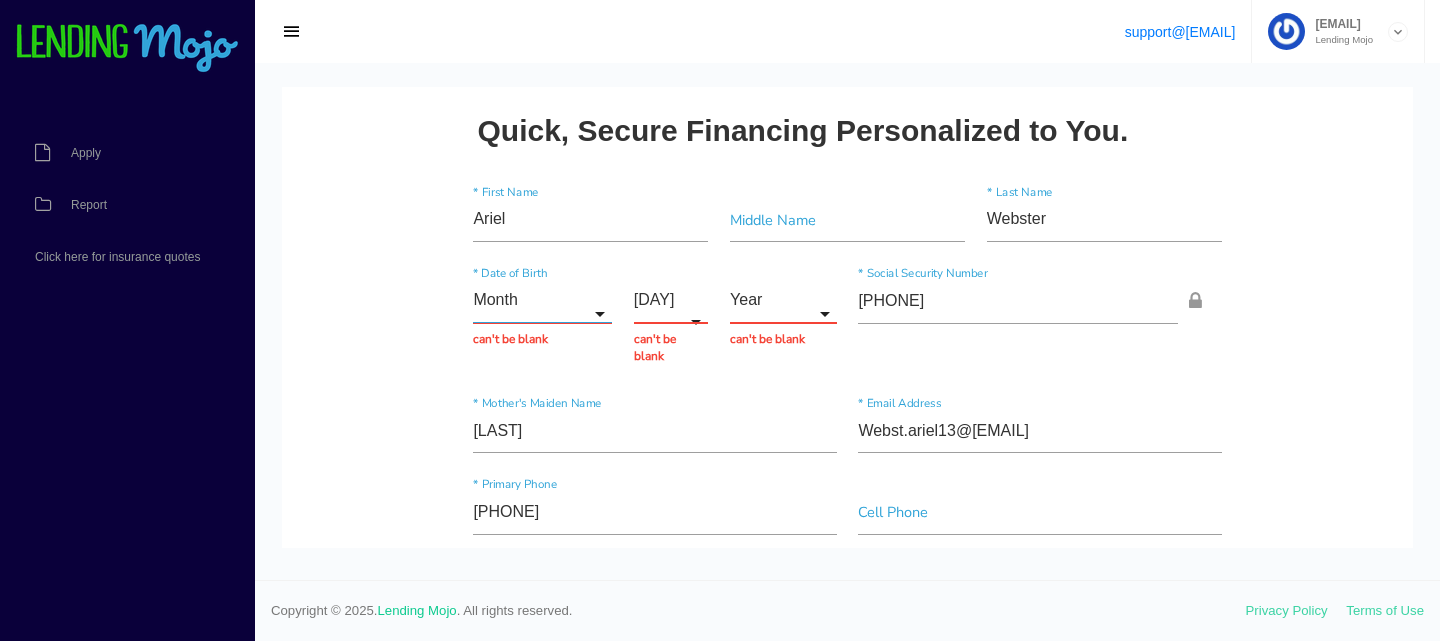 click on "Month" at bounding box center (542, 301) 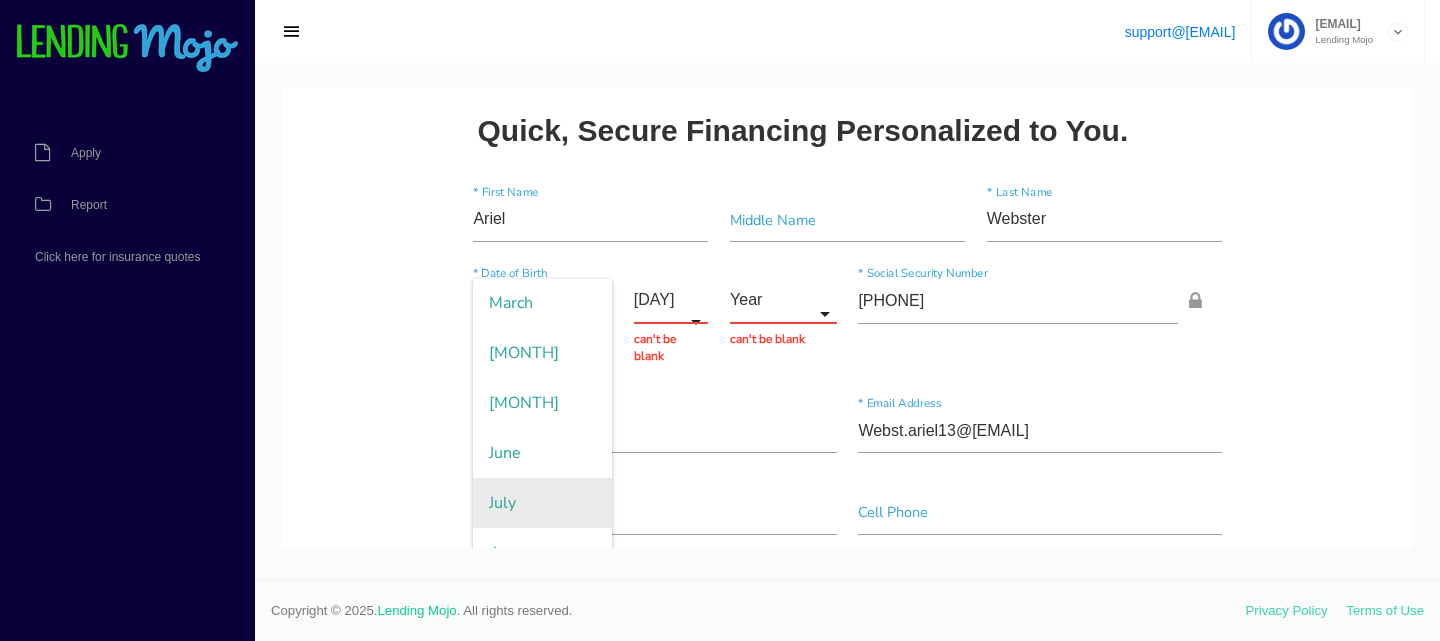 scroll, scrollTop: 380, scrollLeft: 0, axis: vertical 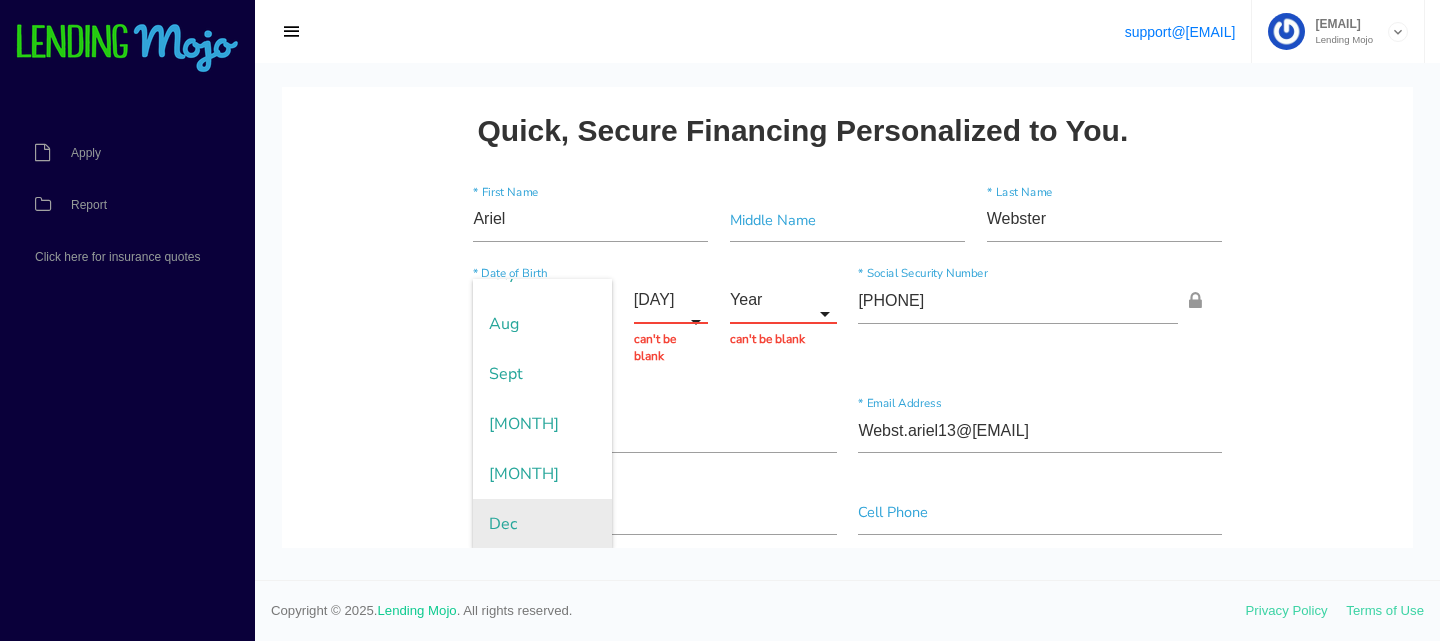 click on "Dec" at bounding box center (542, 524) 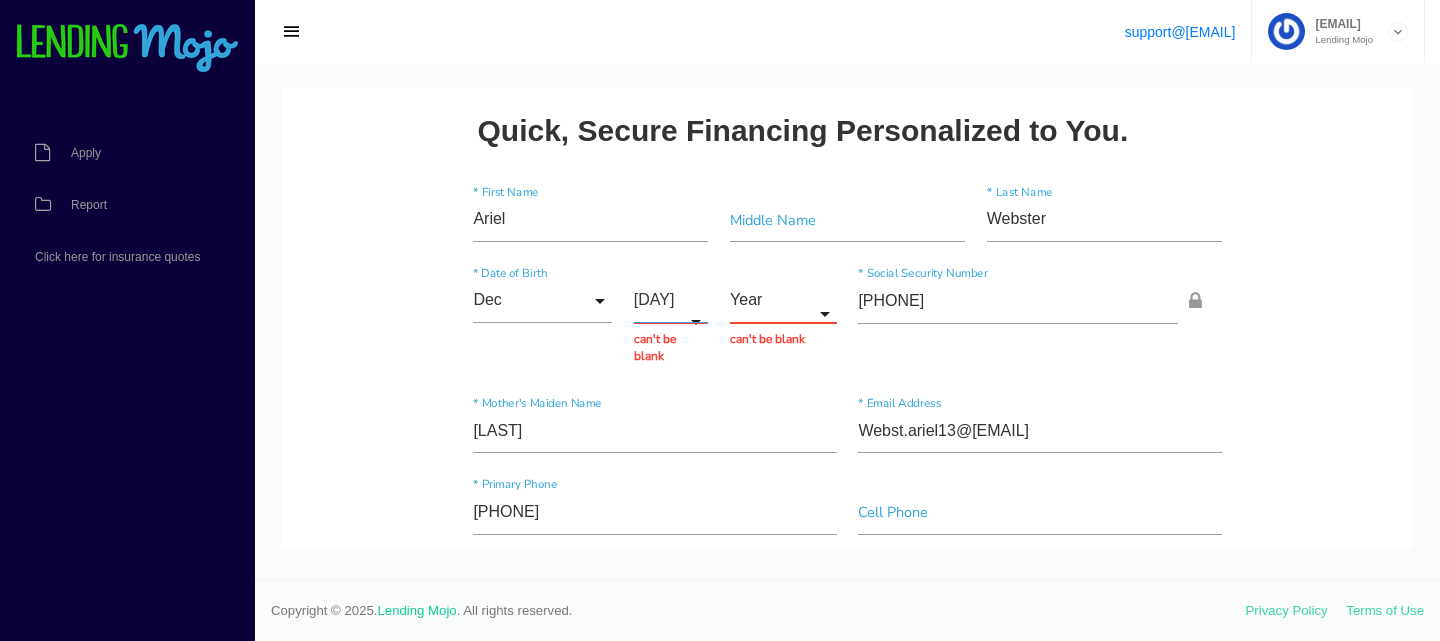click on "[DAY]" at bounding box center (671, 301) 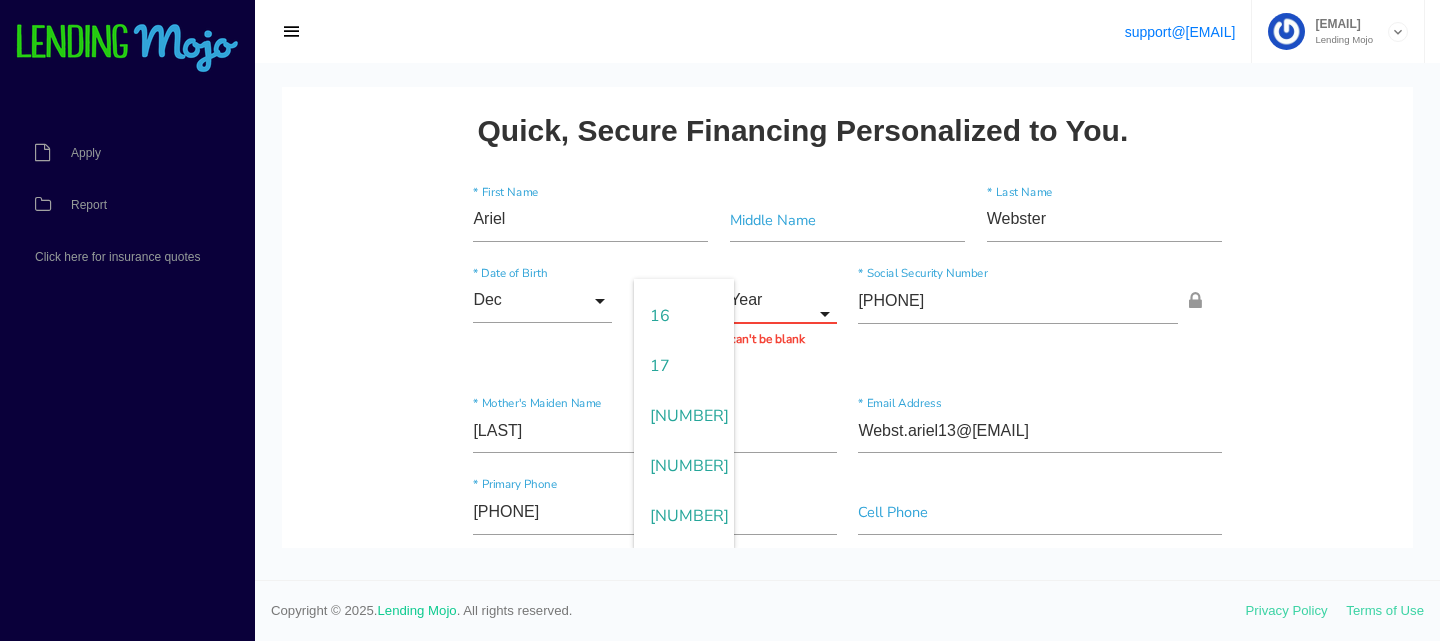scroll, scrollTop: 794, scrollLeft: 0, axis: vertical 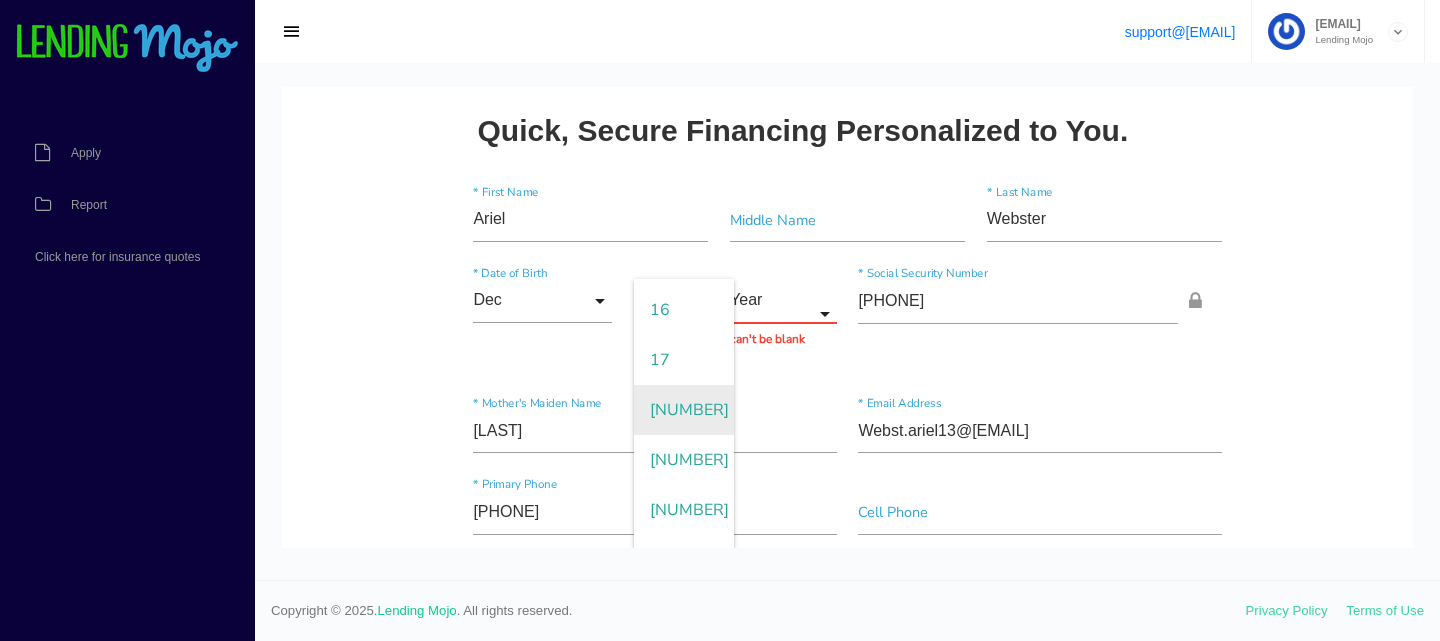 click on "[NUMBER]" at bounding box center (684, 410) 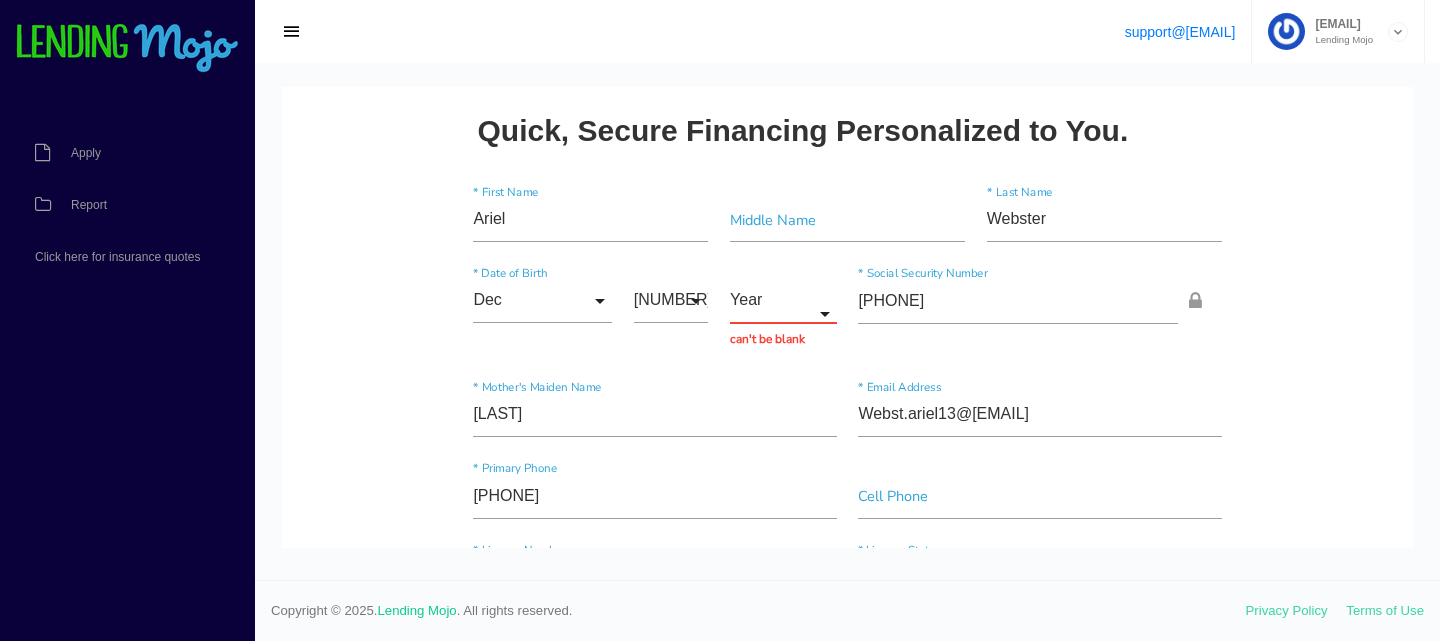 click on "Year Year 2007 2006 2005 2004 2003 2002 2001 2000 1999 1998 1997 1996 1995 1994 1993 1992 1991 1990 1989 1988 1987 1986 1985 1984 1983 1982 1981 1980 1979 1978 1977 1976 1975 1974 1973 1972 1971 1970 1969 1968 1967 1966 1965 1964 1963 1962 1961 1960 1959 1958 1957 1956 1955 1954 1953 1952 1951 1950 1949 1948 1947 1946 1945 1944 1943 1942 1941 1940 1939 1938 1937 1936 1935 1934 1933 1932 1931 1930 1929 1928 1927 1926 1925 1924 1923 1922 1921 1920
Year
2007
2006
2005
2004
2003
2002
2001
2000
1999
1998
1997
1996
1995
1994
1993
1992
1991
1990
1989
1988
1987
1986
1985
1984
1983
1982
1981
1980
1979
1978
1977
1976
1975
1974
1973
1972
1971 1970" at bounding box center [783, 314] 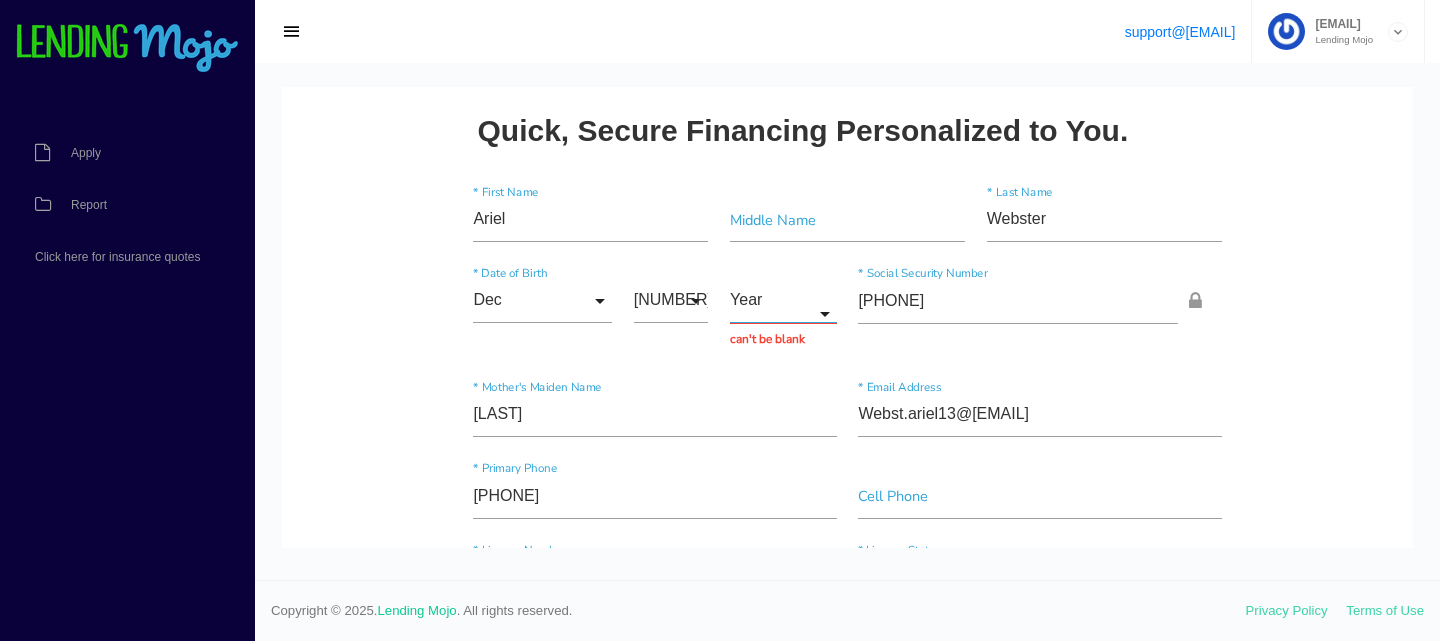 click on "Year" at bounding box center [783, 301] 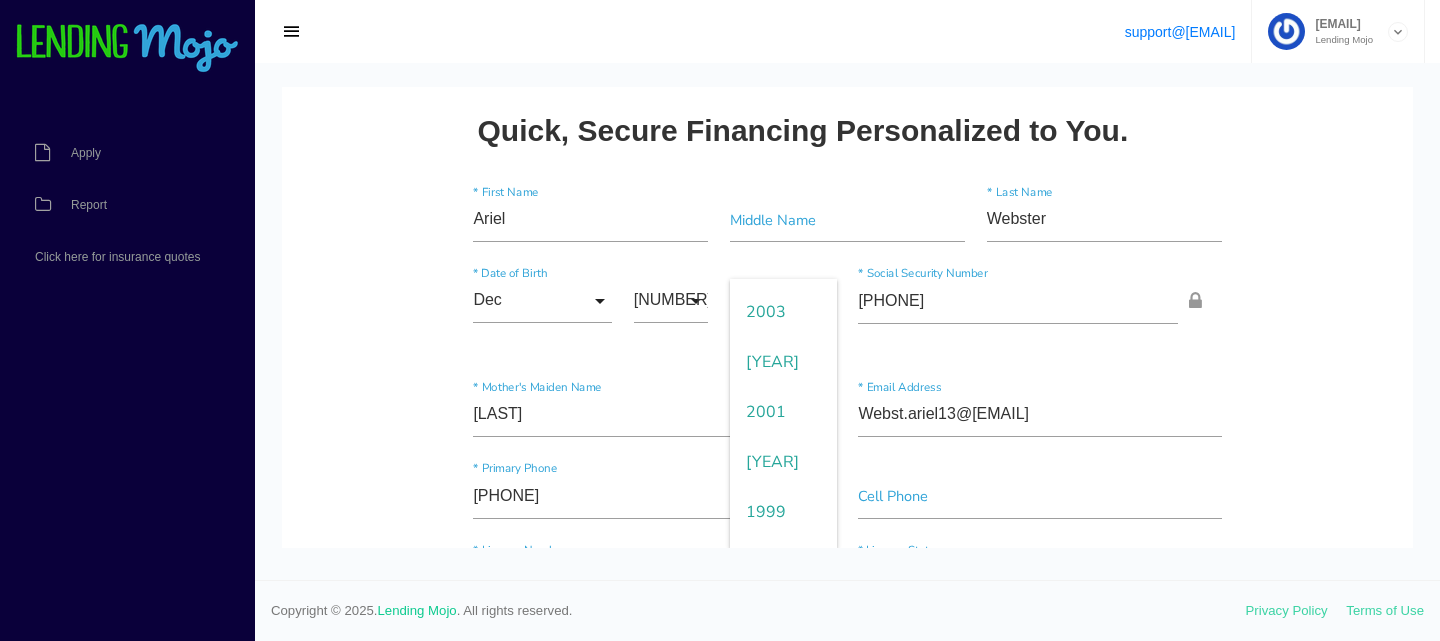 scroll, scrollTop: 258, scrollLeft: 0, axis: vertical 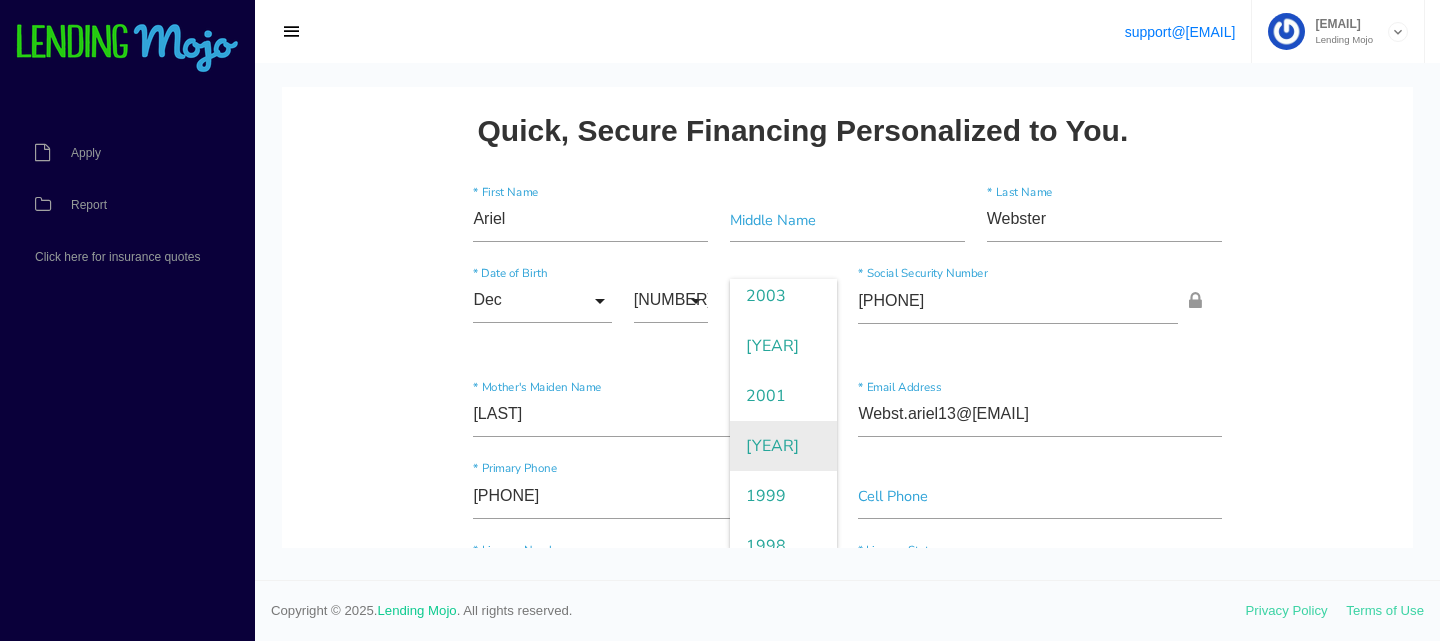 click on "[YEAR]" at bounding box center [783, 446] 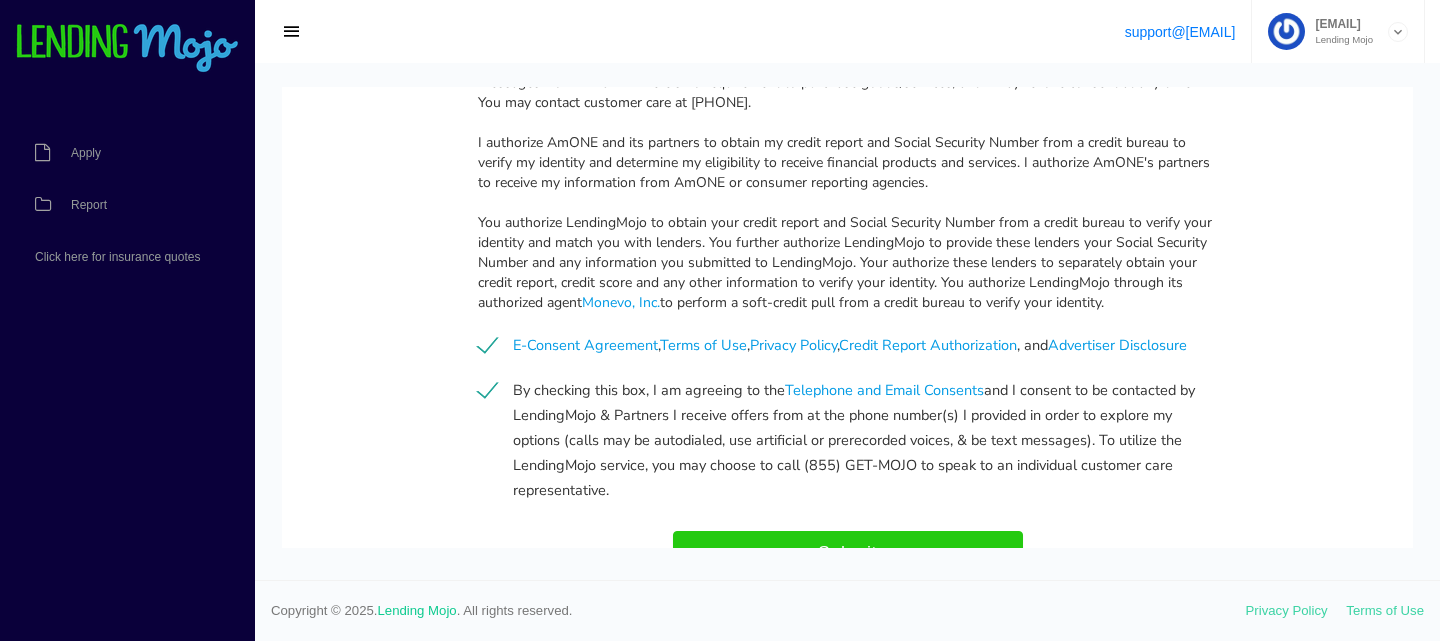 scroll, scrollTop: 2119, scrollLeft: 0, axis: vertical 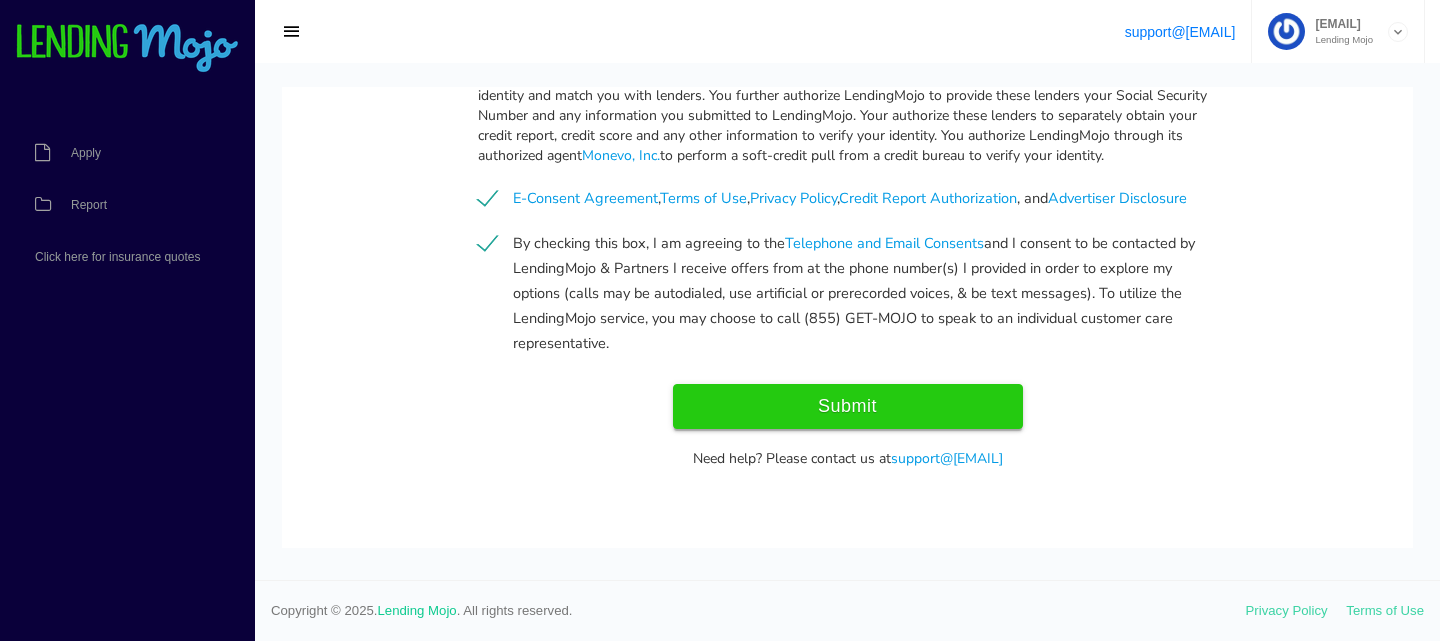 click on "Submit" at bounding box center (848, 406) 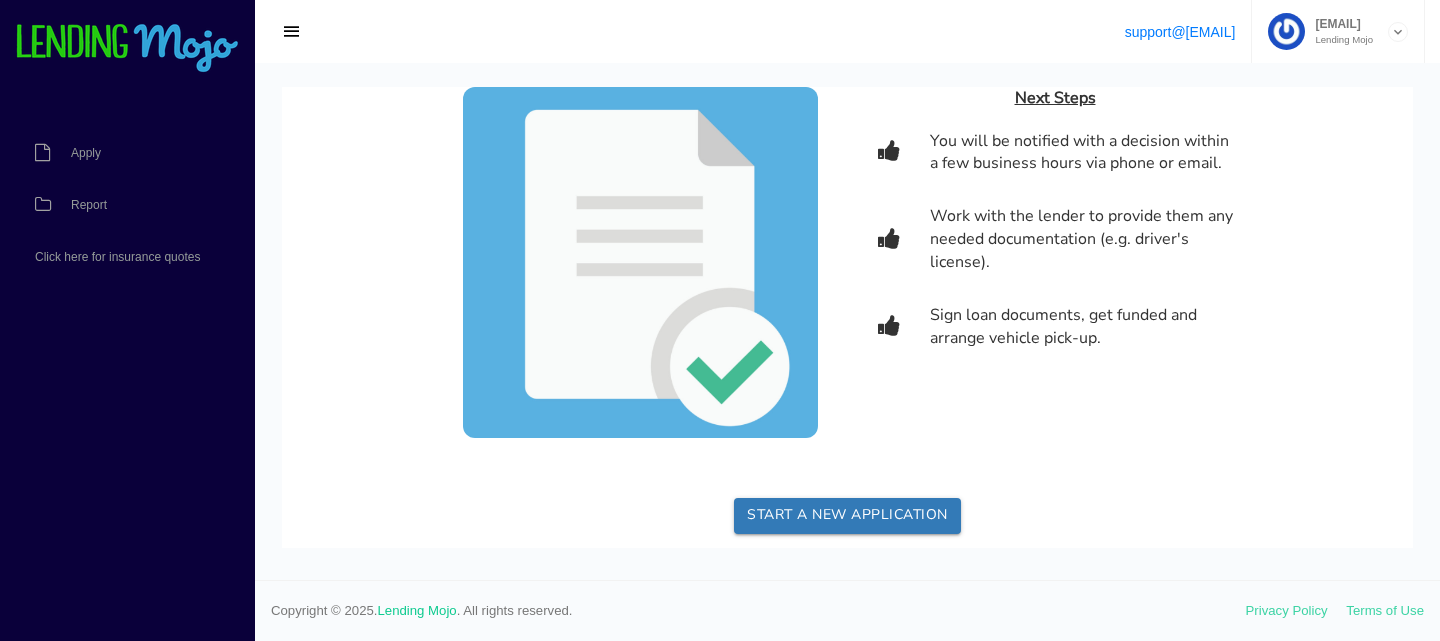 scroll, scrollTop: 180, scrollLeft: 0, axis: vertical 